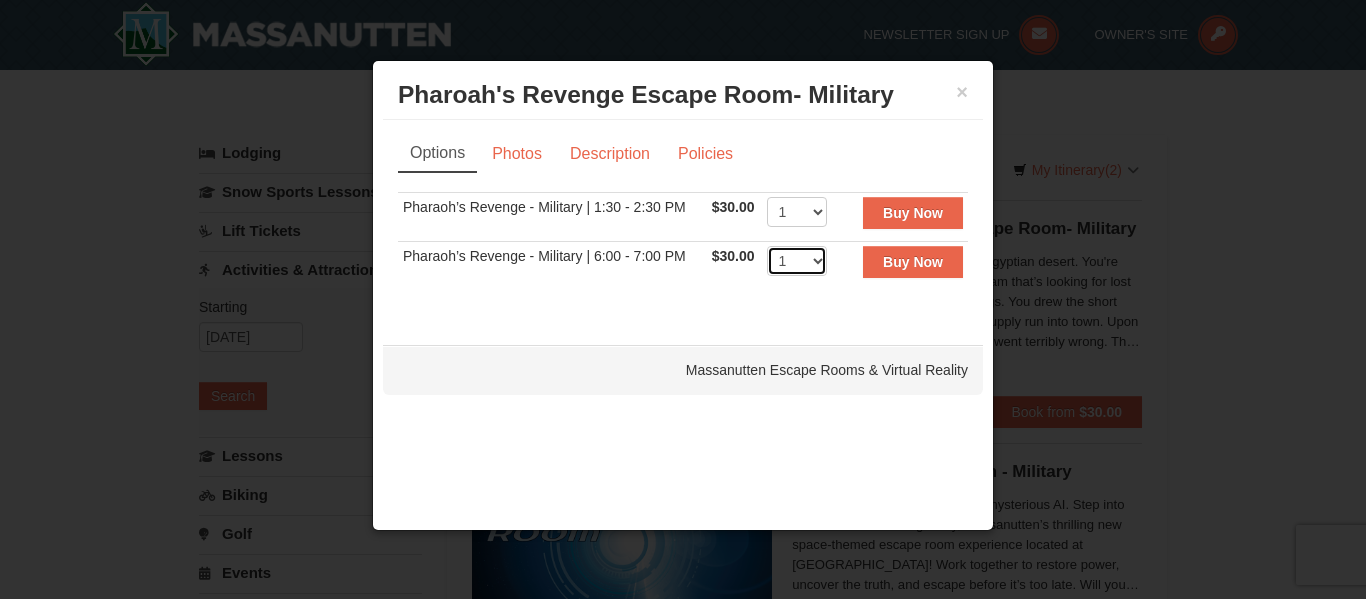 click on "1
2
3
4
5
6
7
8" at bounding box center (797, 261) 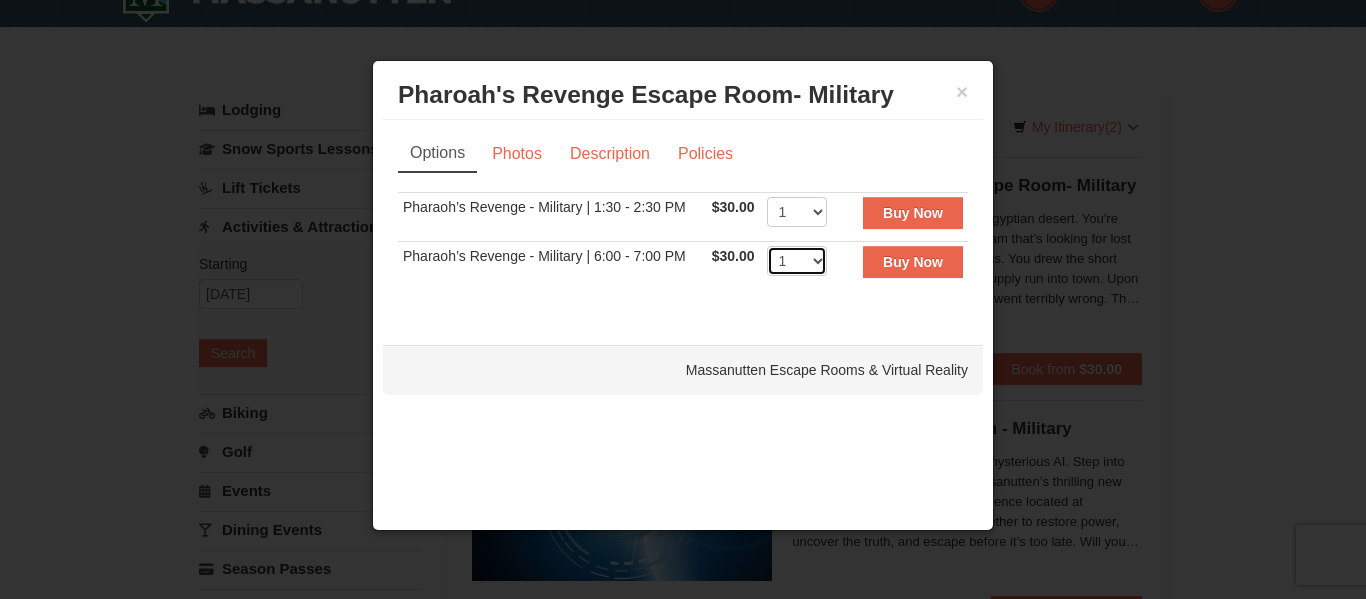 scroll, scrollTop: 43, scrollLeft: 0, axis: vertical 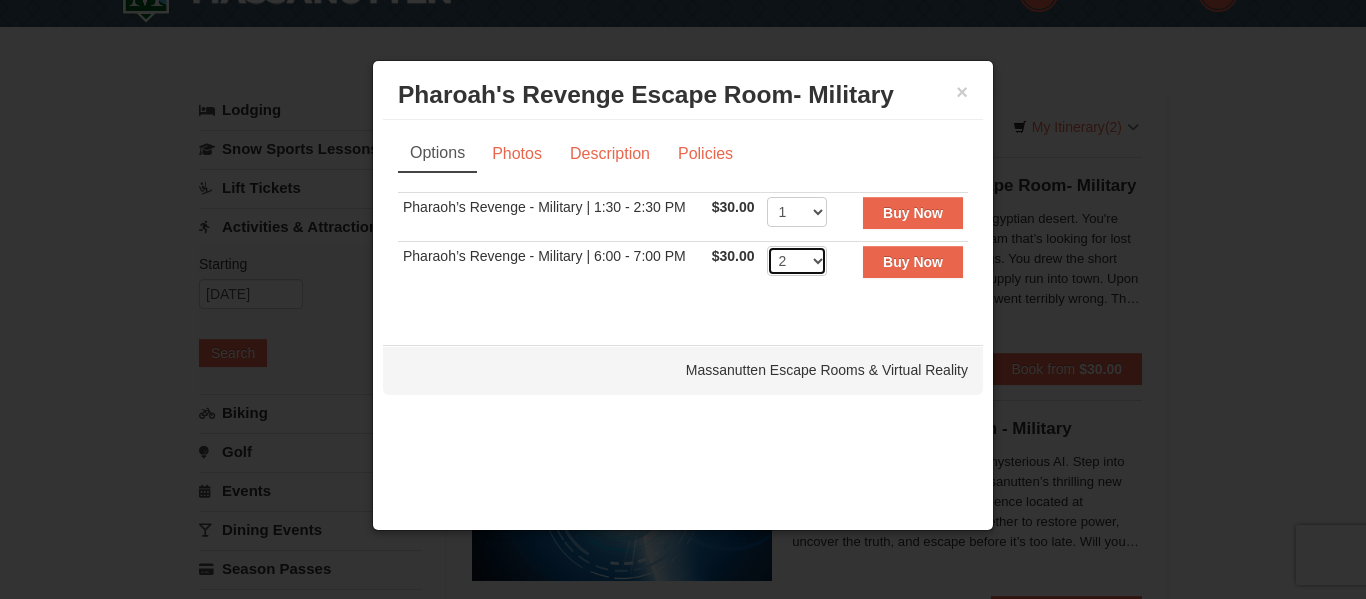 click on "1
2
3
4
5
6
7
8" at bounding box center (797, 261) 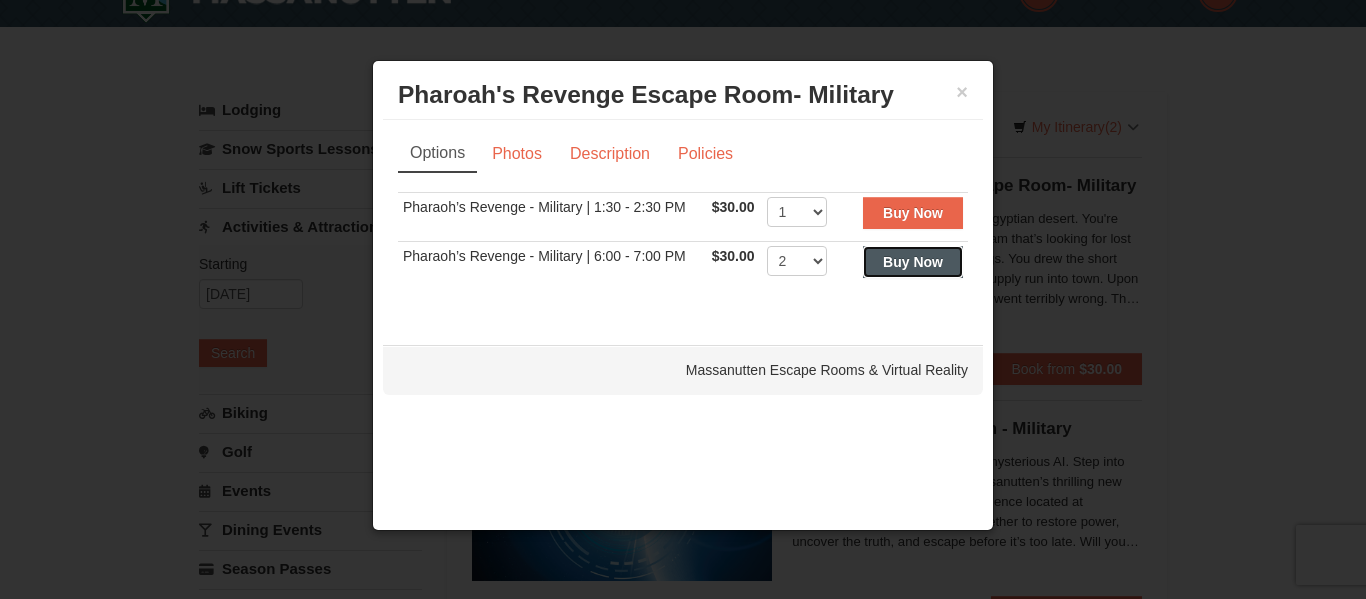 click on "Buy Now" at bounding box center [913, 262] 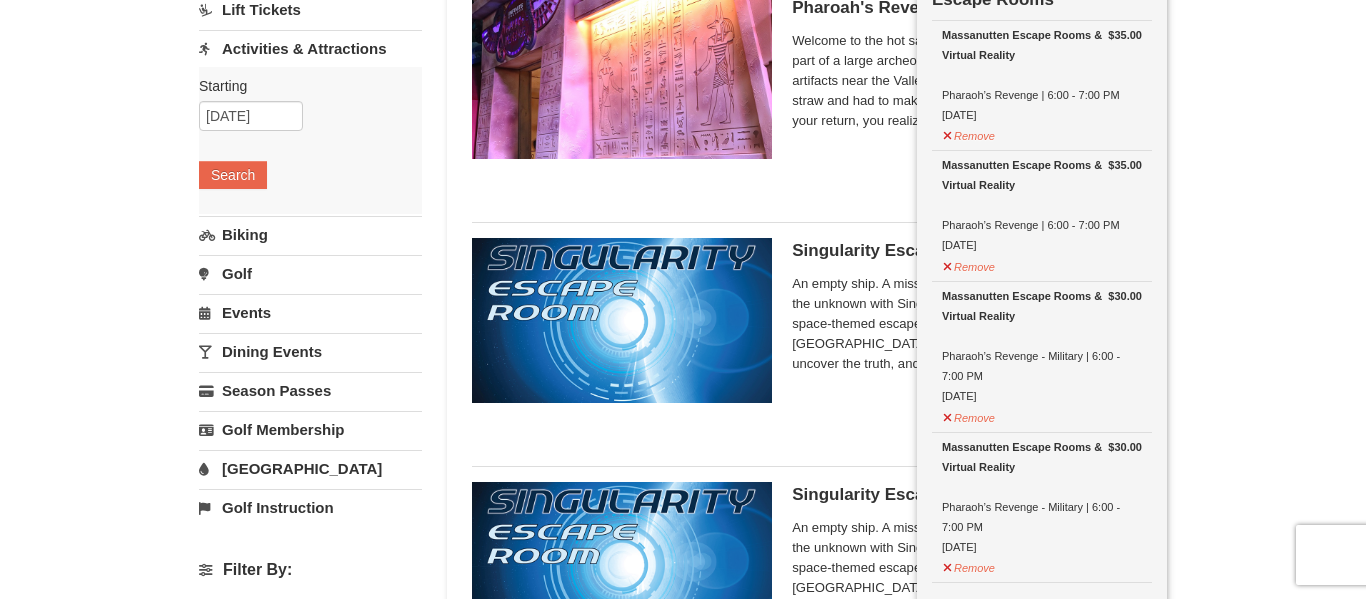 scroll, scrollTop: 219, scrollLeft: 0, axis: vertical 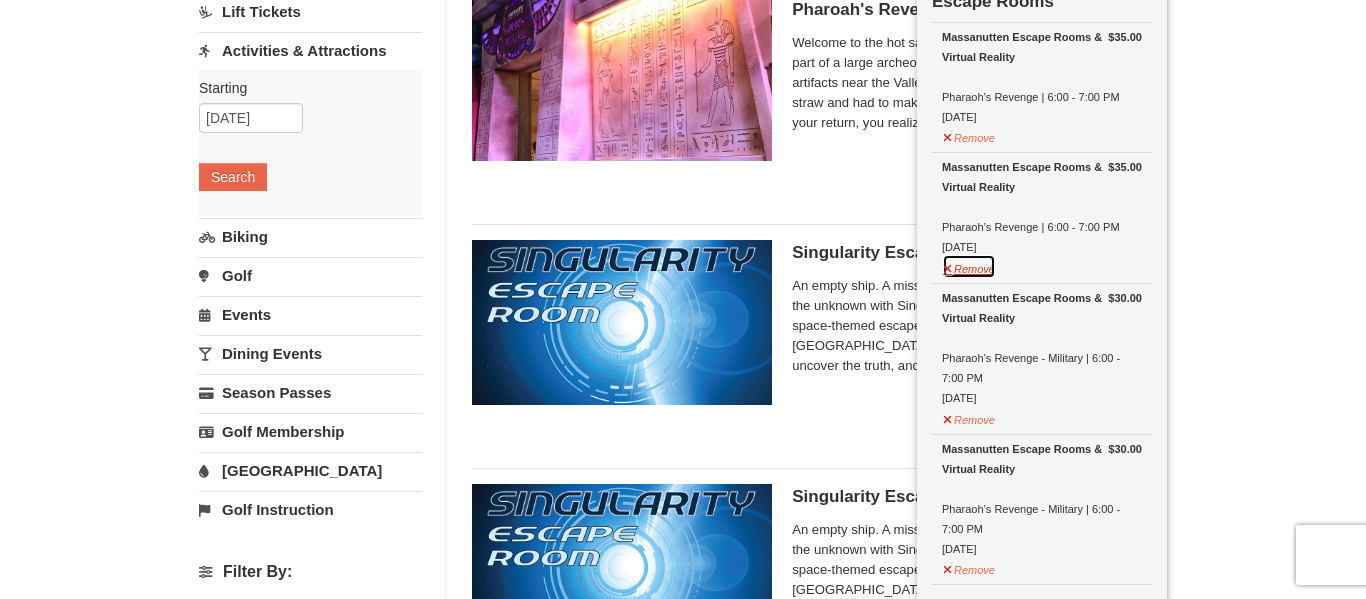 click on "Remove" at bounding box center (969, 266) 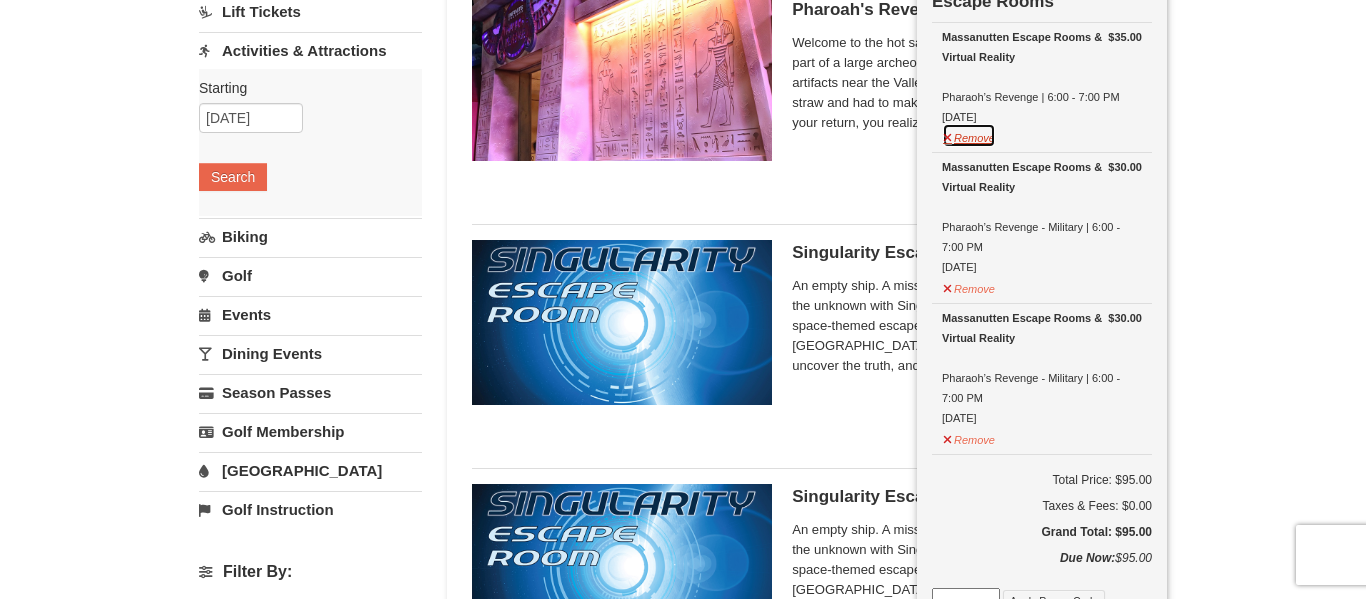 click on "Remove" at bounding box center [969, 135] 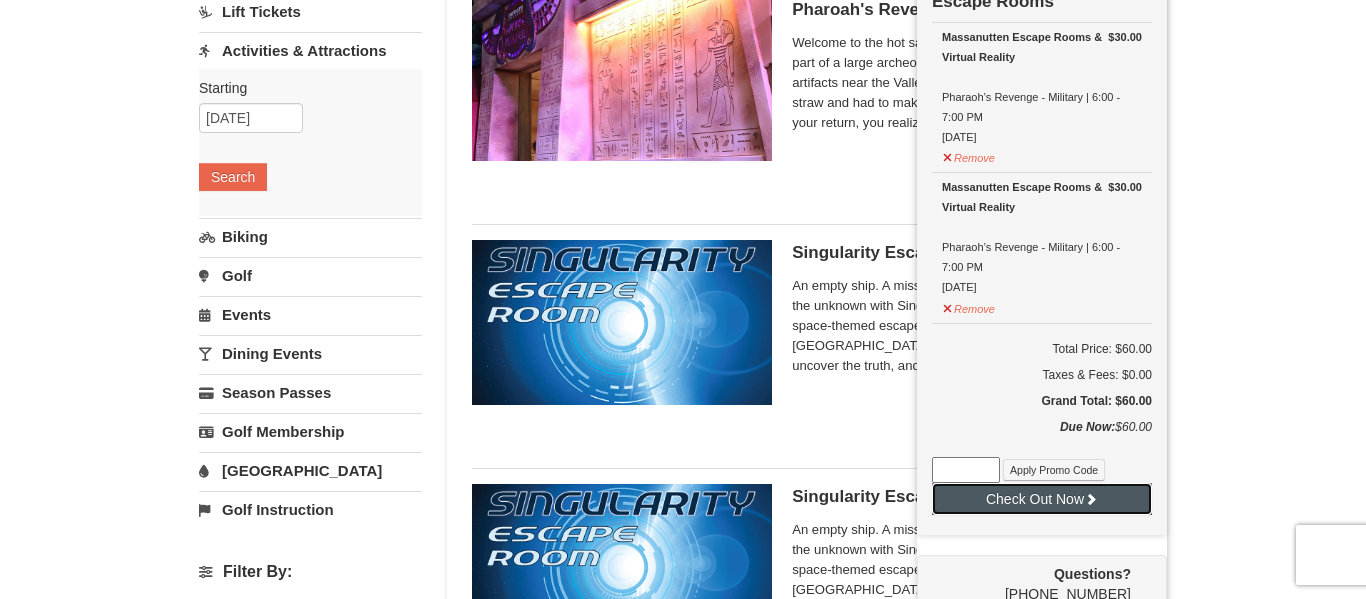 click on "Check Out Now" at bounding box center [1042, 499] 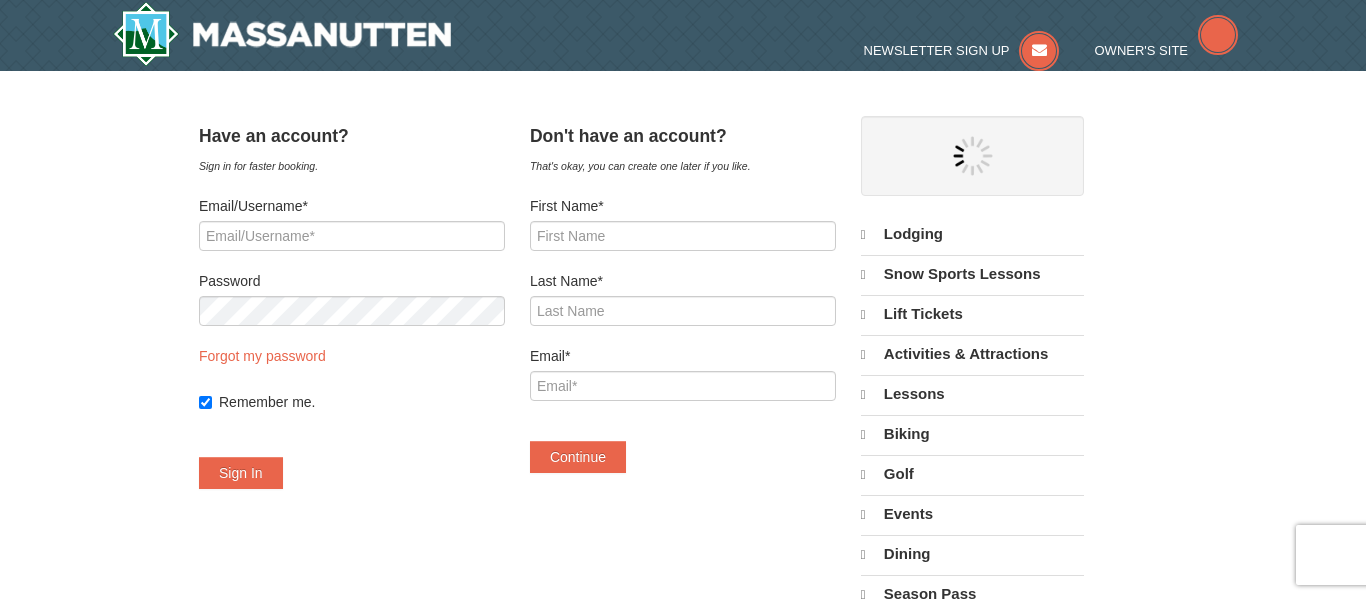scroll, scrollTop: 0, scrollLeft: 0, axis: both 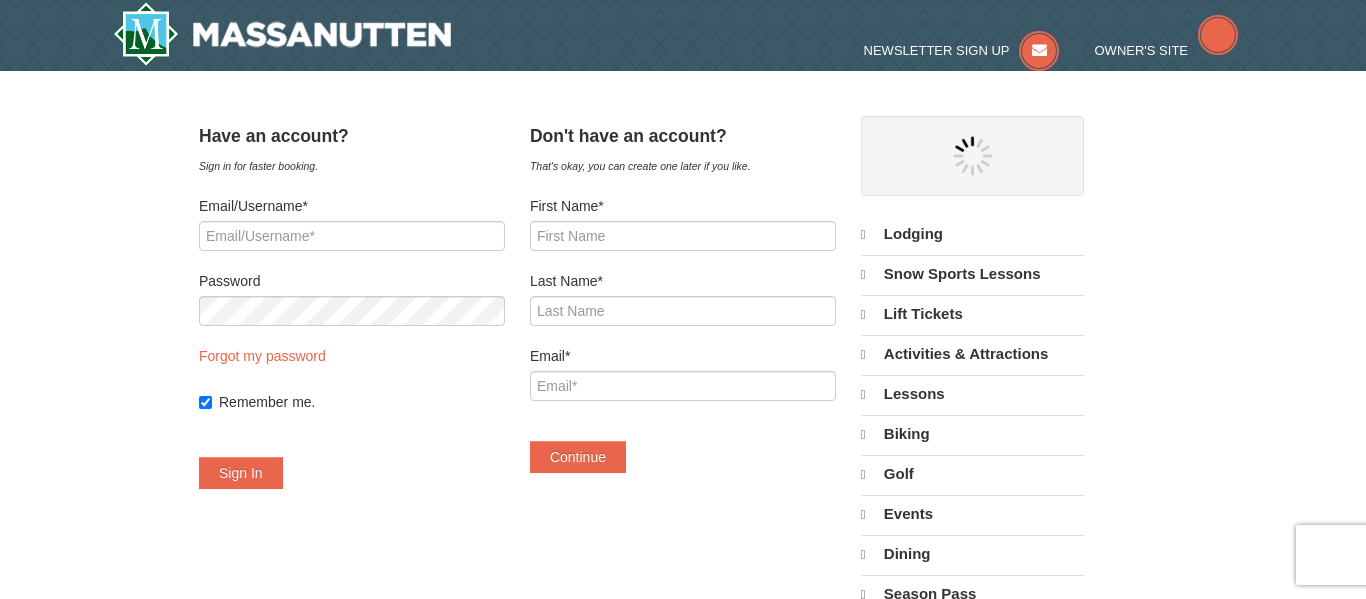 select on "7" 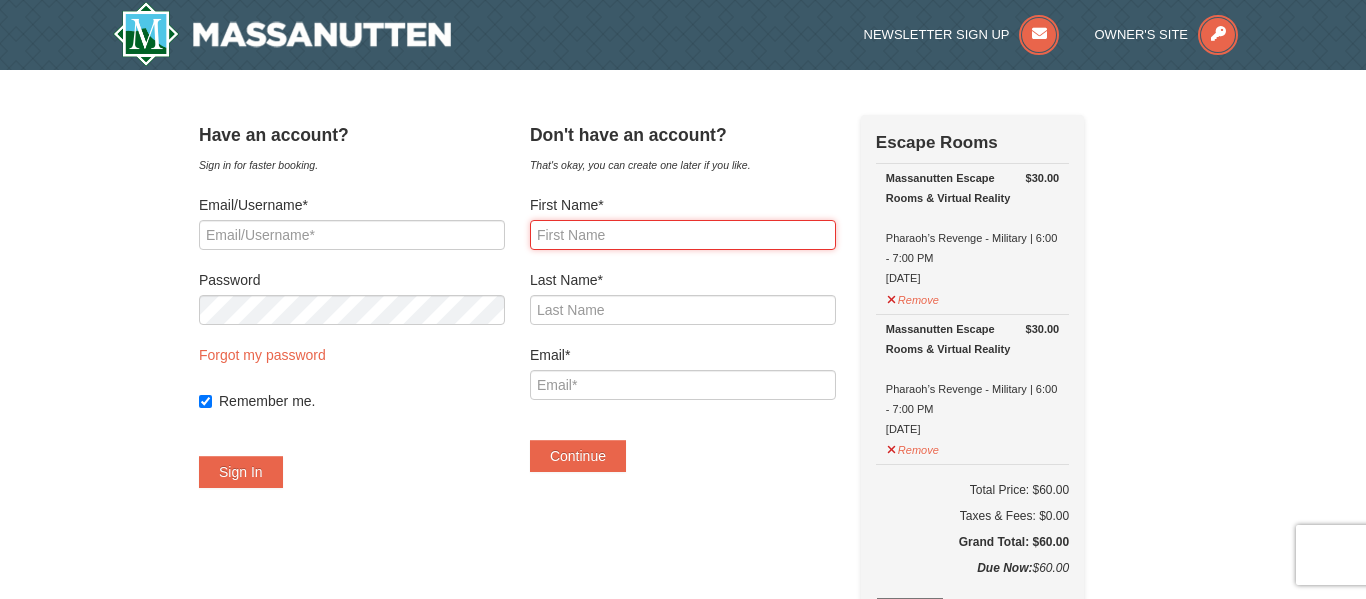 click on "First Name*" at bounding box center (683, 235) 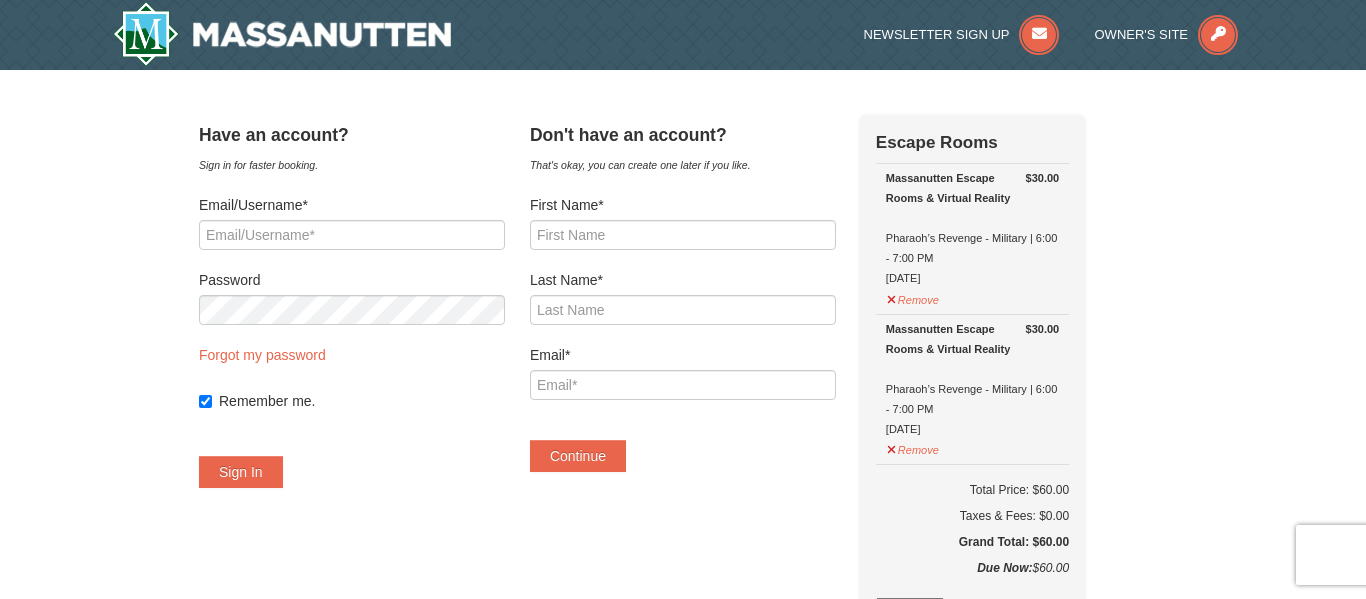 click on "Sign in for faster booking." at bounding box center (352, 165) 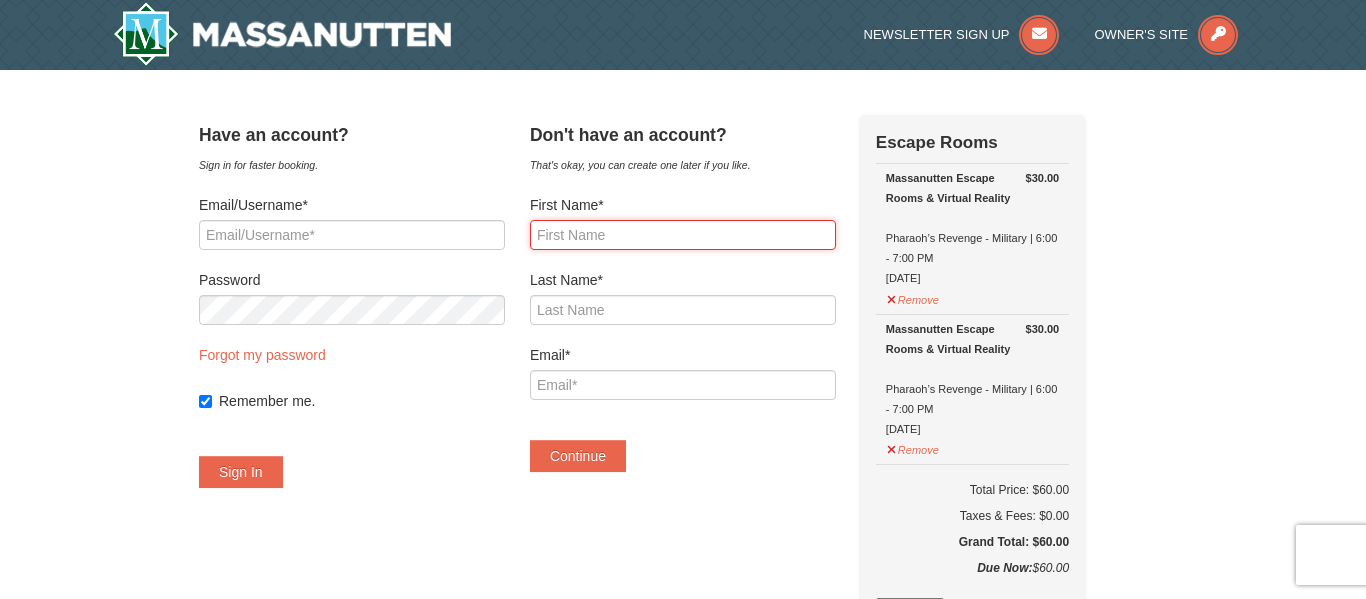 click on "First Name*" at bounding box center (683, 235) 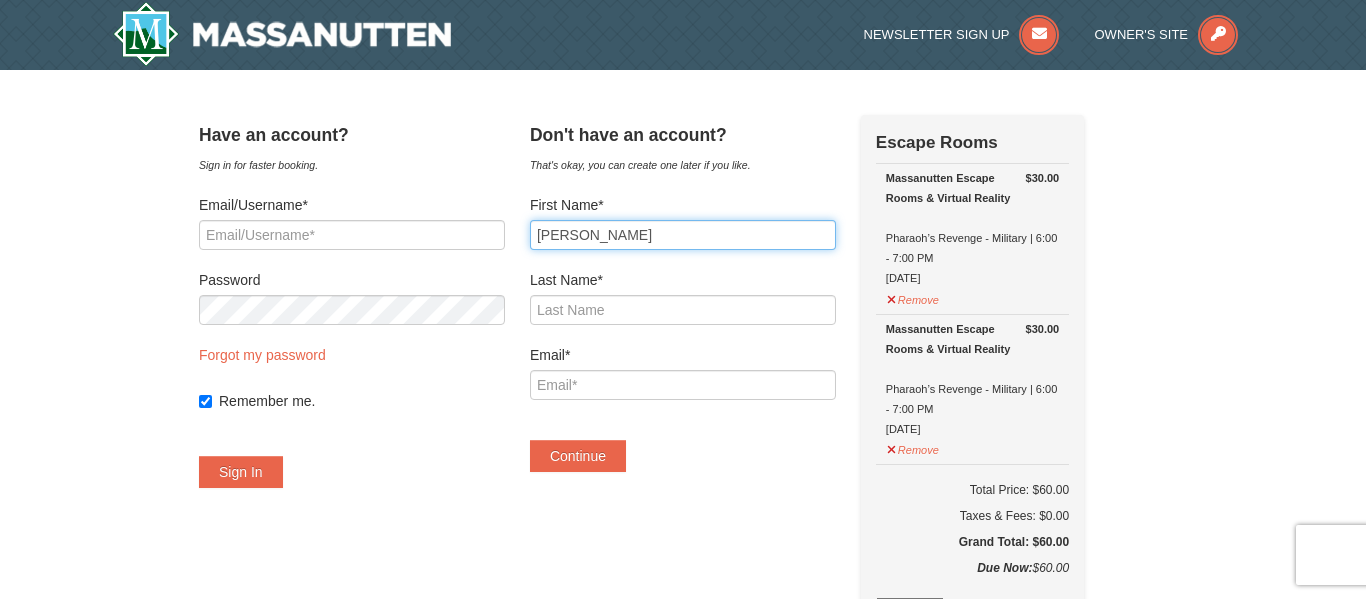 type on "Richard" 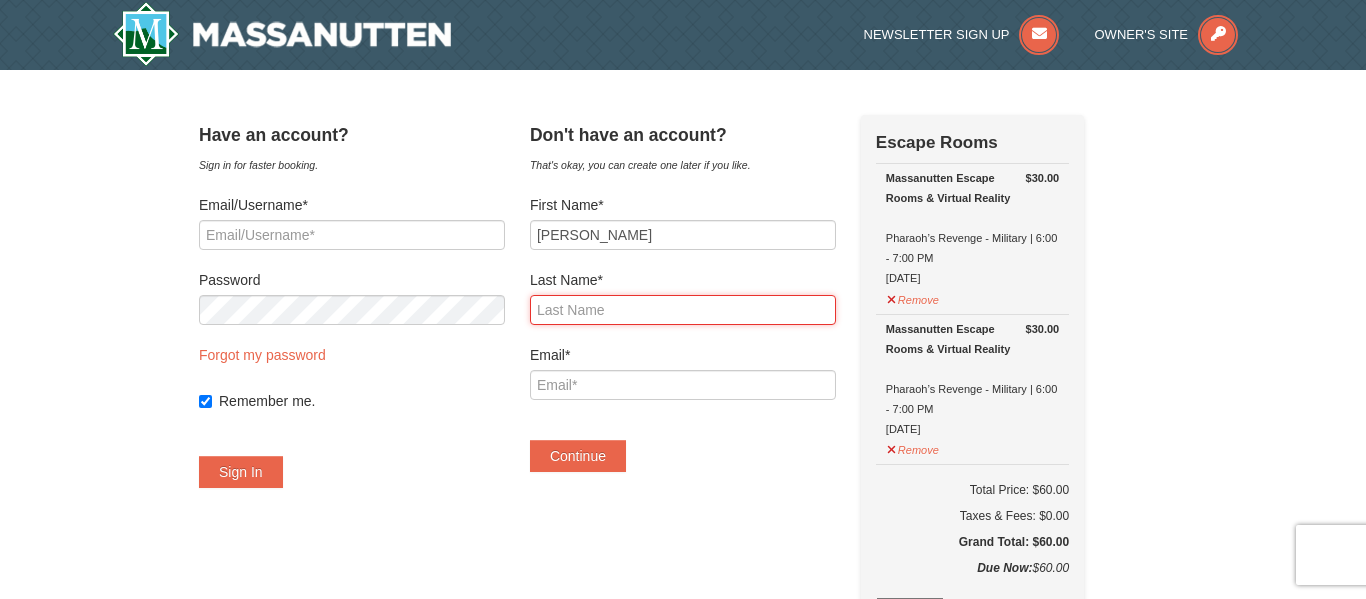 click on "Last Name*" at bounding box center [683, 310] 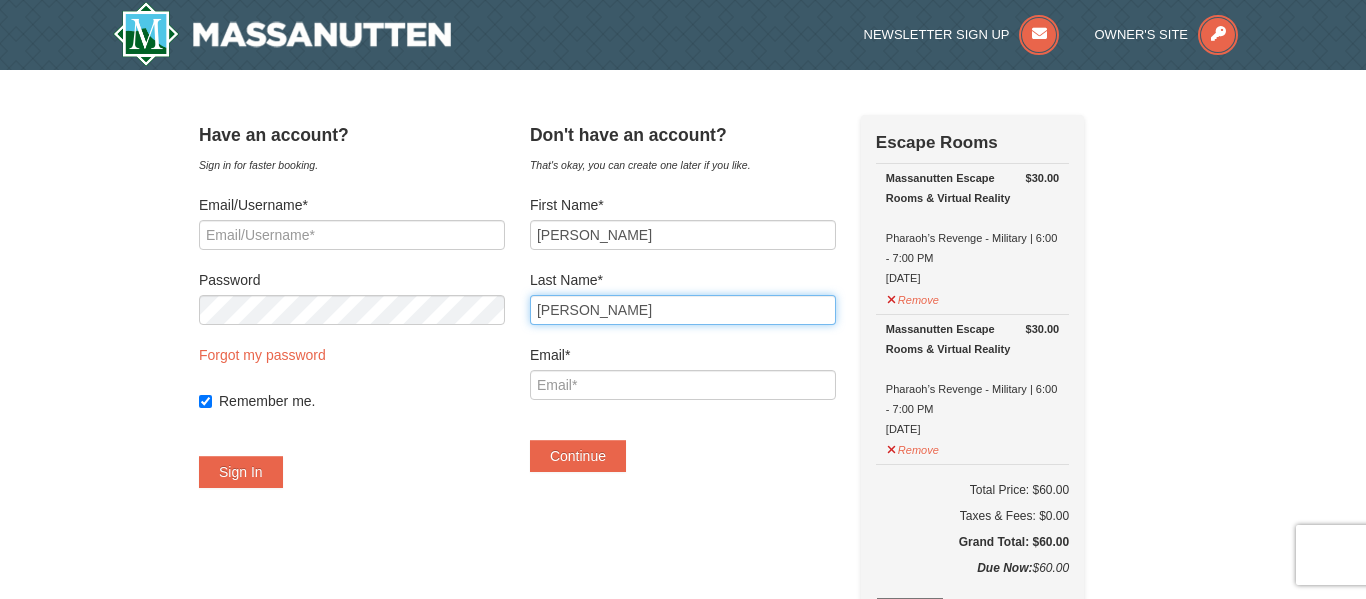 type on "Cabell" 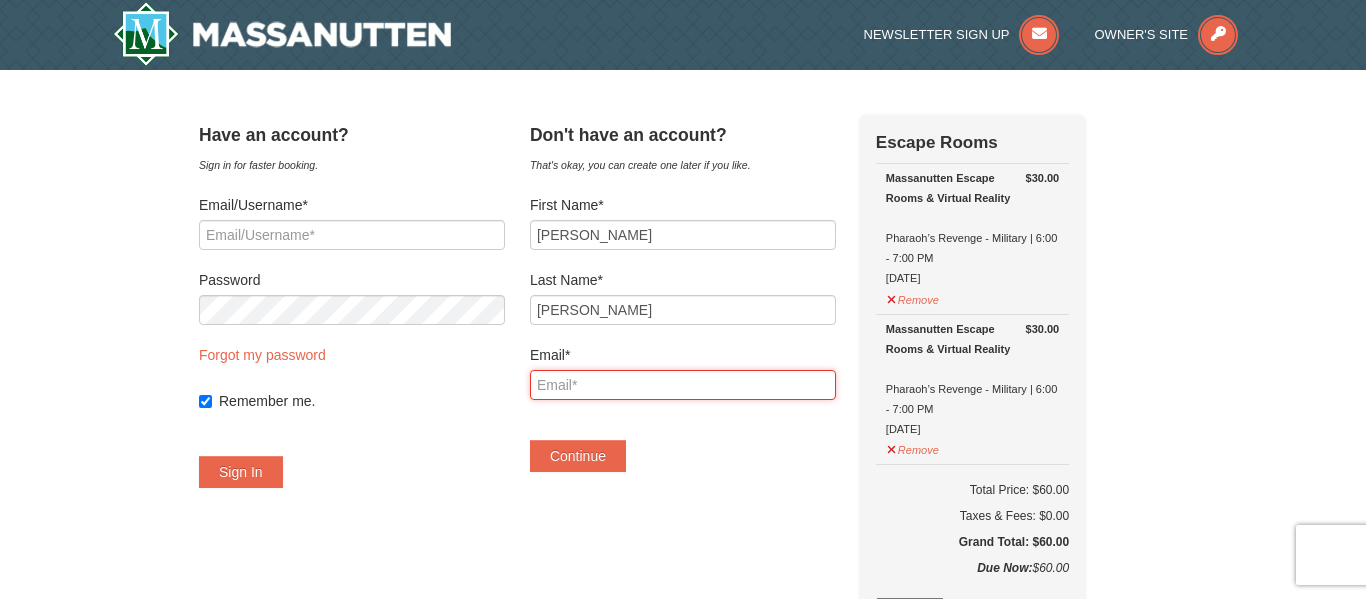 click on "Email*" at bounding box center [683, 385] 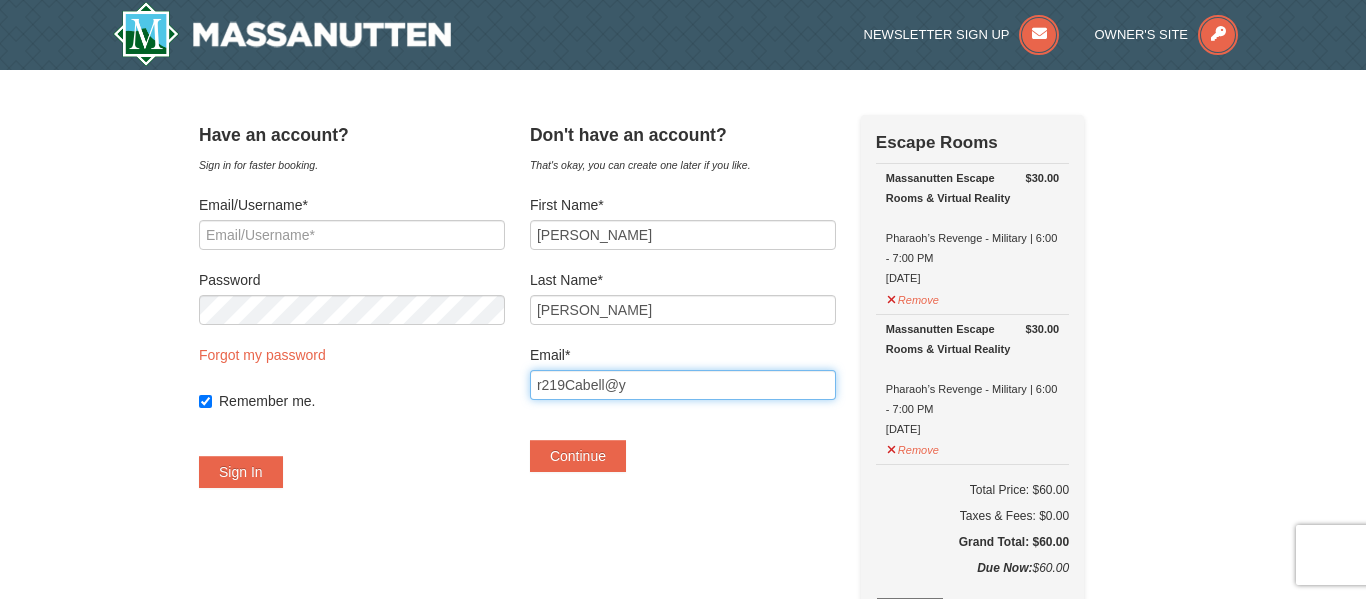 click on "r219Cabell@y" at bounding box center [683, 385] 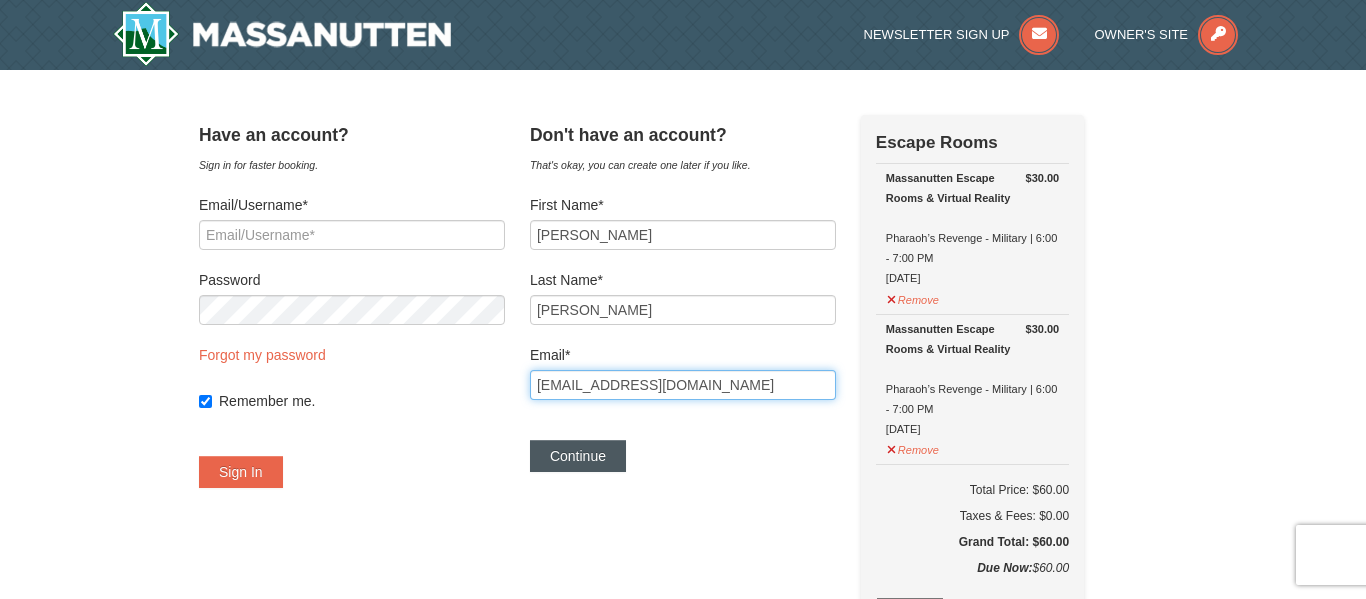 type on "r219Cabell@yahoo.com" 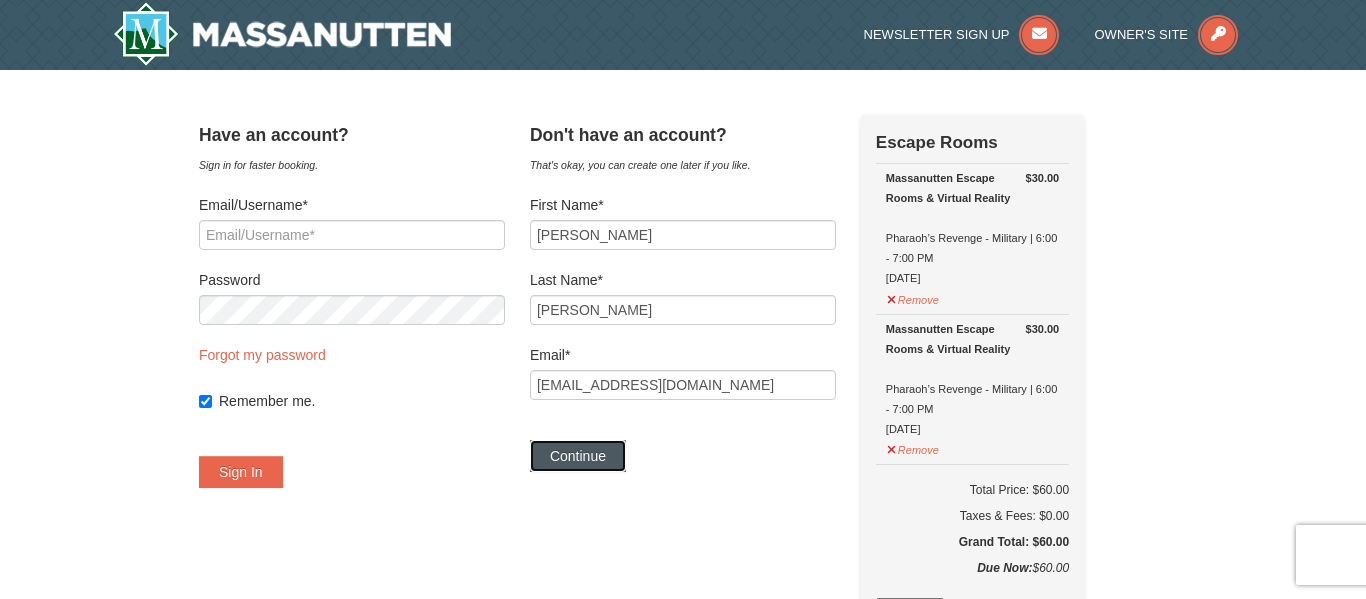 click on "Continue" at bounding box center [578, 456] 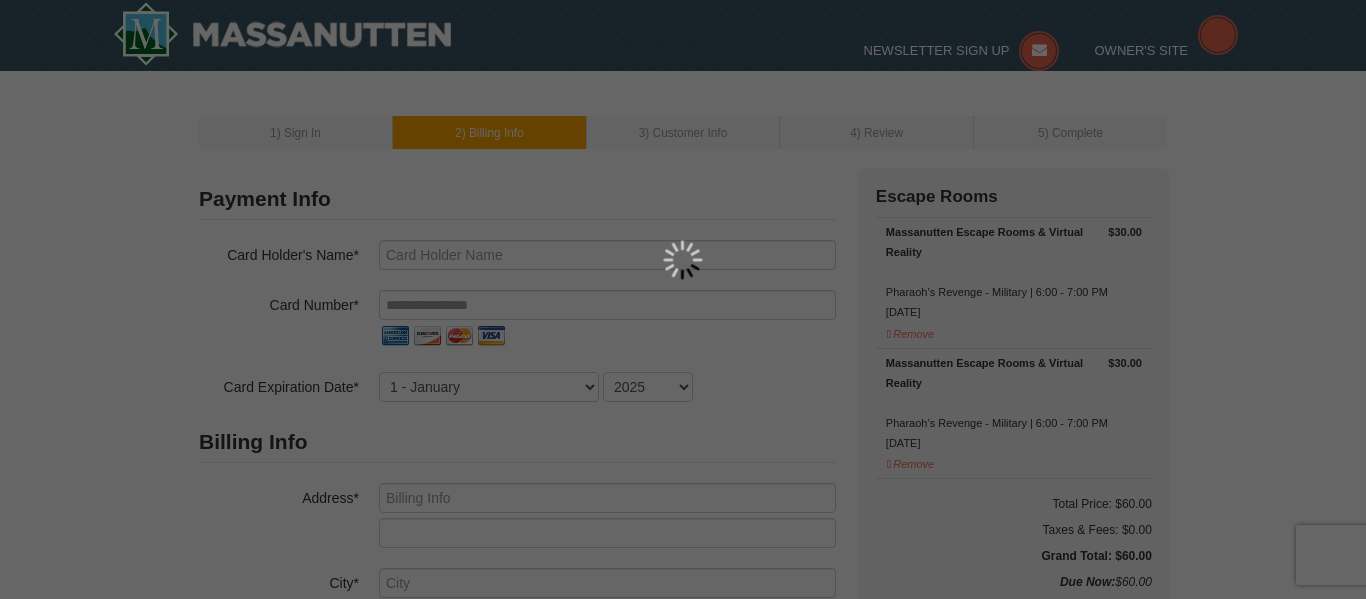 type on "[PERSON_NAME]" 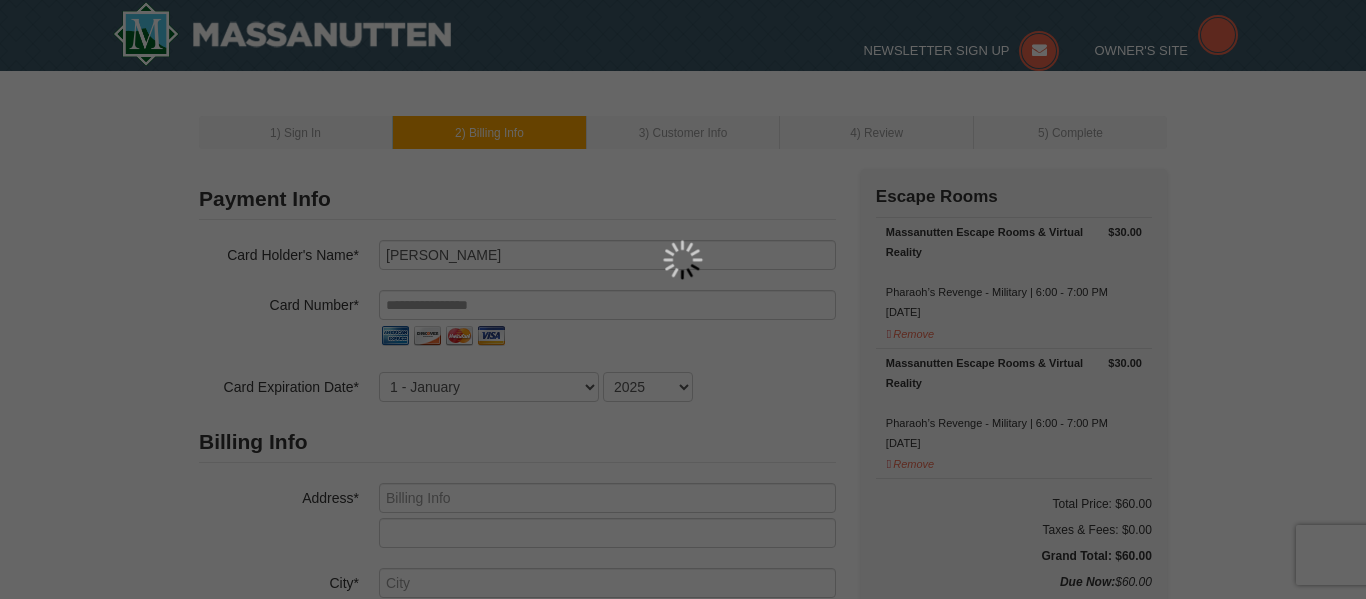 type on "[EMAIL_ADDRESS][DOMAIN_NAME]" 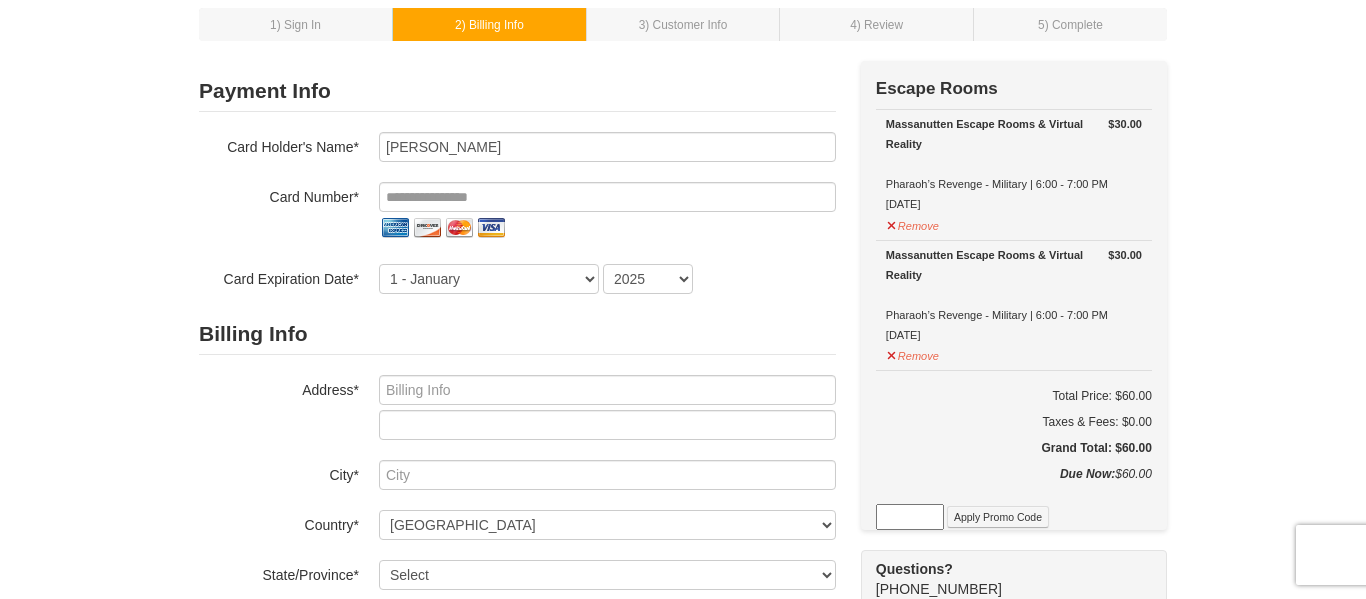 scroll, scrollTop: 114, scrollLeft: 0, axis: vertical 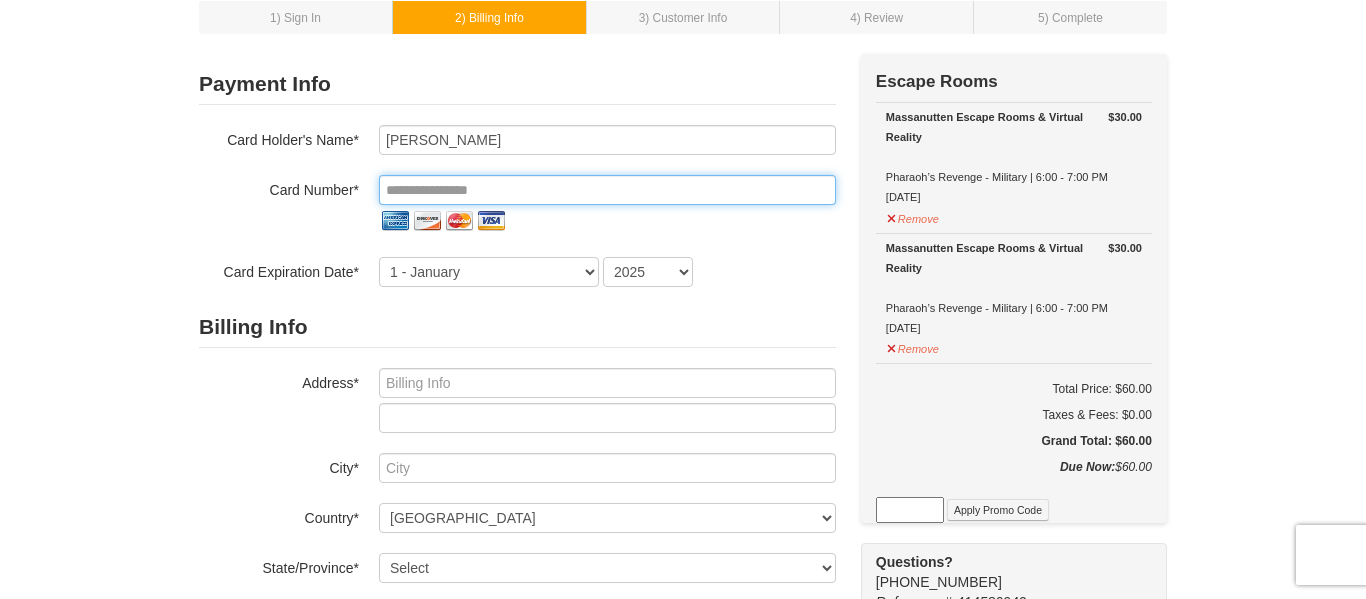 click at bounding box center (607, 190) 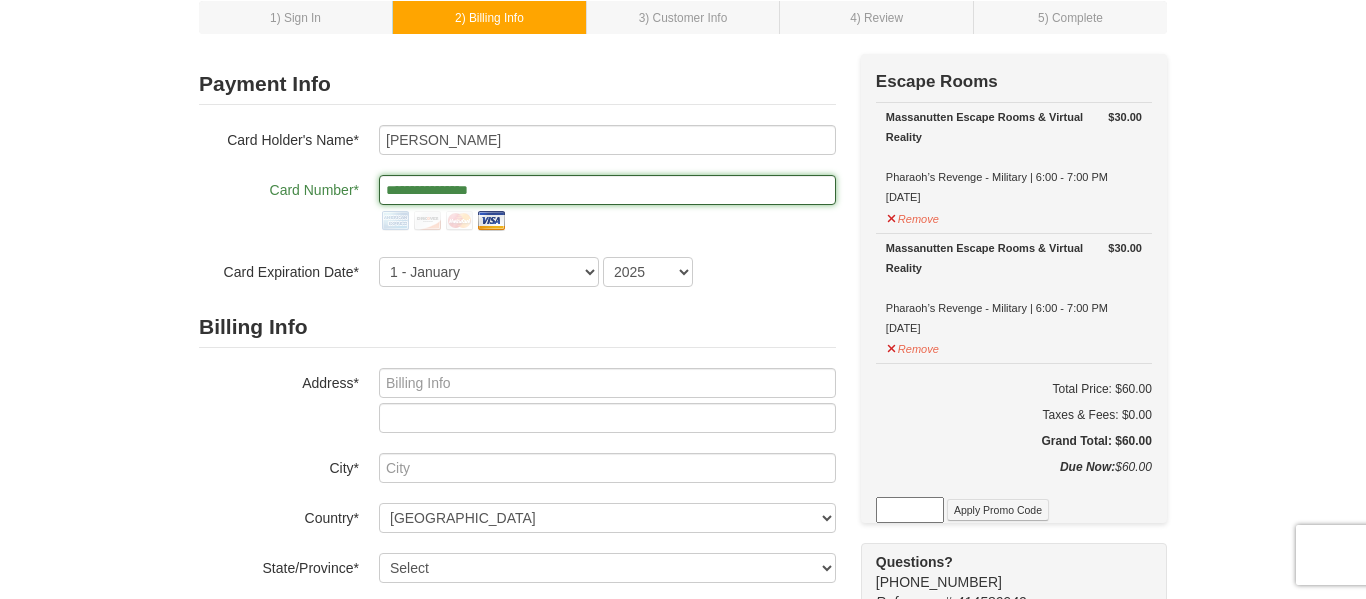 type on "**********" 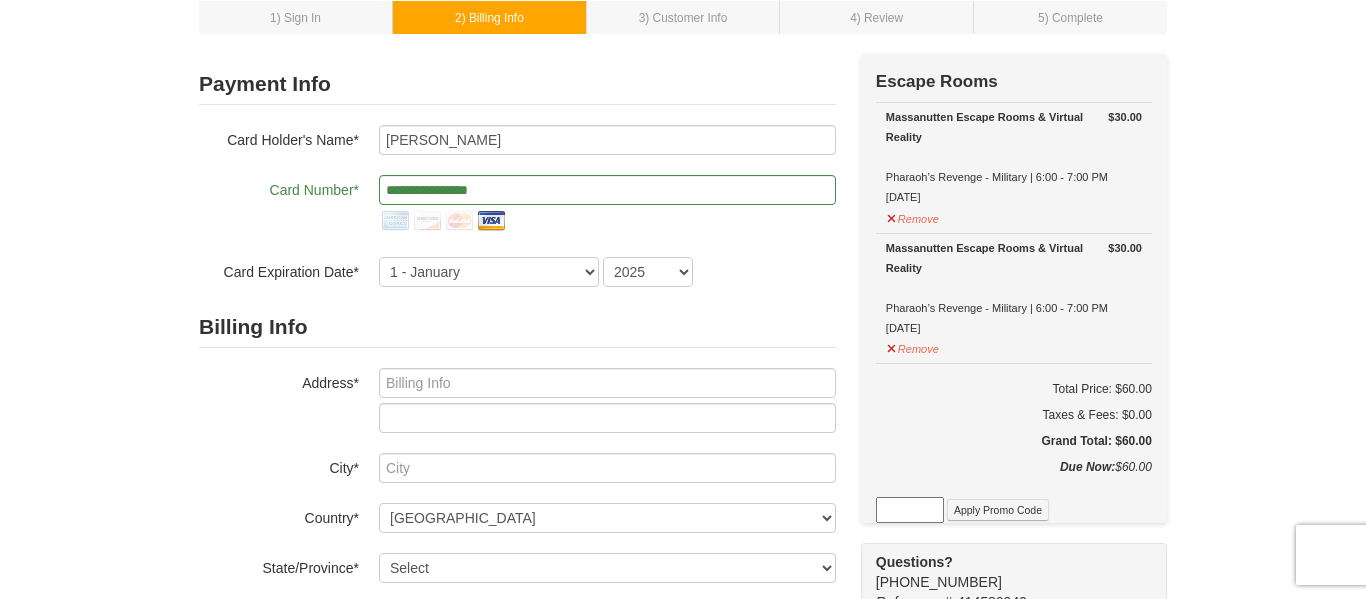 click on "**********" at bounding box center [517, 424] 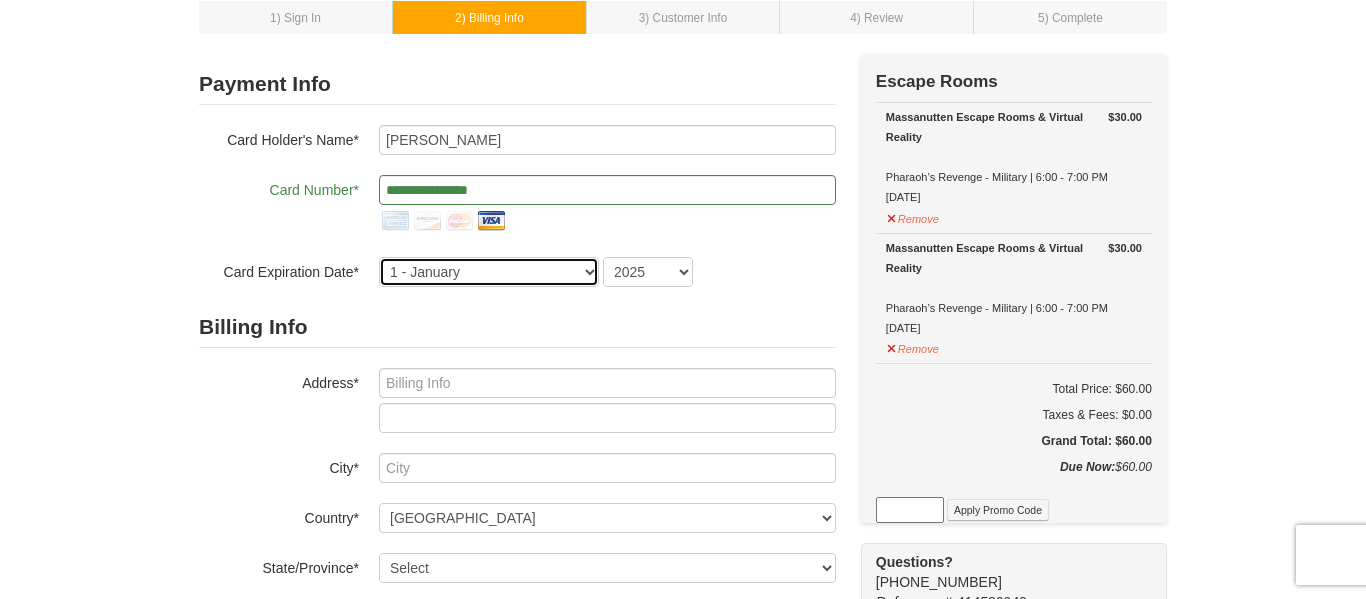 click on "1 - January 2 - February 3 - March 4 - April 5 - May 6 - June 7 - July 8 - August 9 - September 10 - October 11 - November 12 - December" at bounding box center [489, 272] 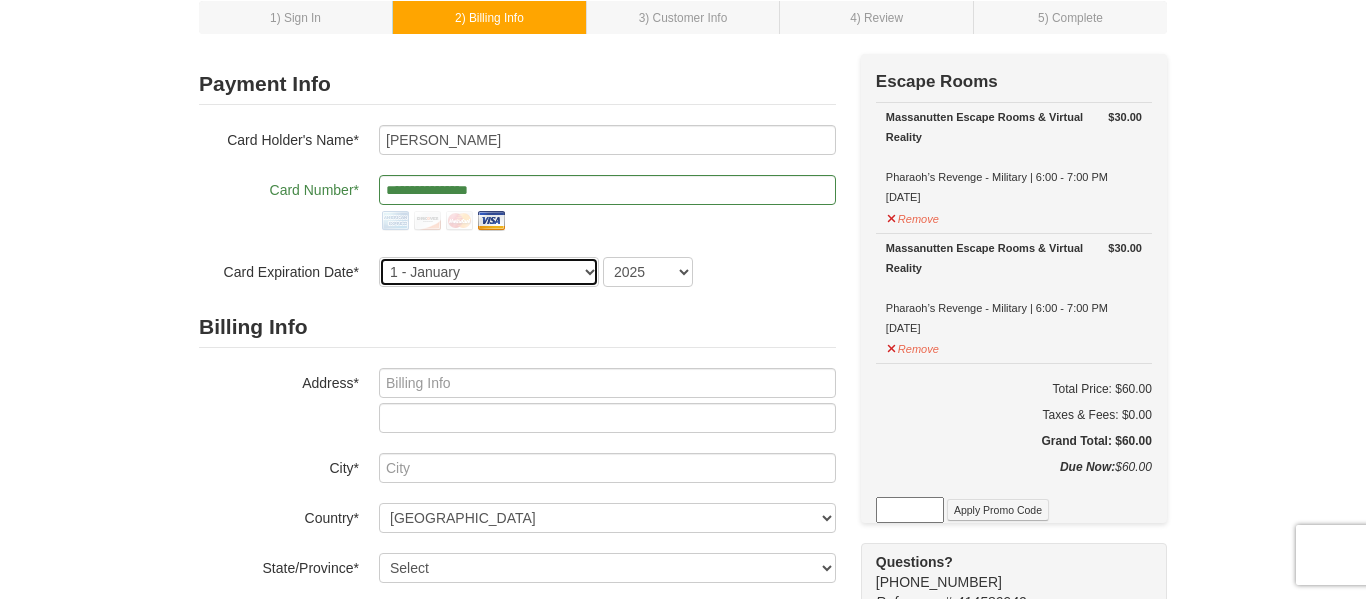 select on "9" 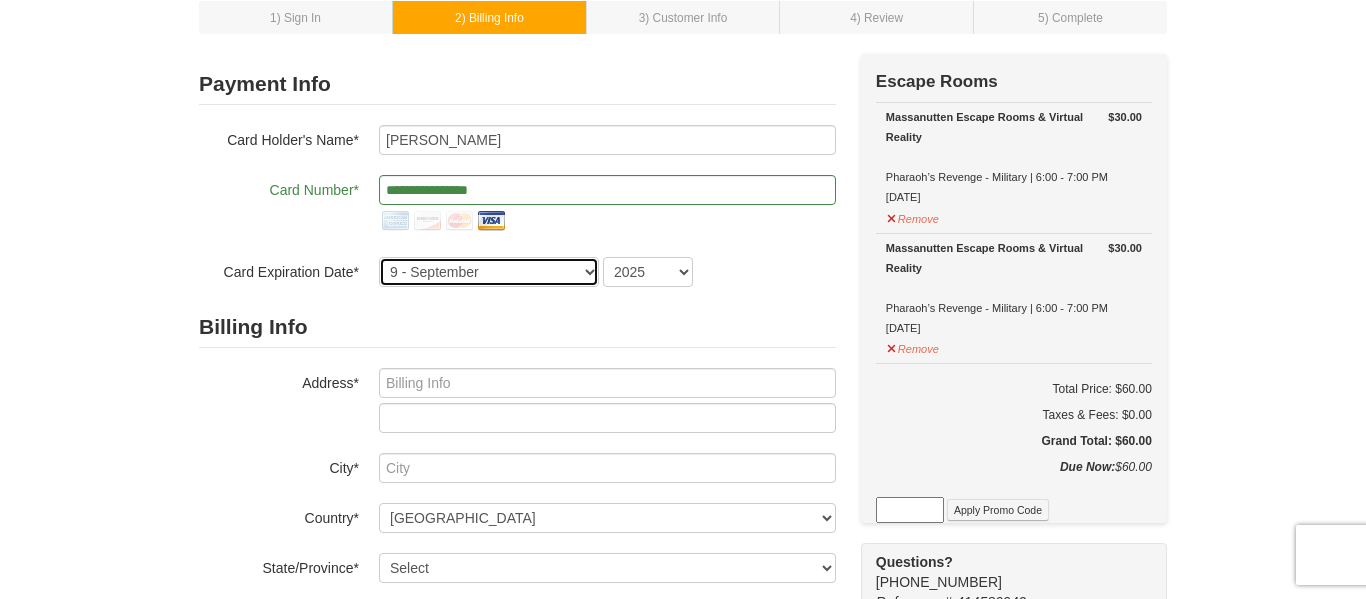 click on "1 - January 2 - February 3 - March 4 - April 5 - May 6 - June 7 - July 8 - August 9 - September 10 - October 11 - November 12 - December" at bounding box center (489, 272) 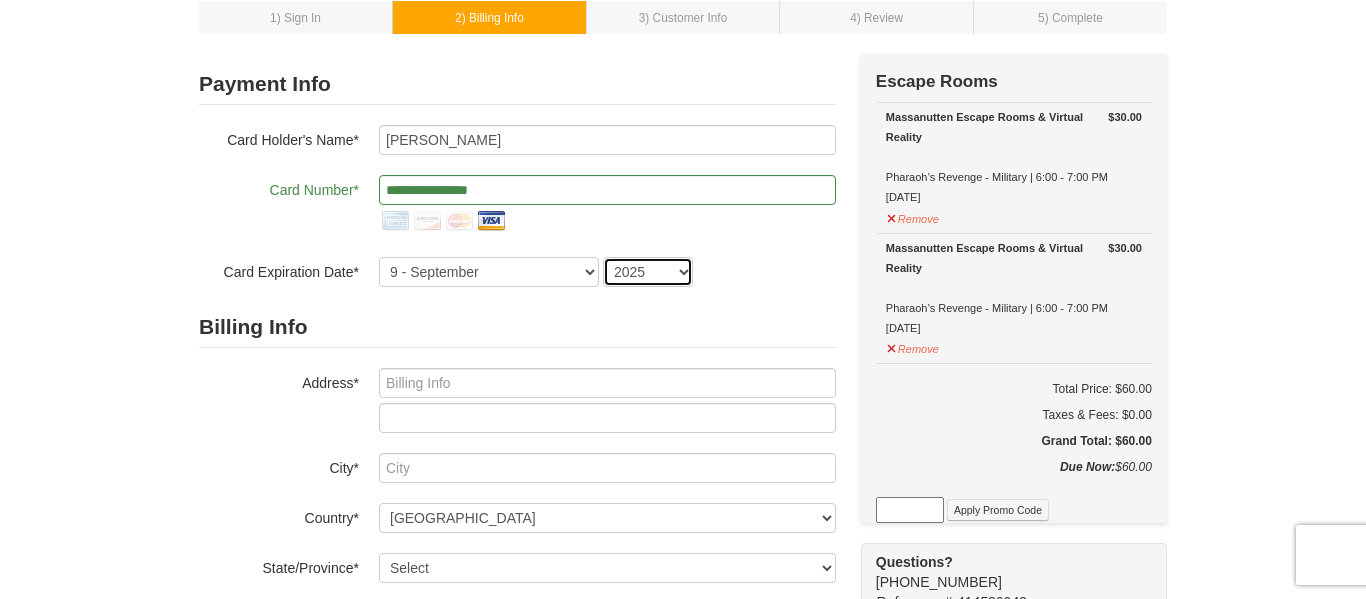 click on "2025 2026 2027 2028 2029 2030 2031 2032 2033 2034" at bounding box center [648, 272] 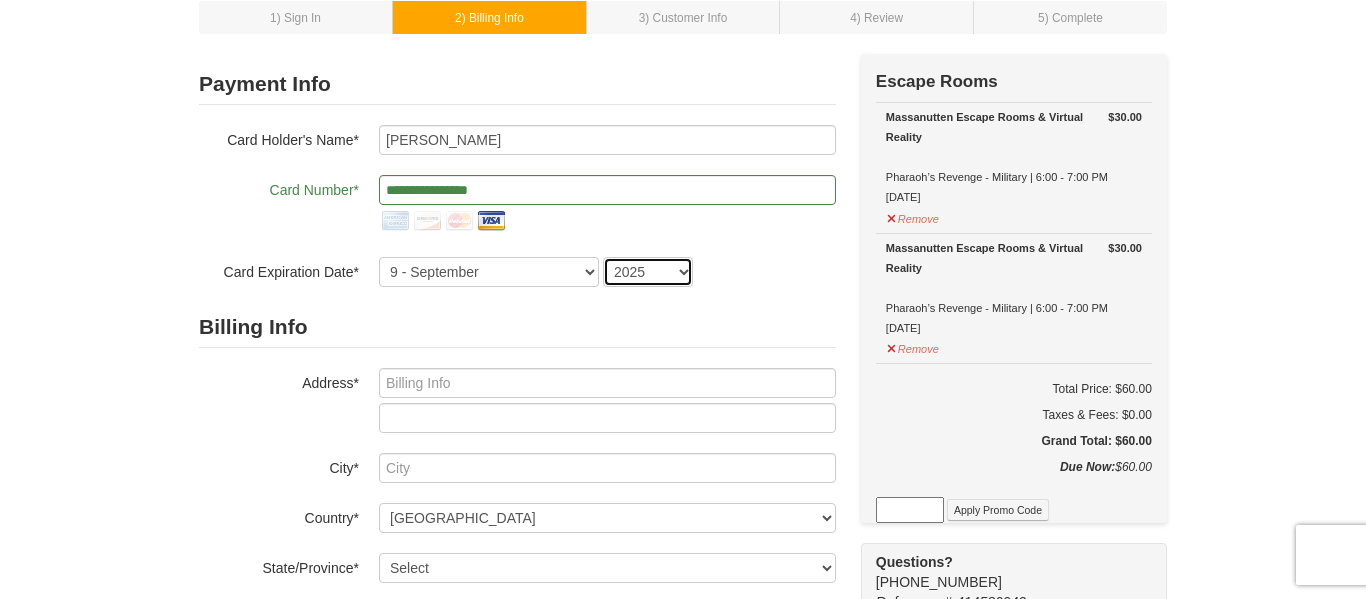 select on "2028" 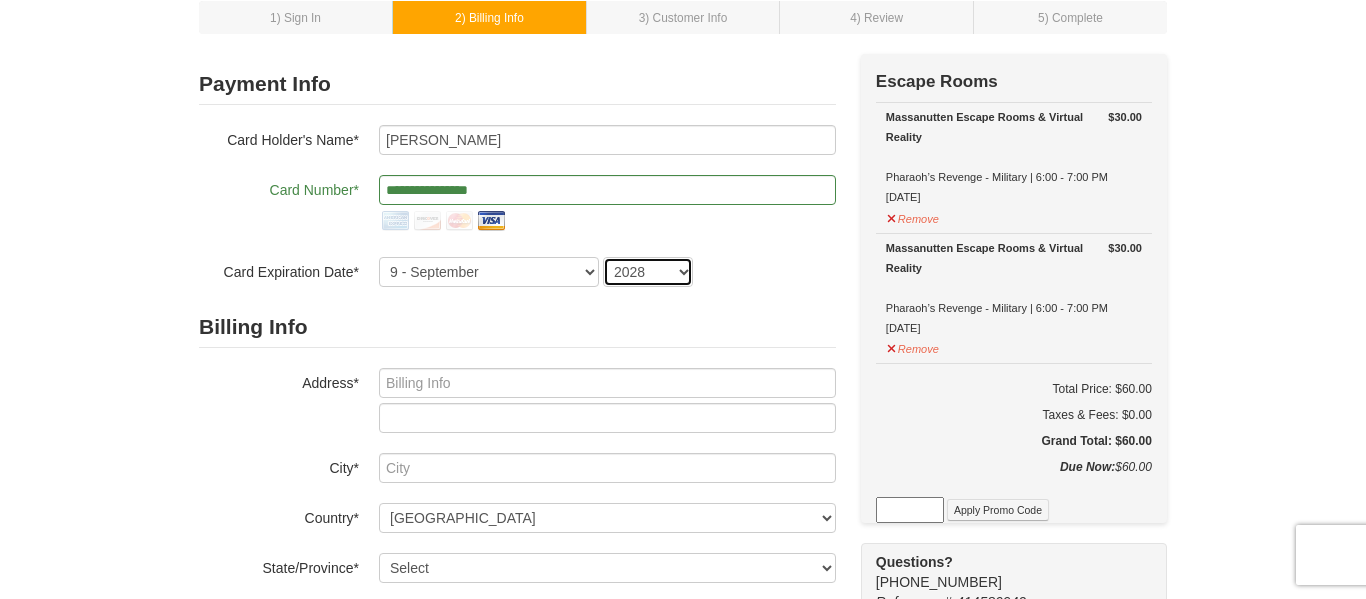 click on "2025 2026 2027 2028 2029 2030 2031 2032 2033 2034" at bounding box center [648, 272] 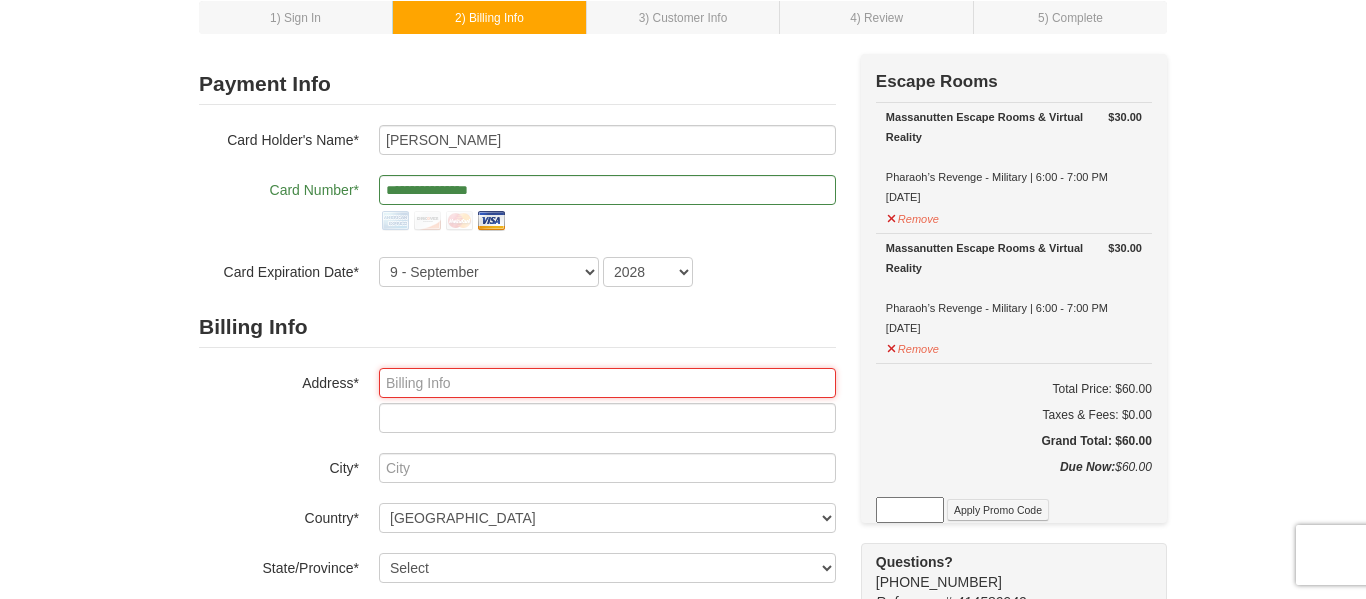 click at bounding box center (607, 383) 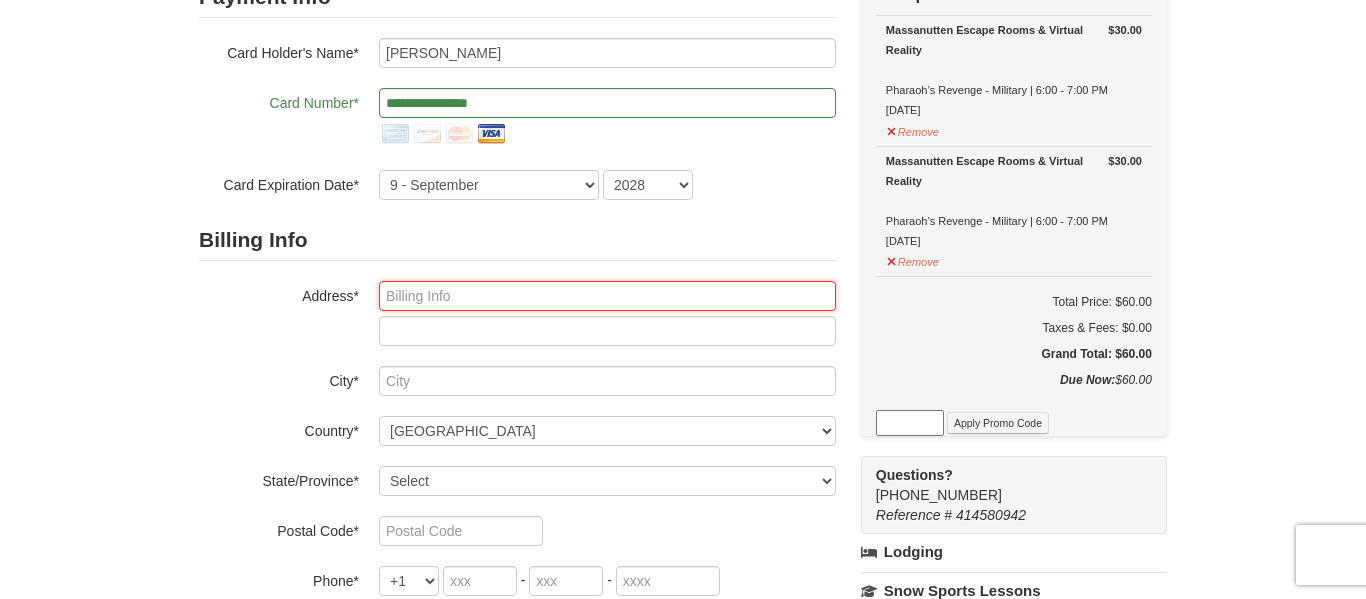 scroll, scrollTop: 198, scrollLeft: 0, axis: vertical 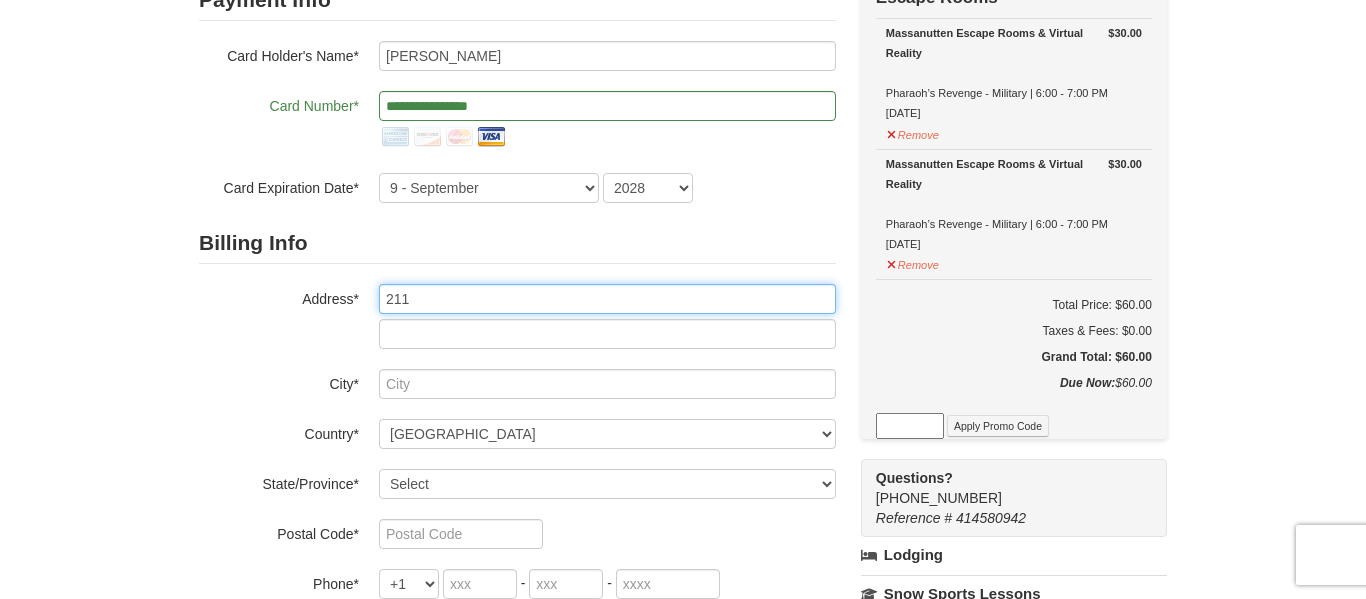type on "2113 Burnt Bridge Road" 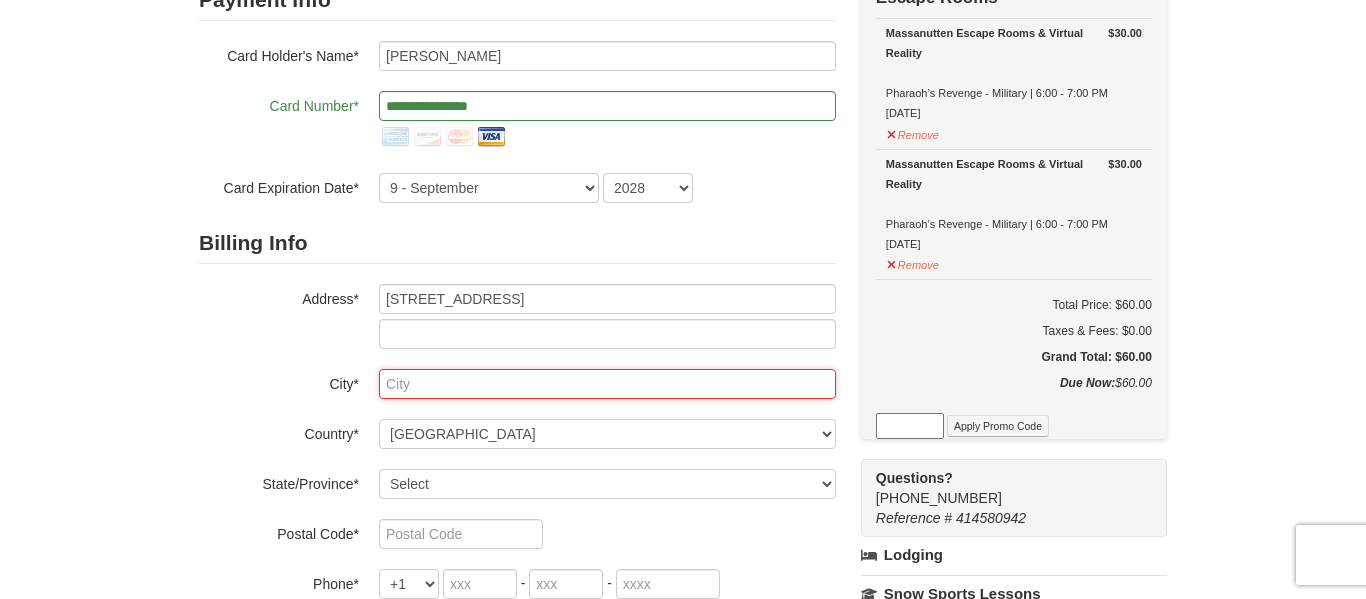 type on "Lynchburg" 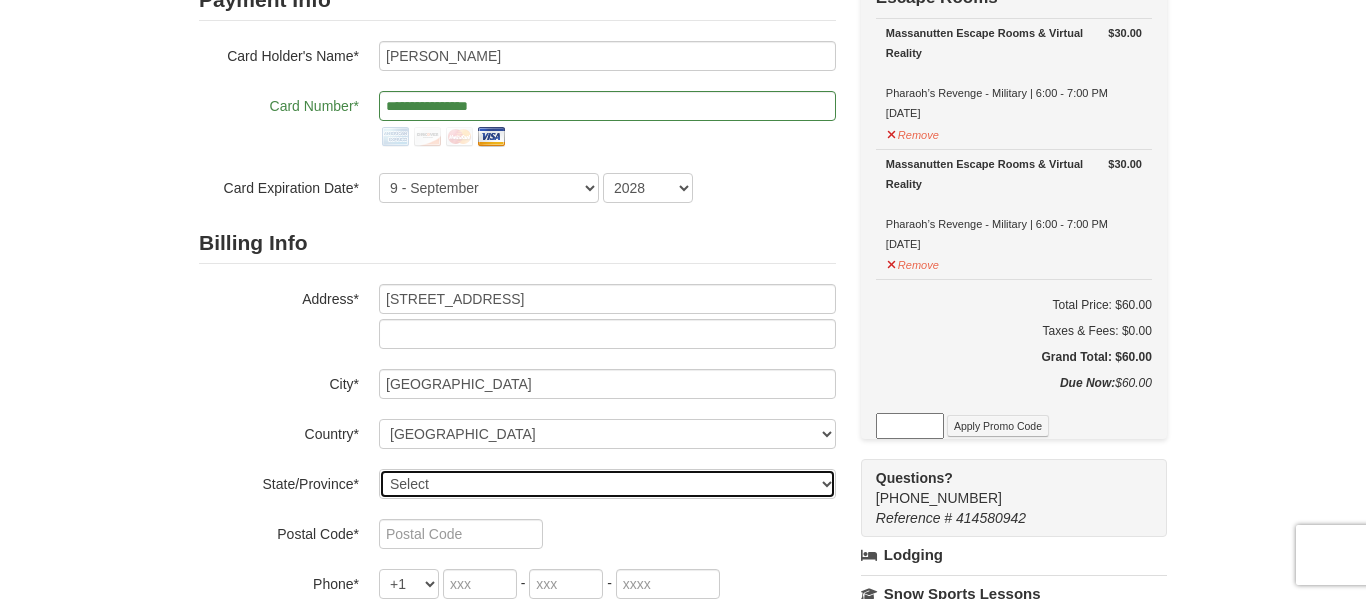 select on "VA" 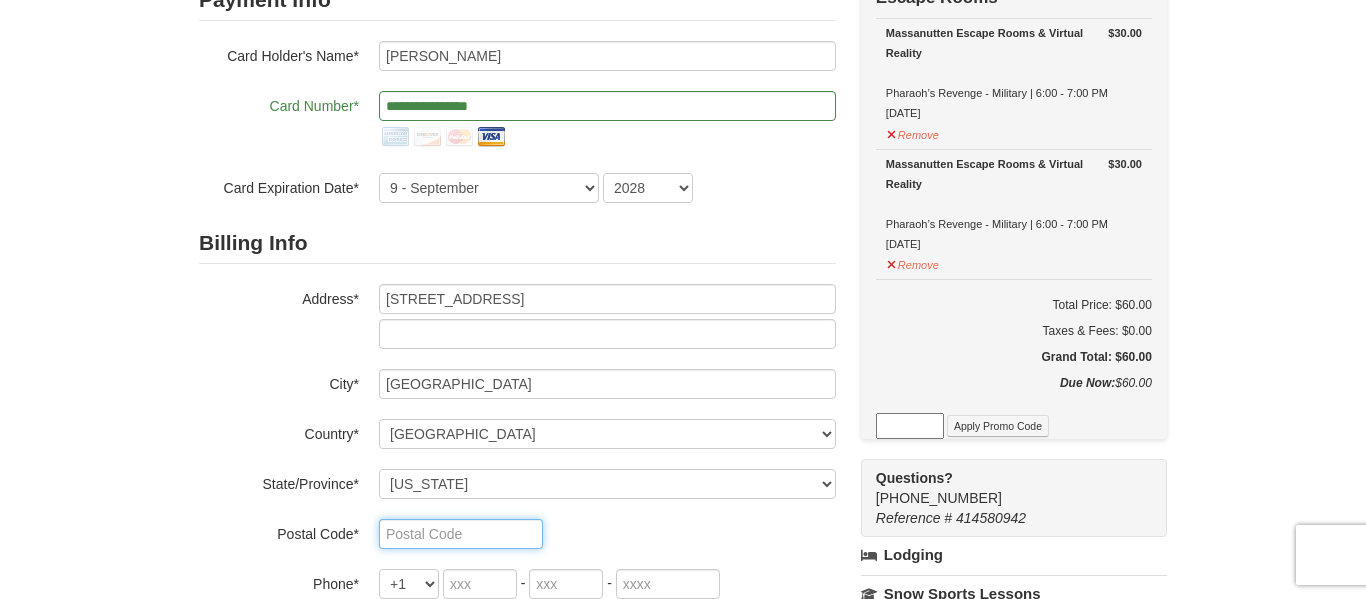 type on "24503" 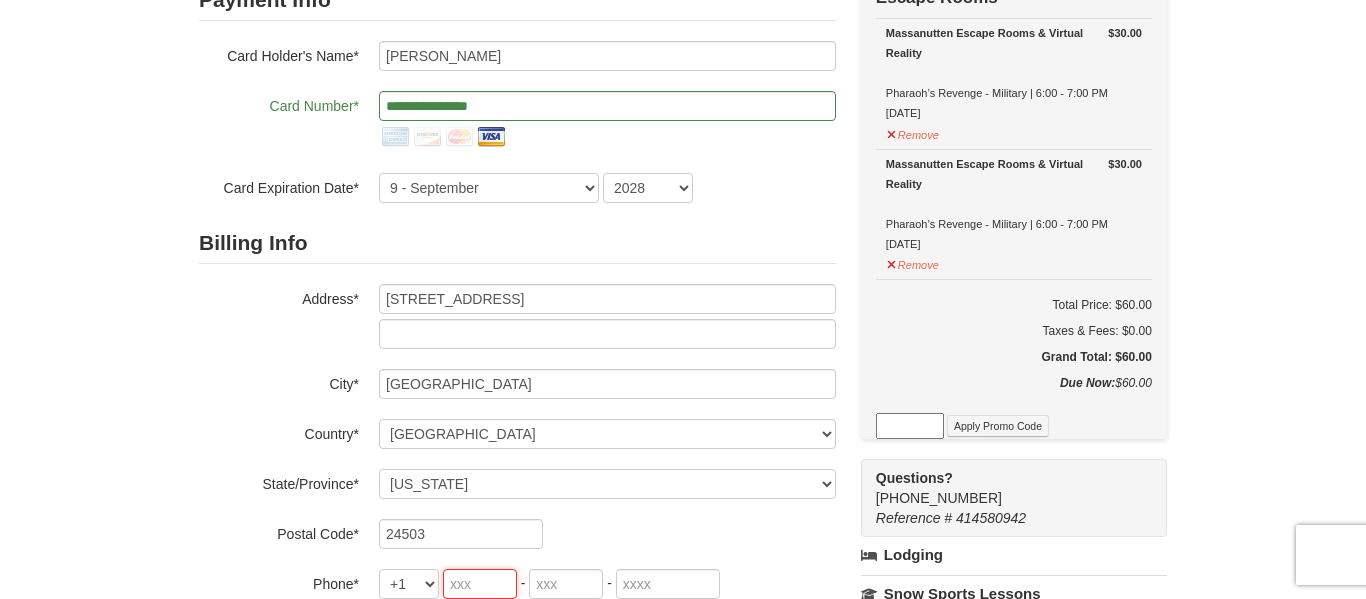type on "434" 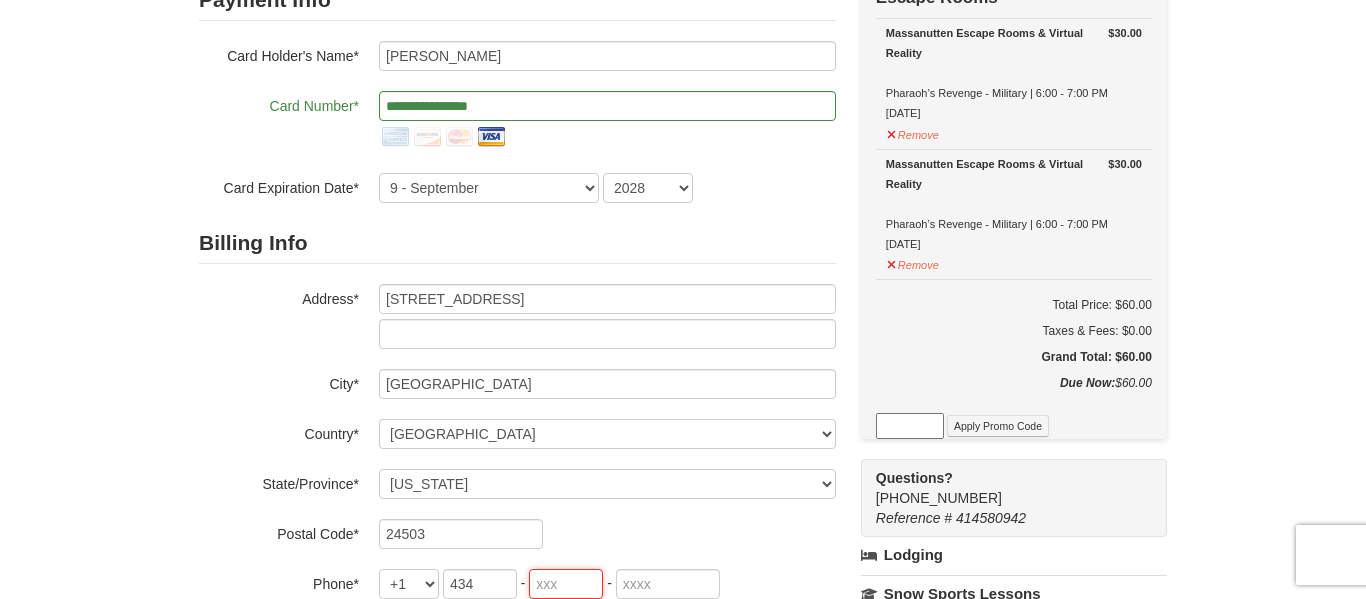 type on "316" 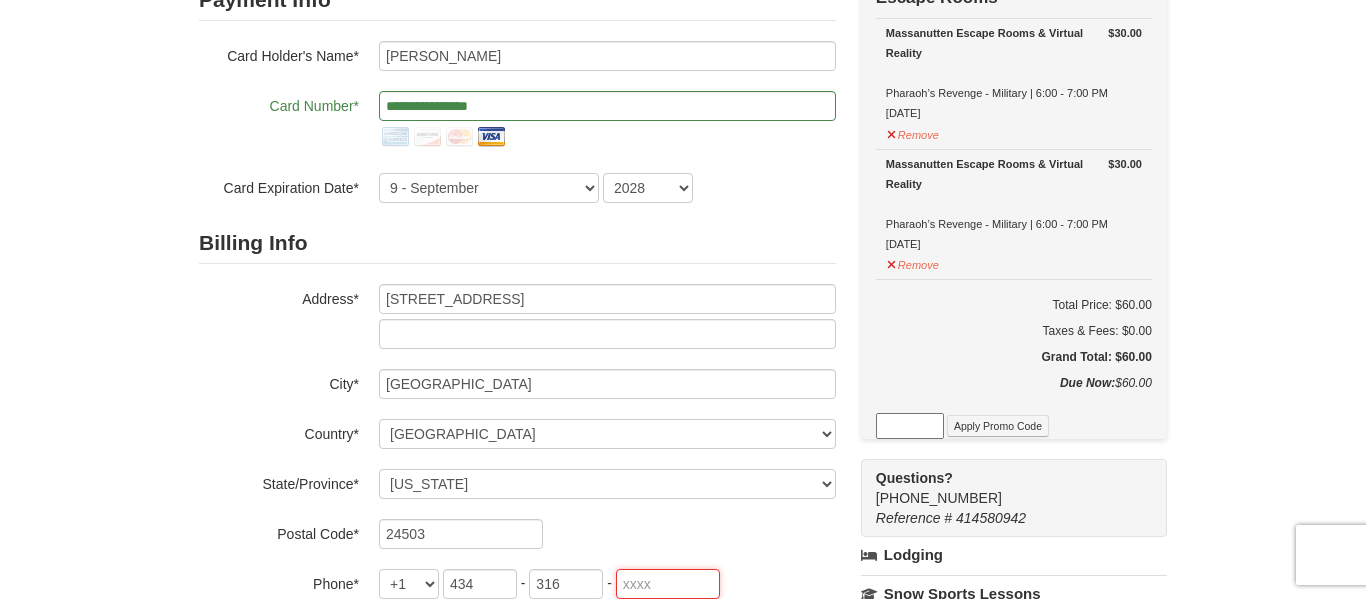 type on "8049" 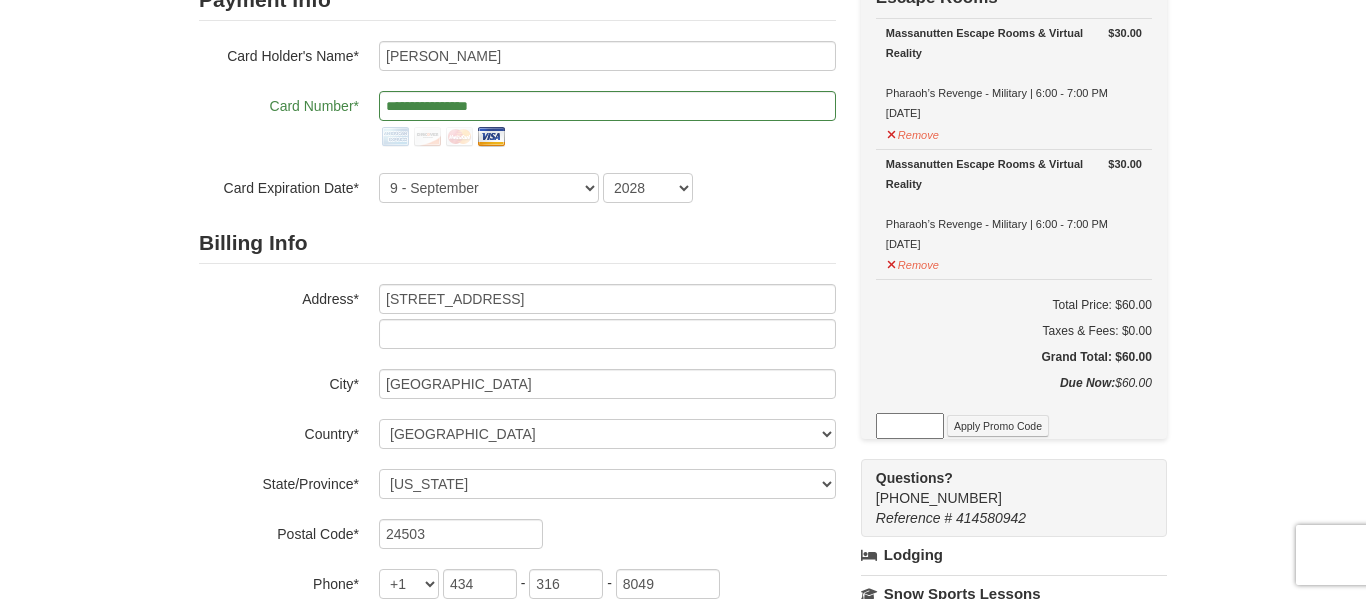type on "ckgglass2@gmail.com" 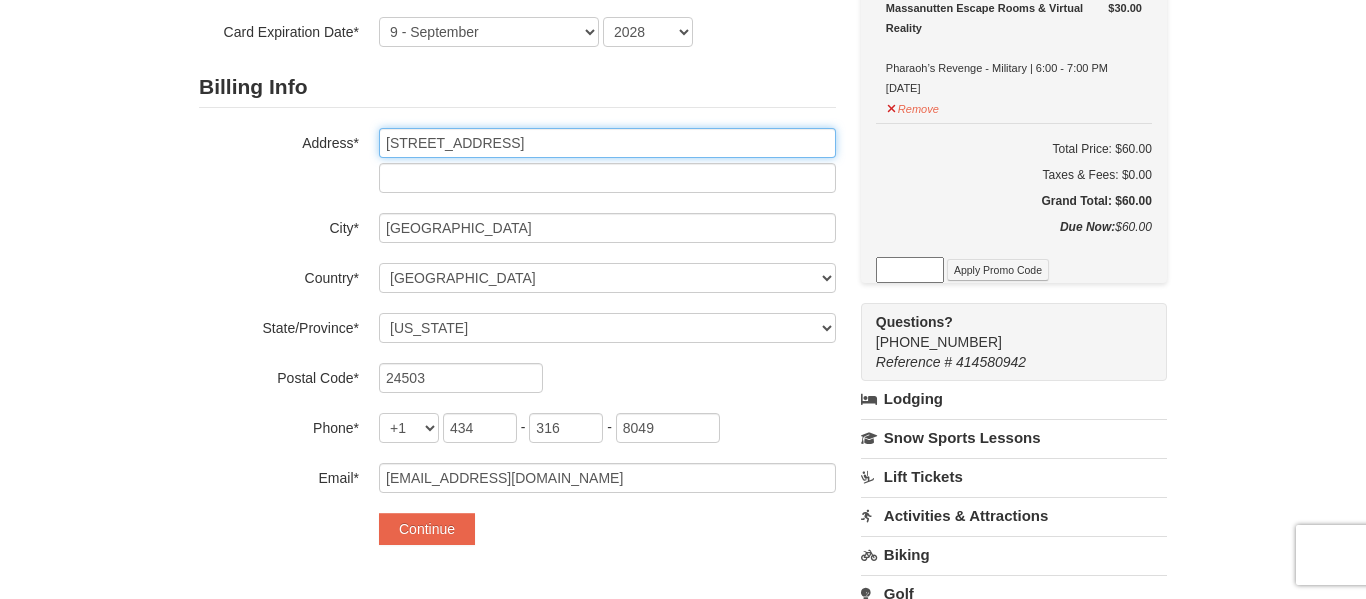 scroll, scrollTop: 357, scrollLeft: 0, axis: vertical 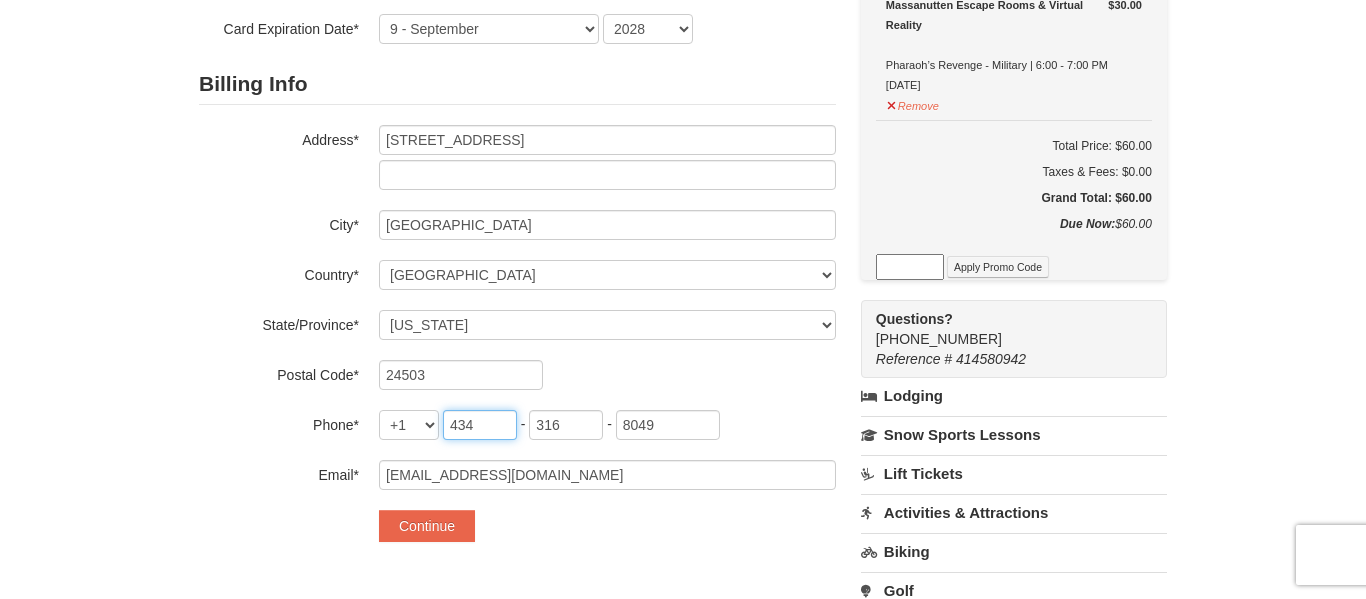 click on "434" at bounding box center [480, 425] 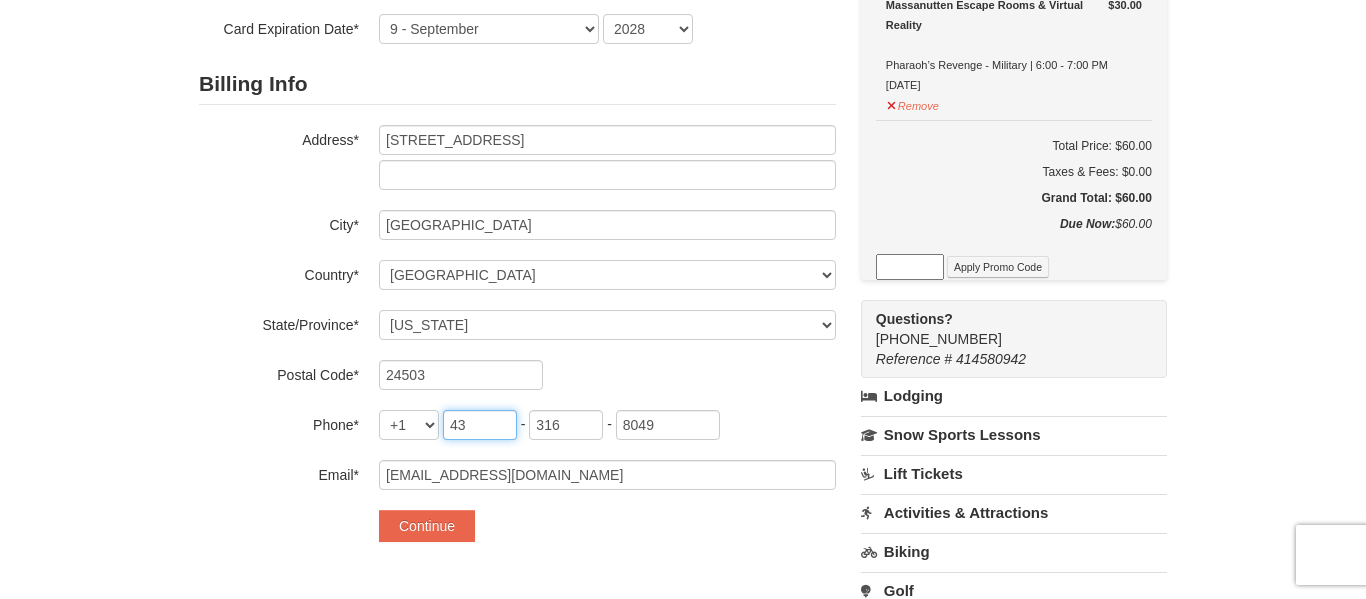 type on "4" 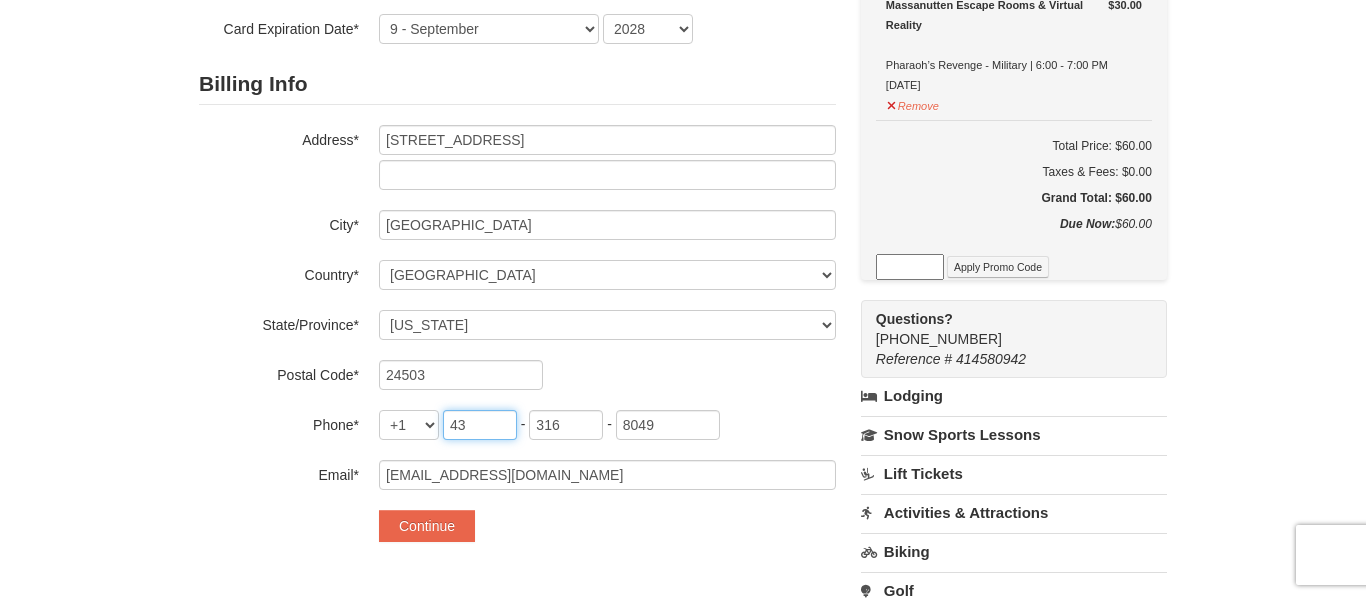 type on "434" 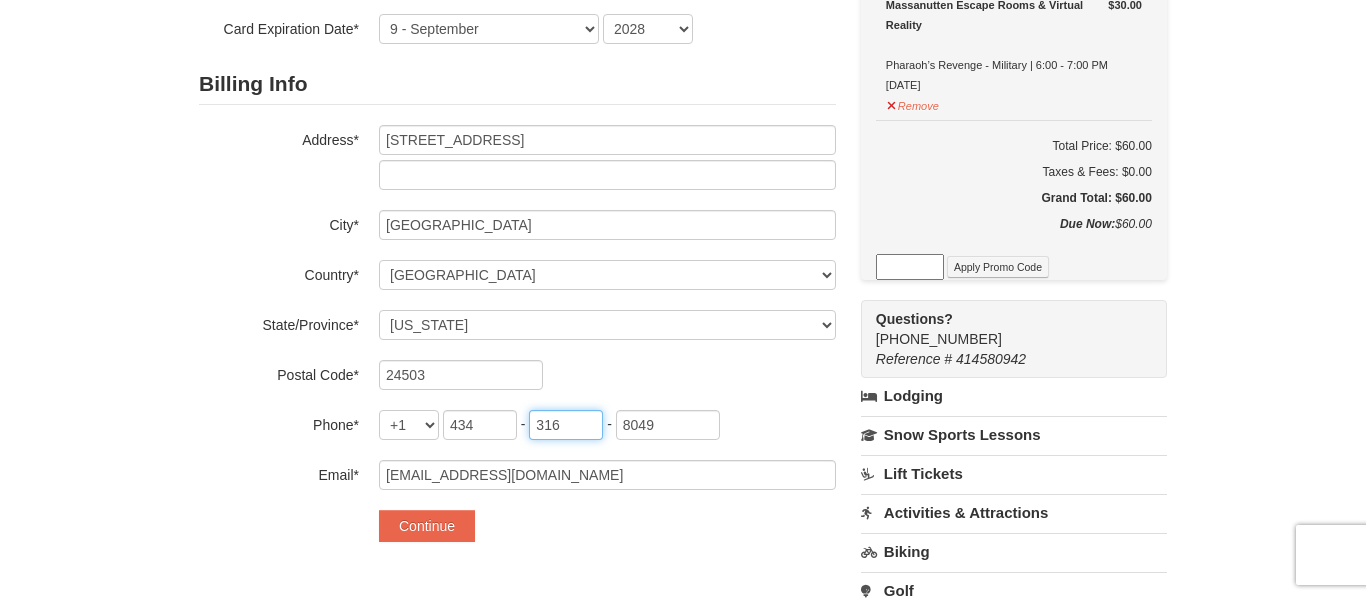 click on "316" at bounding box center [566, 425] 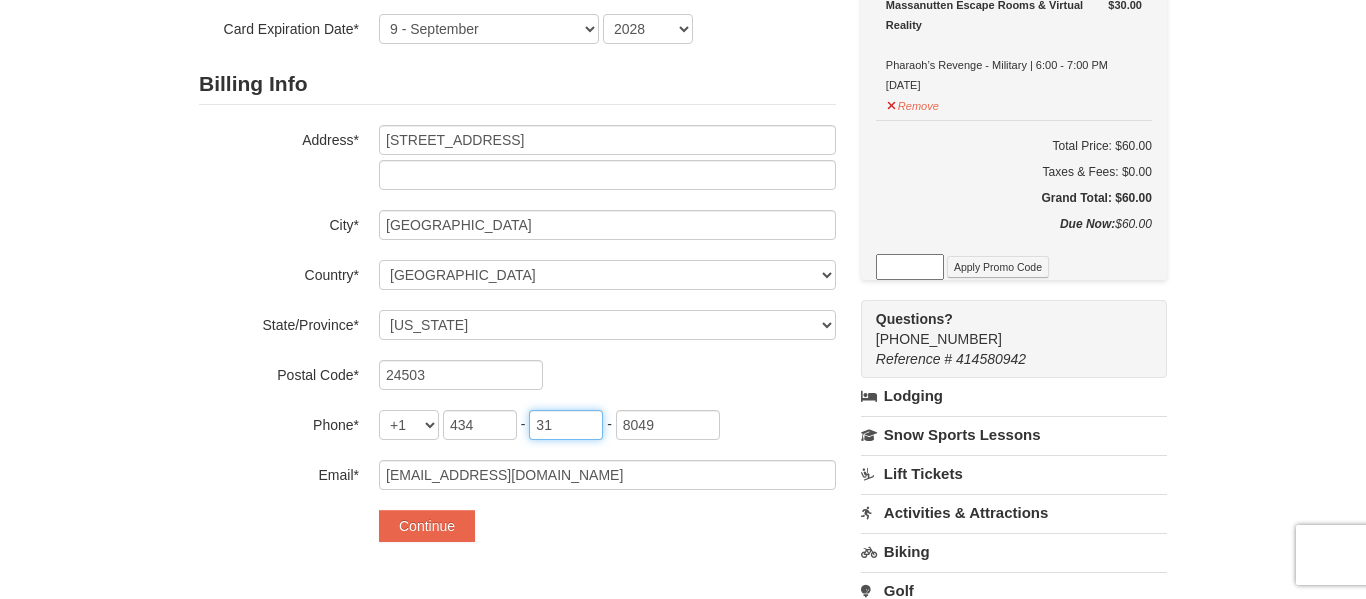 type on "3" 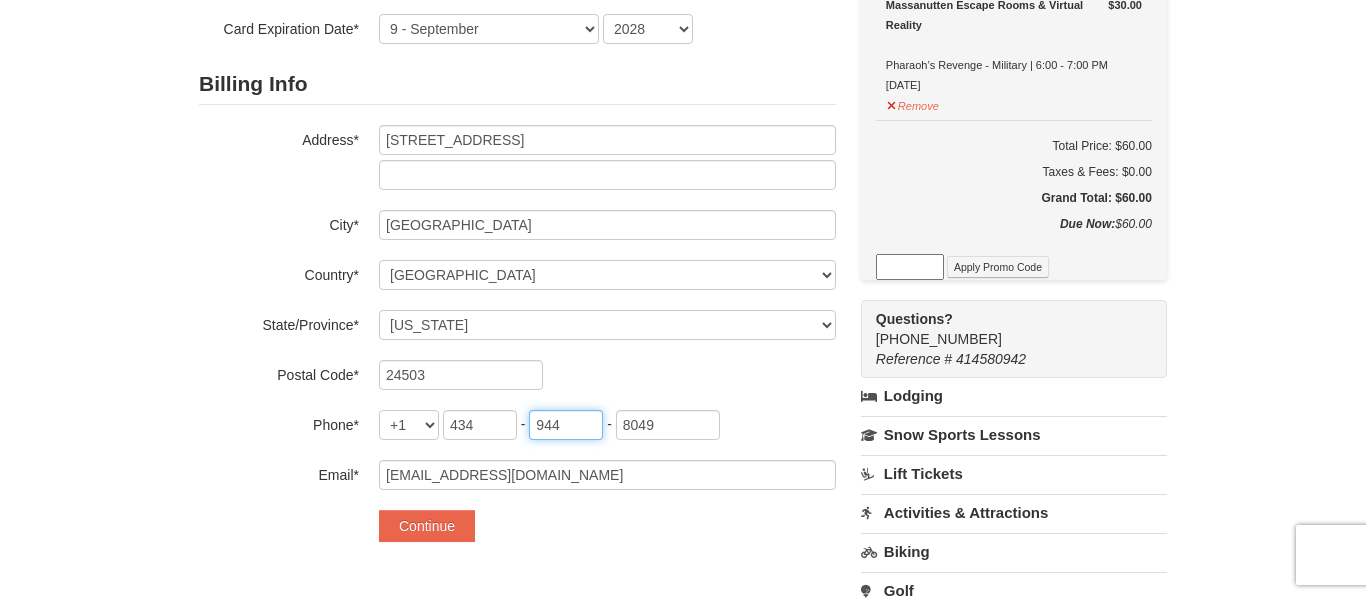 type on "944" 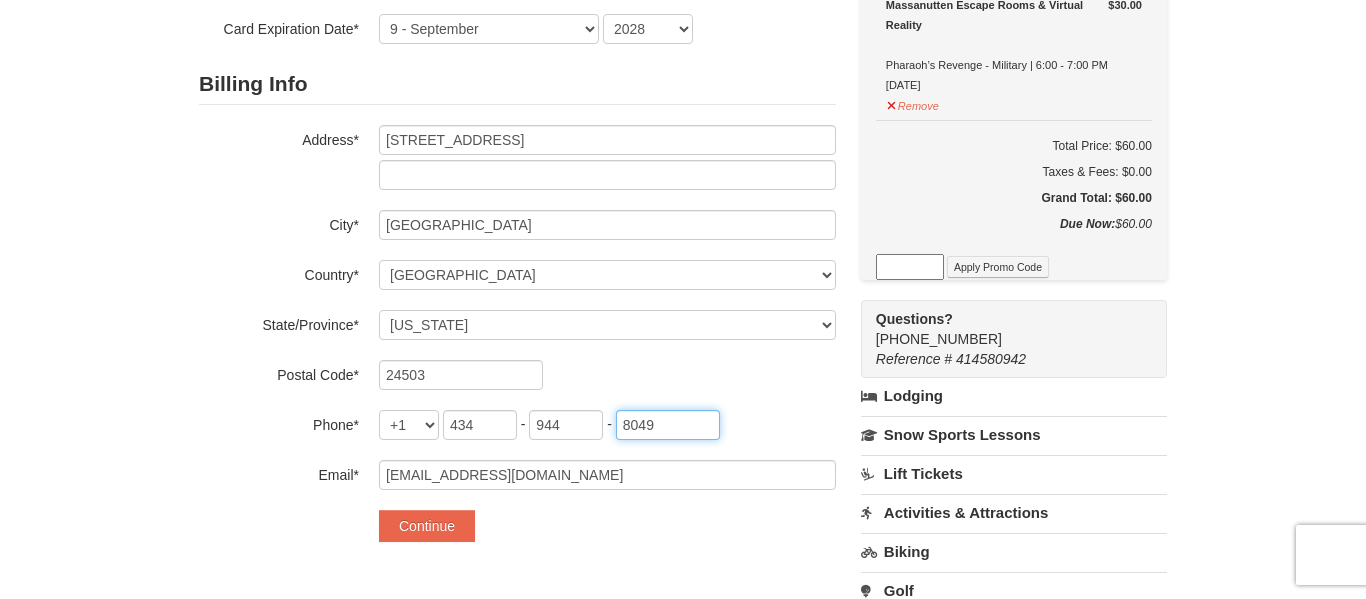 click on "8049" at bounding box center [668, 425] 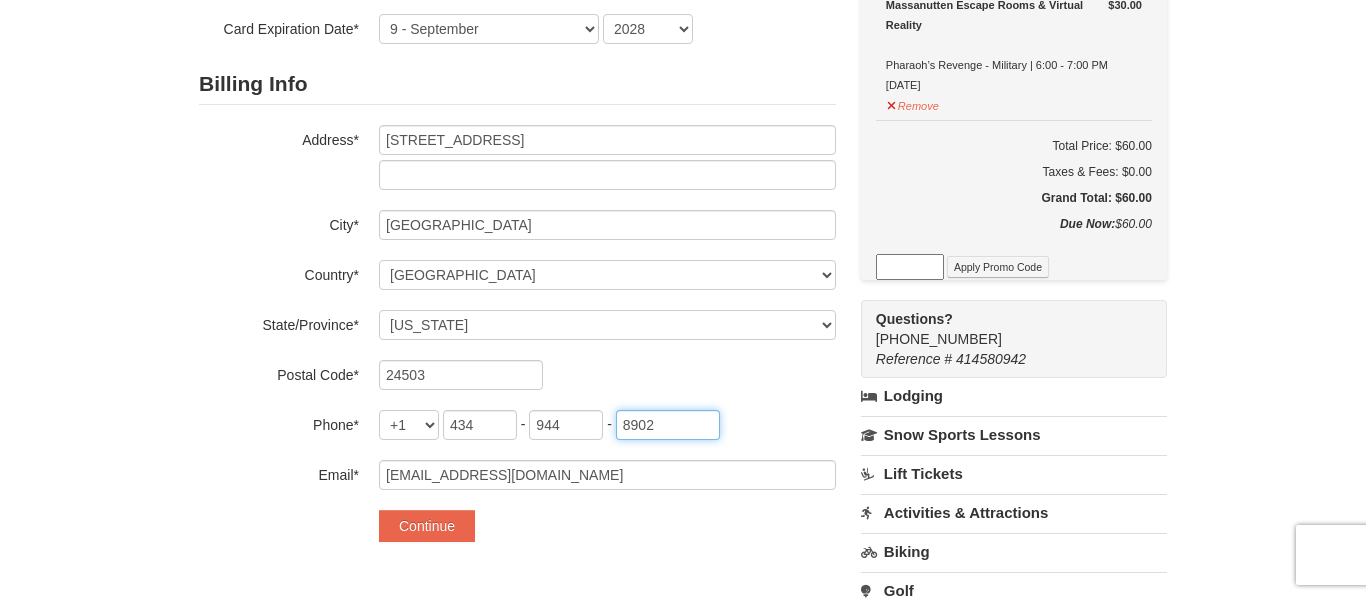 type on "8902" 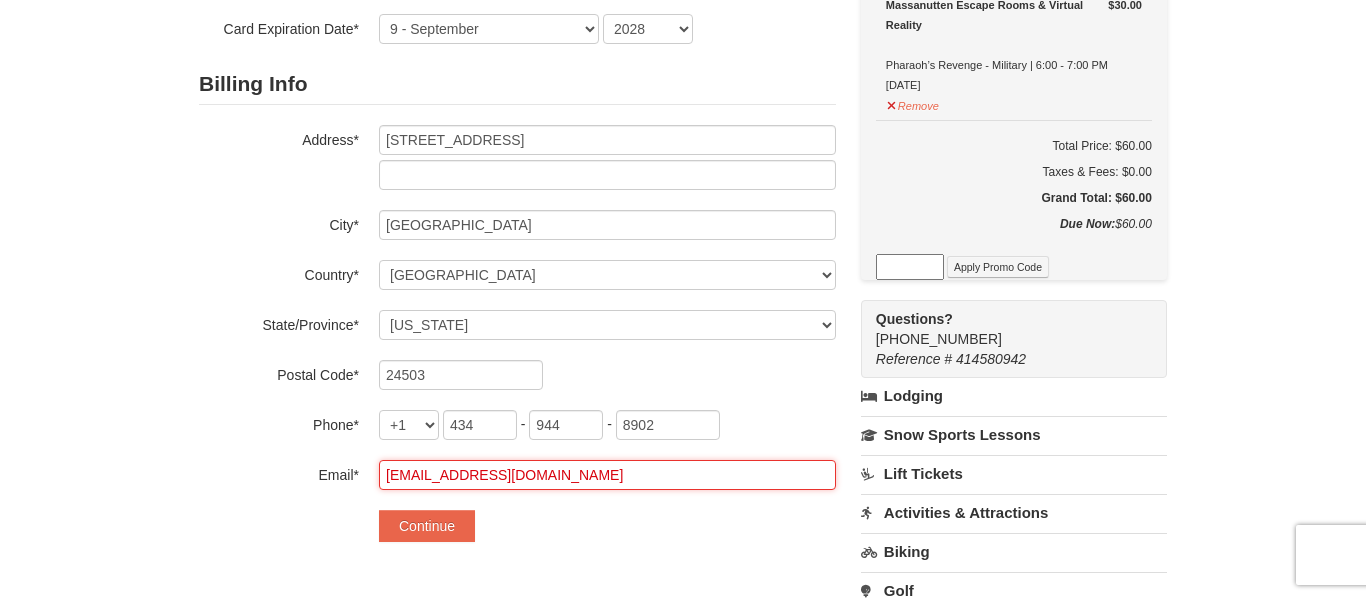 click on "ckgglass2@gmail.com" at bounding box center (607, 475) 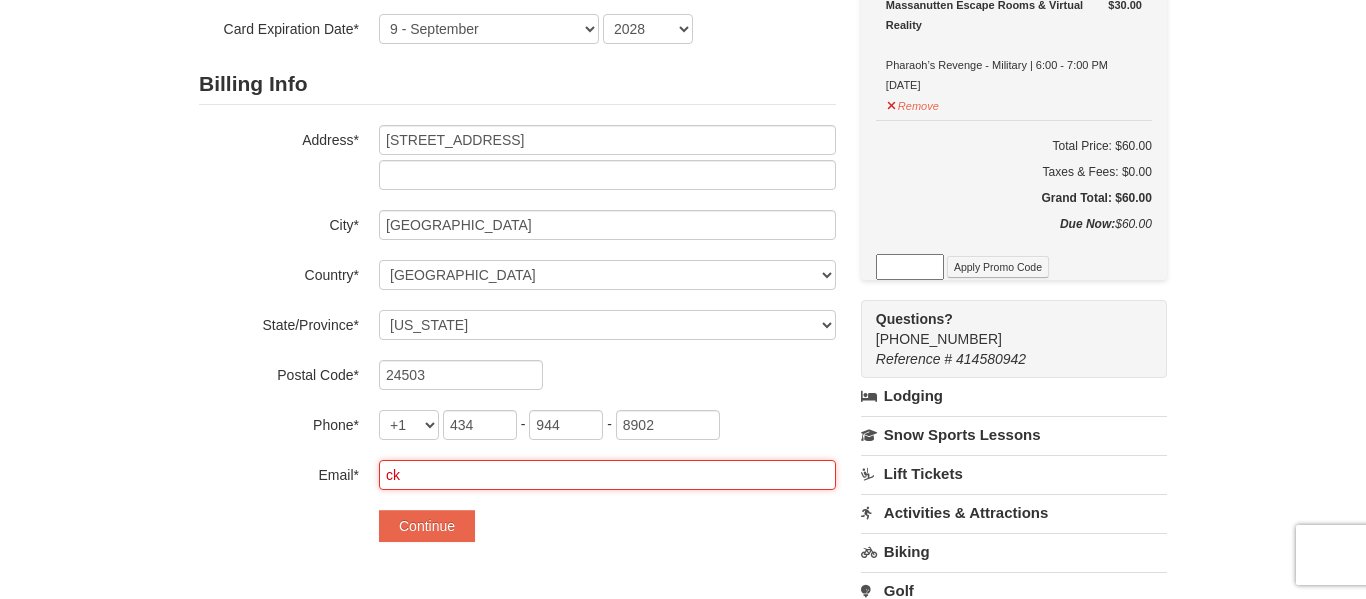 type on "c" 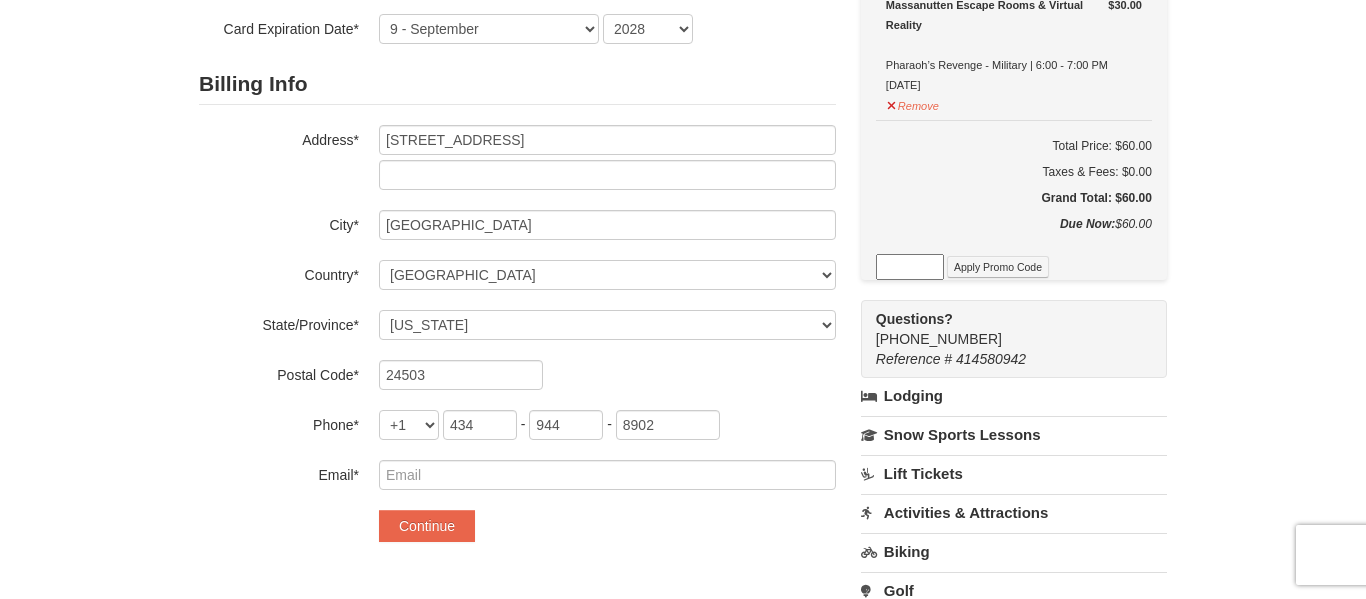 click on "Continue" at bounding box center [607, 526] 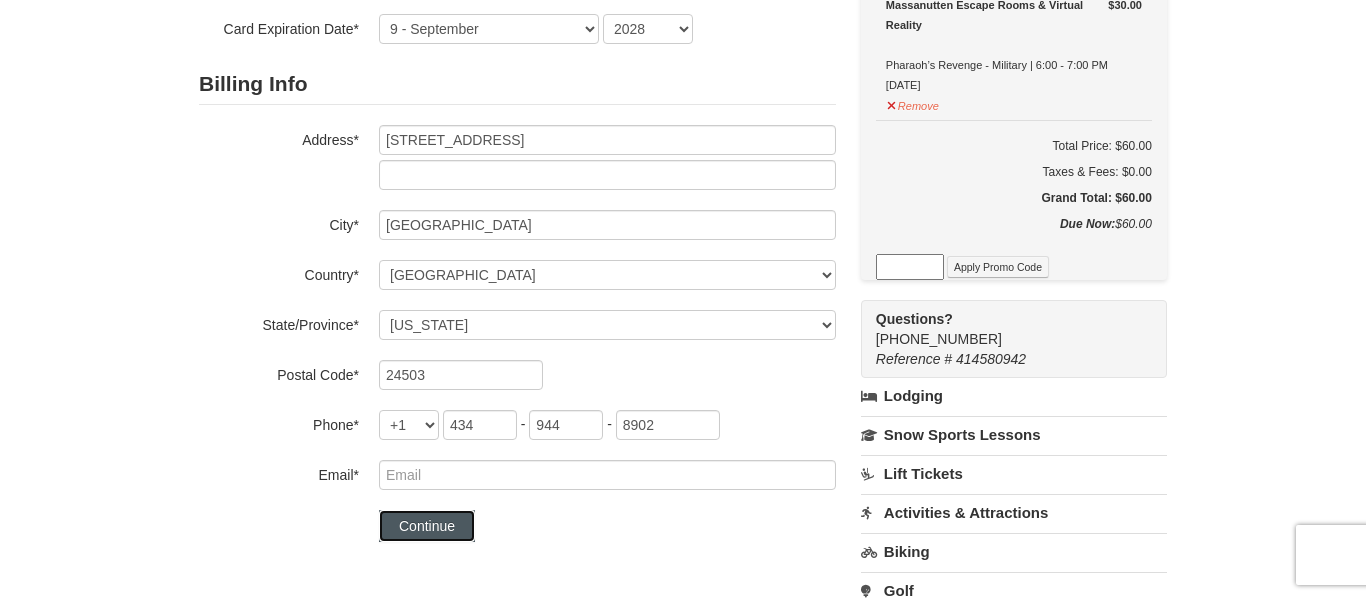 click on "Continue" at bounding box center (427, 526) 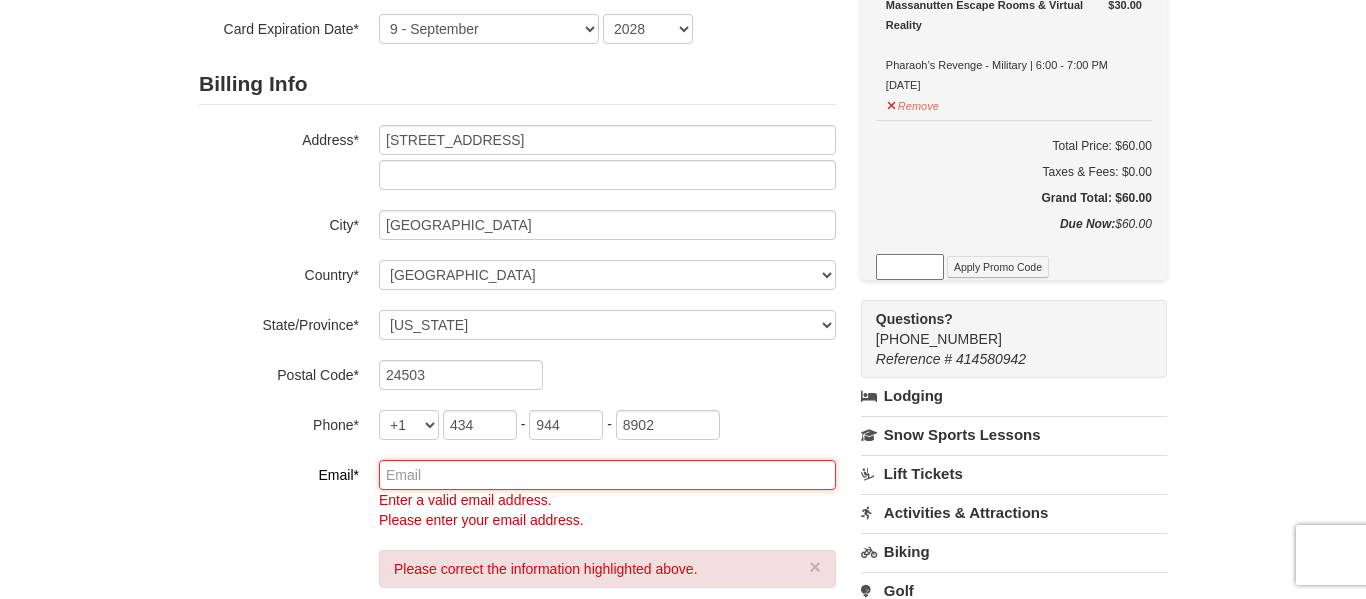 click at bounding box center (607, 475) 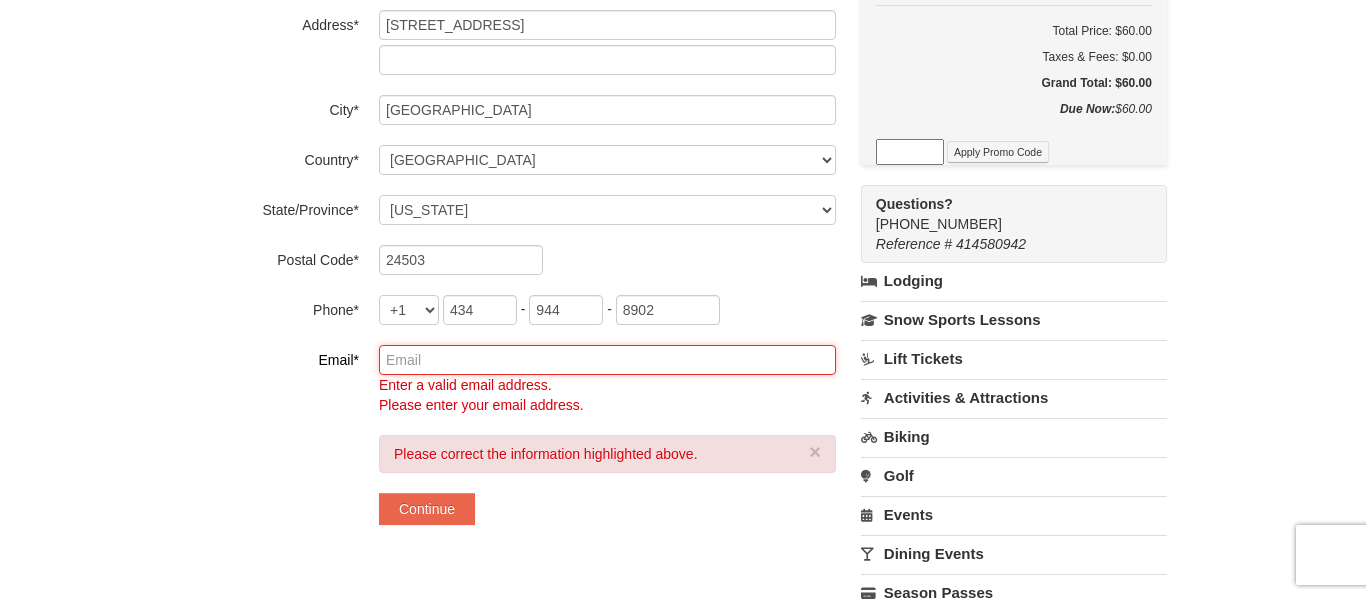 scroll, scrollTop: 468, scrollLeft: 0, axis: vertical 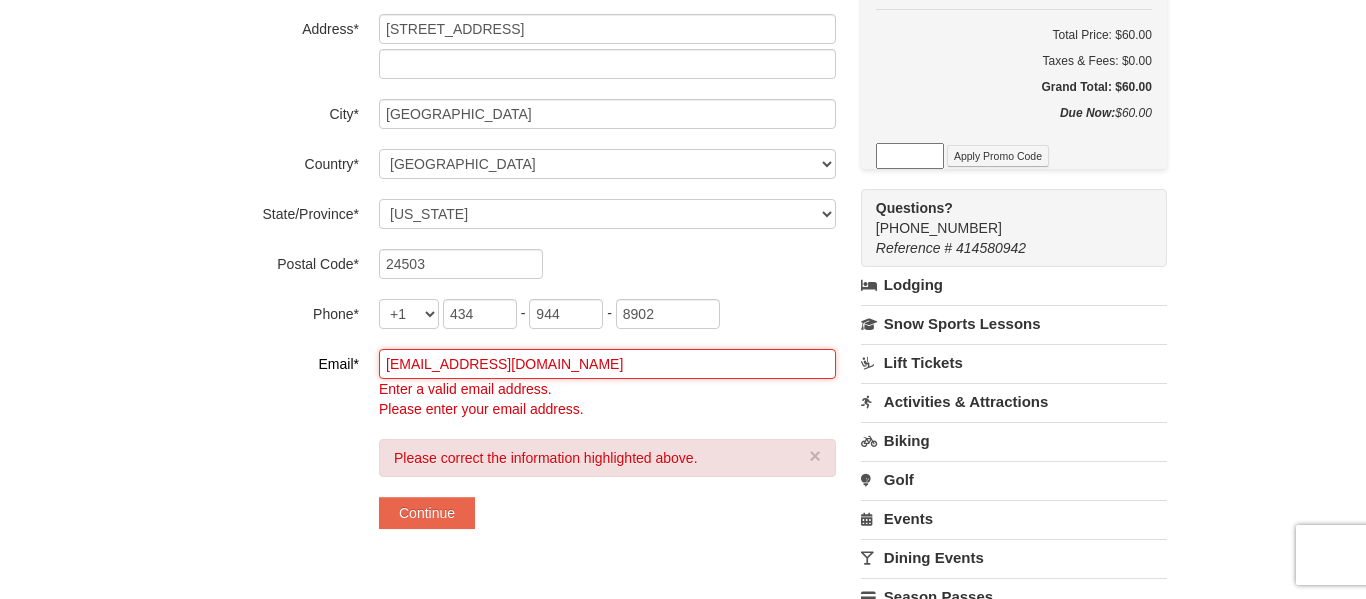 type on "r219Cabell@yahoo.com" 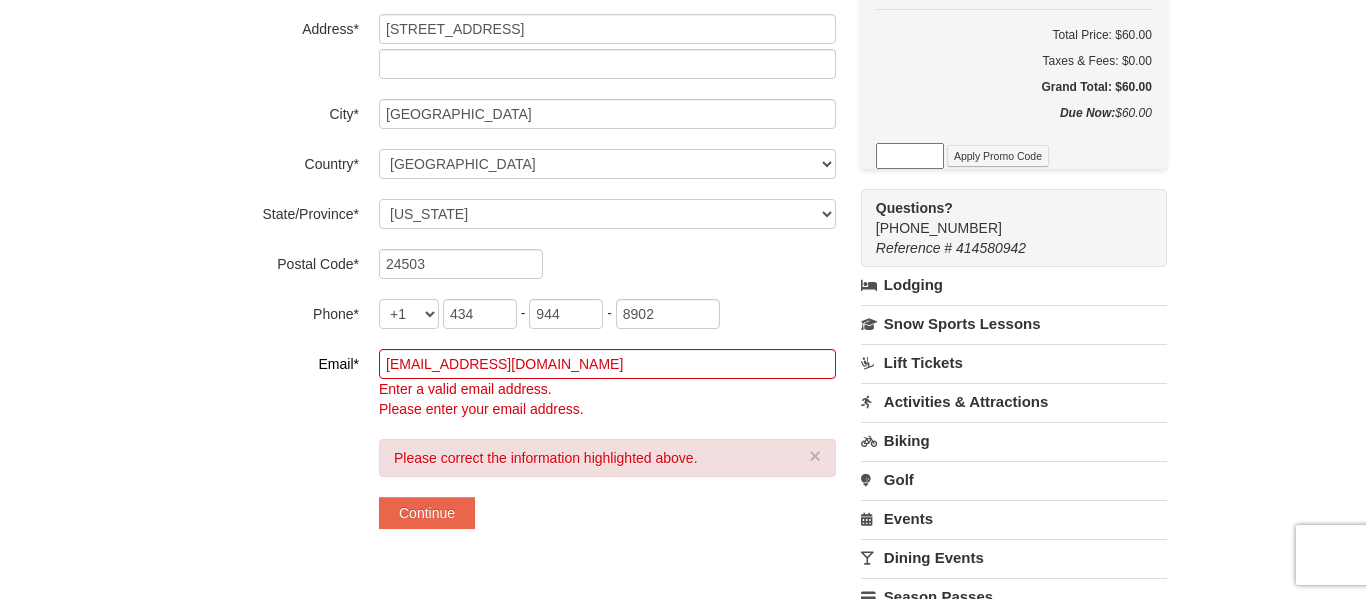 click on "**********" at bounding box center [517, 124] 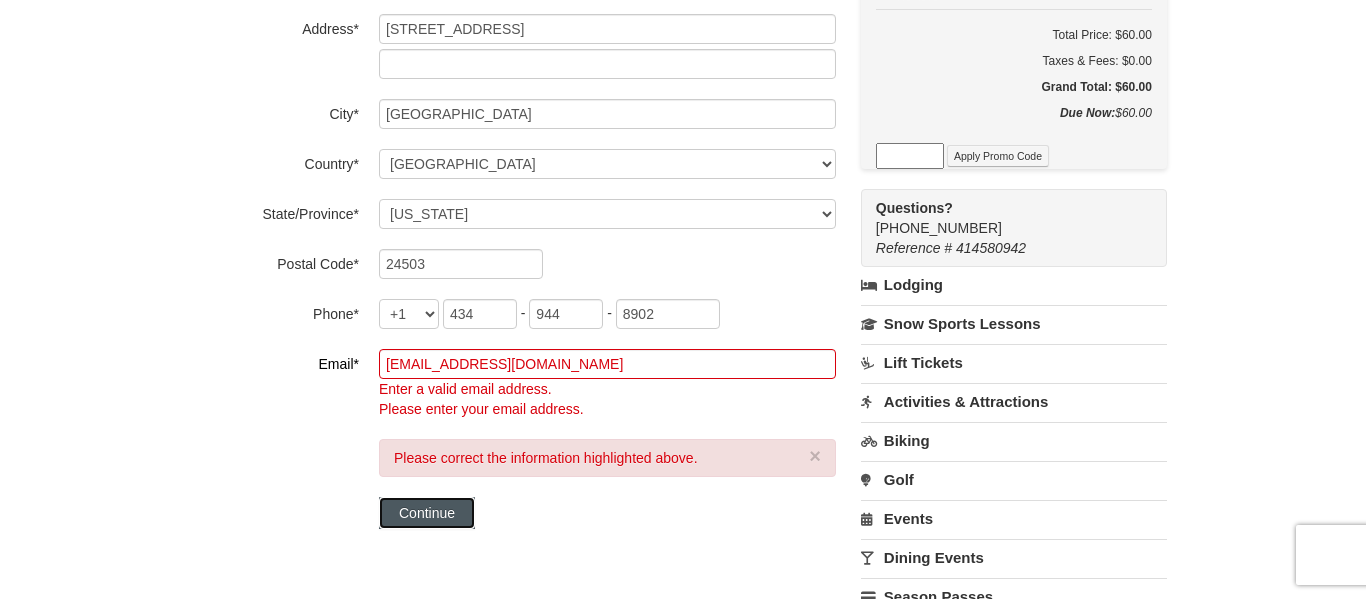 click on "Continue" at bounding box center (427, 513) 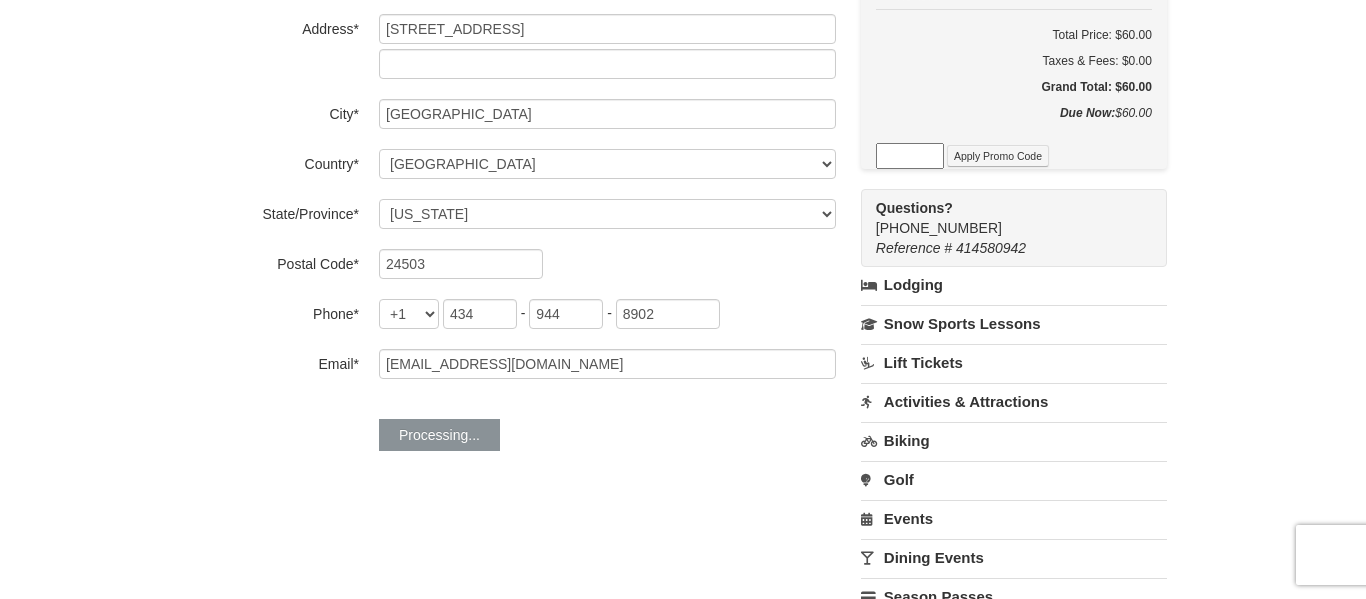 click on "**********" at bounding box center (683, 226) 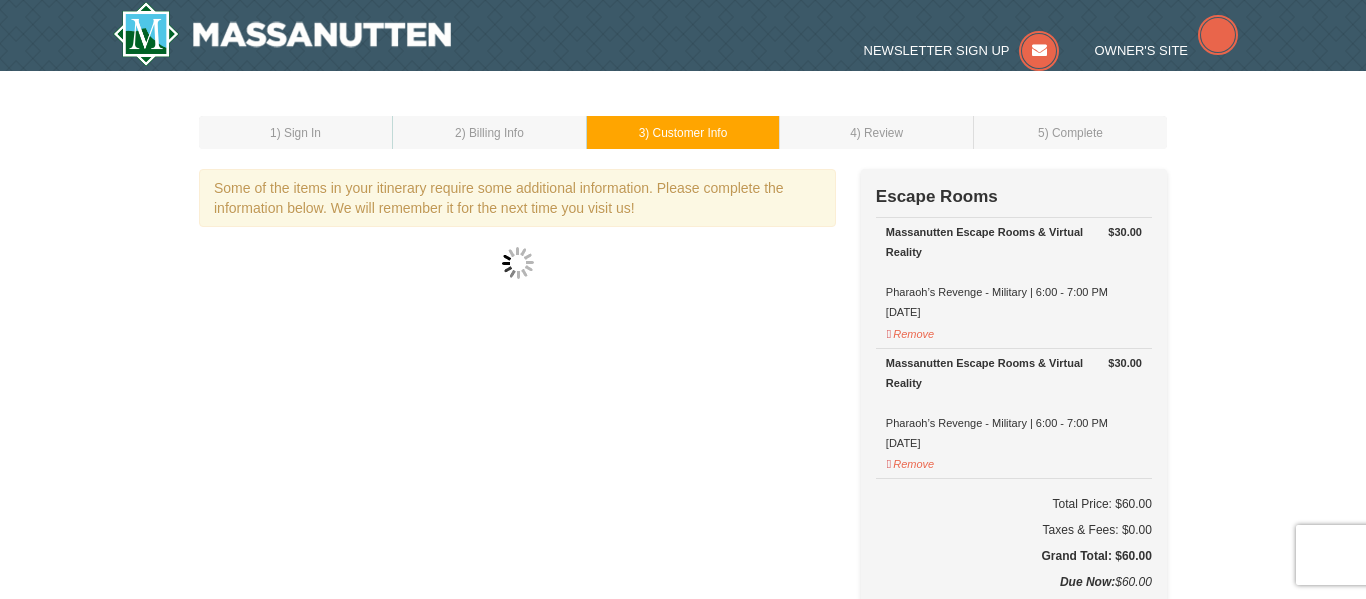 scroll, scrollTop: 0, scrollLeft: 0, axis: both 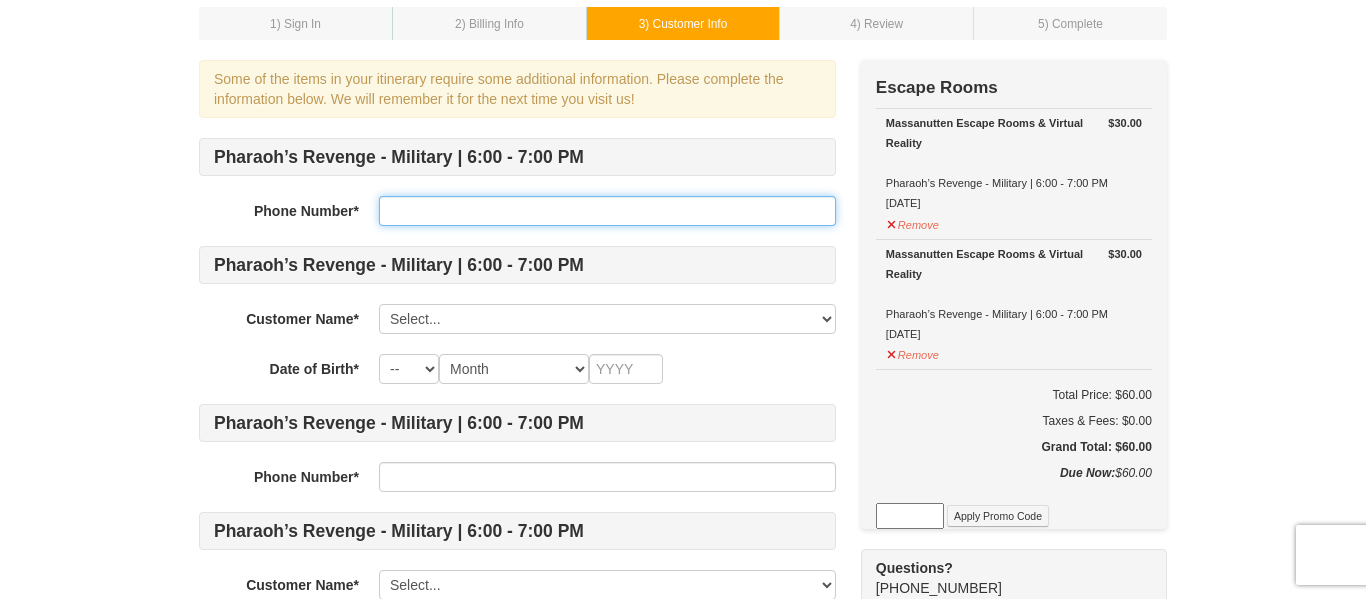 click at bounding box center (607, 211) 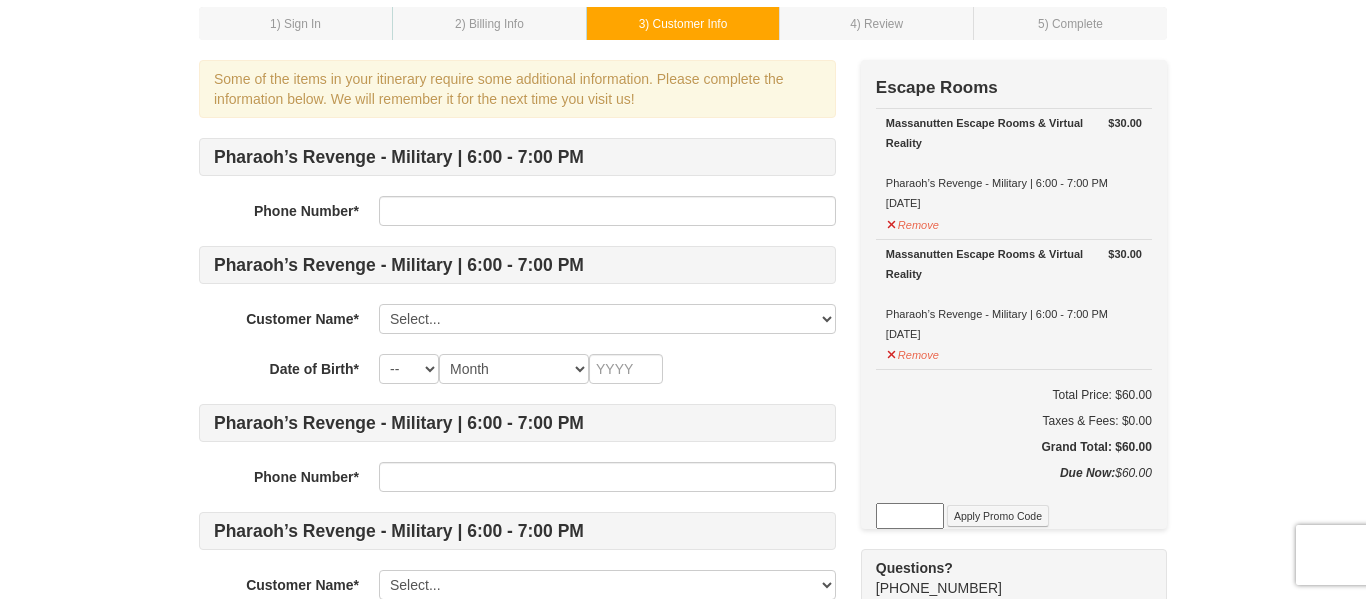 click on "1
) Sign In
2
) Billing Info
3
) Customer Info
) Review
×" at bounding box center [683, 364] 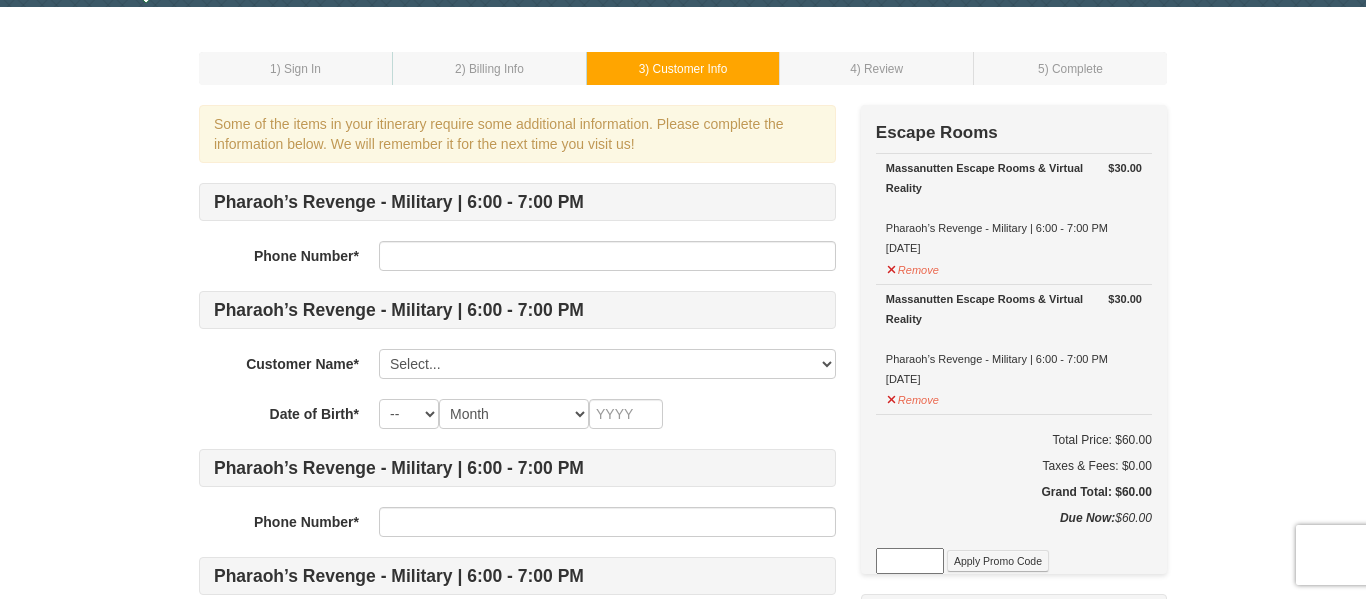 scroll, scrollTop: 60, scrollLeft: 0, axis: vertical 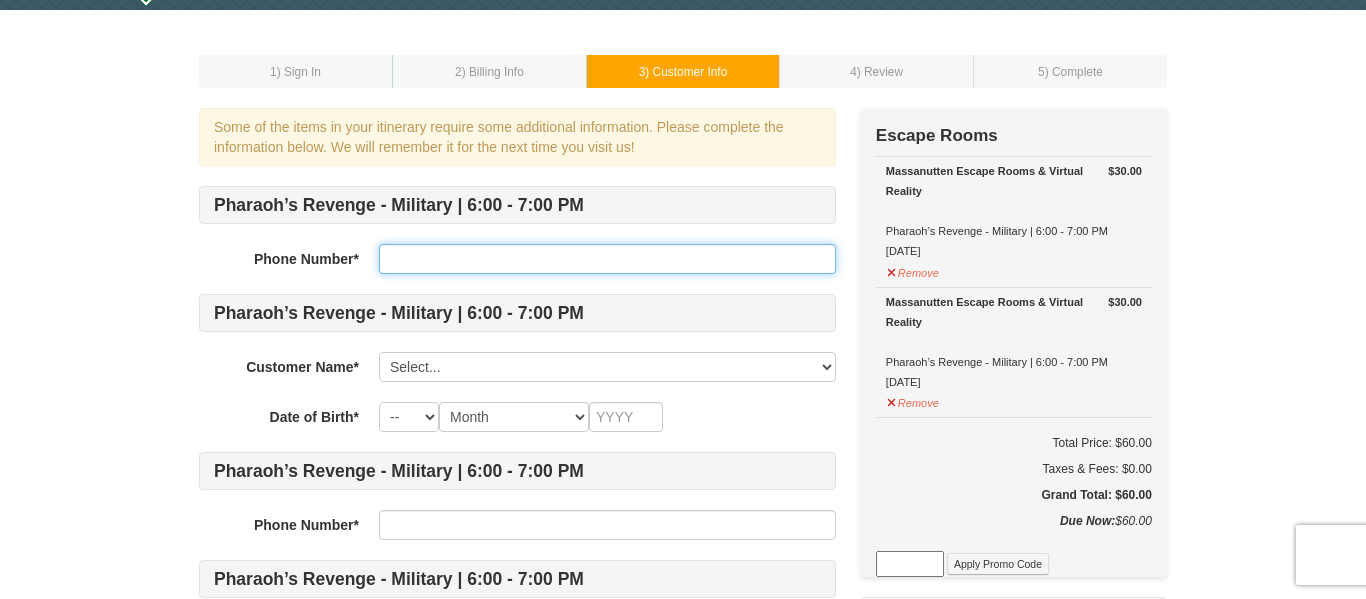 click at bounding box center [607, 259] 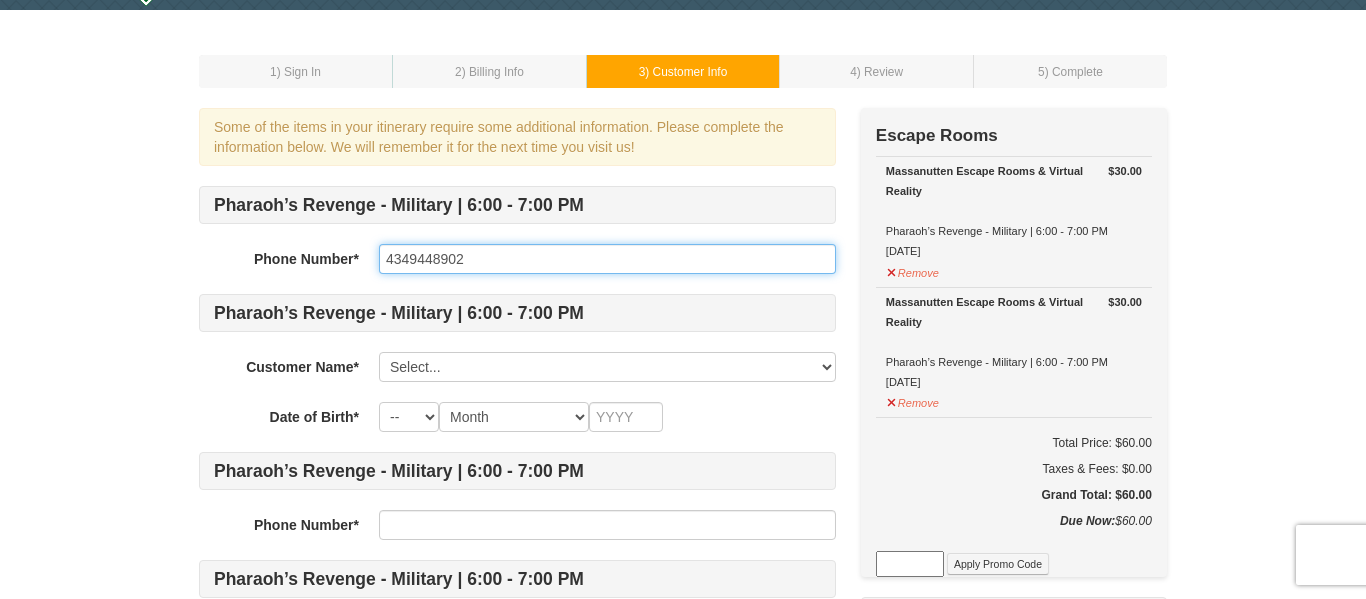 type on "4349448902" 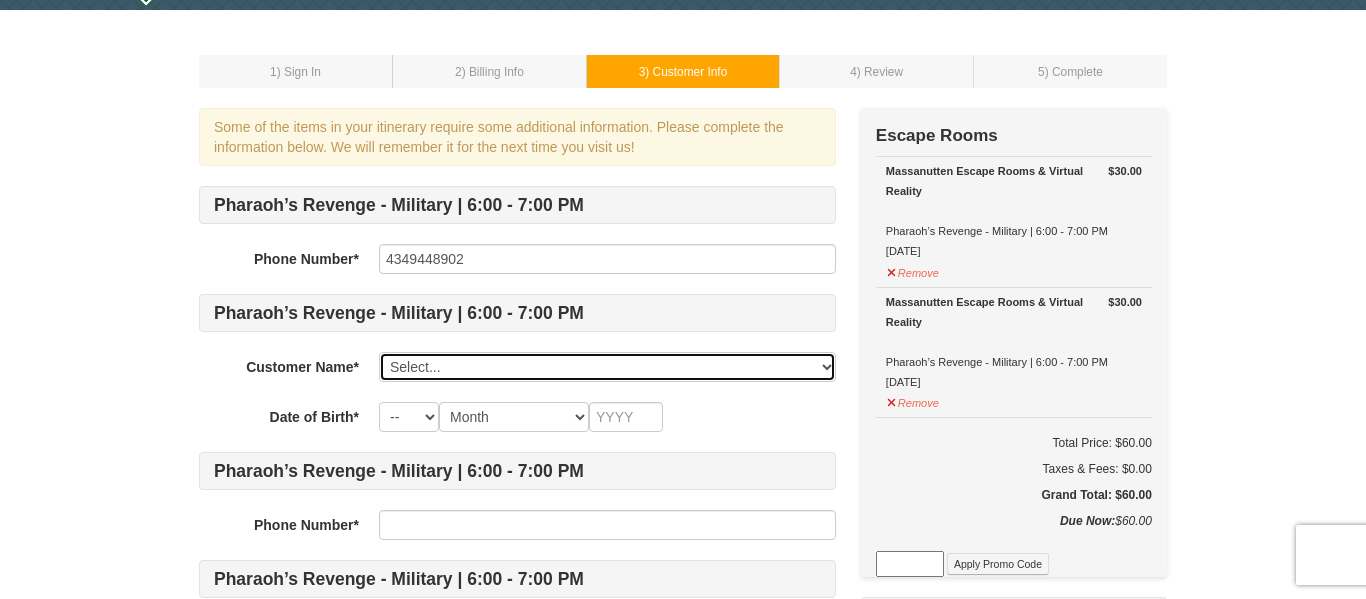 click on "Select... Richard Cabell Add New..." at bounding box center [607, 367] 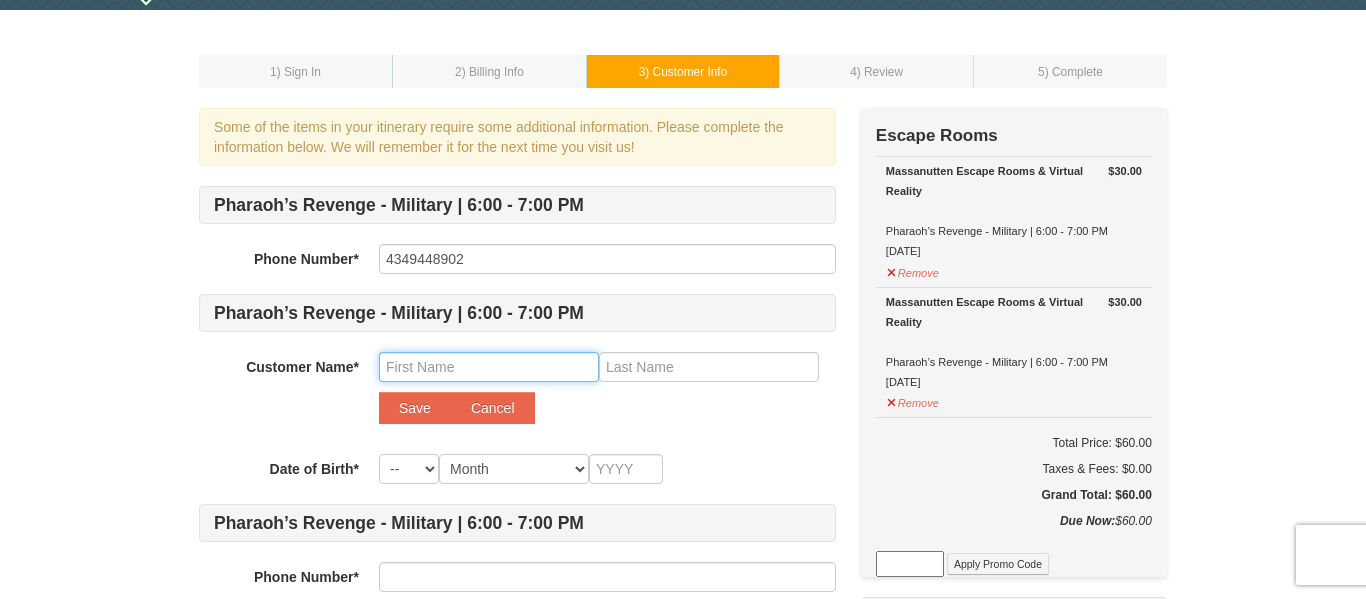 click at bounding box center (489, 367) 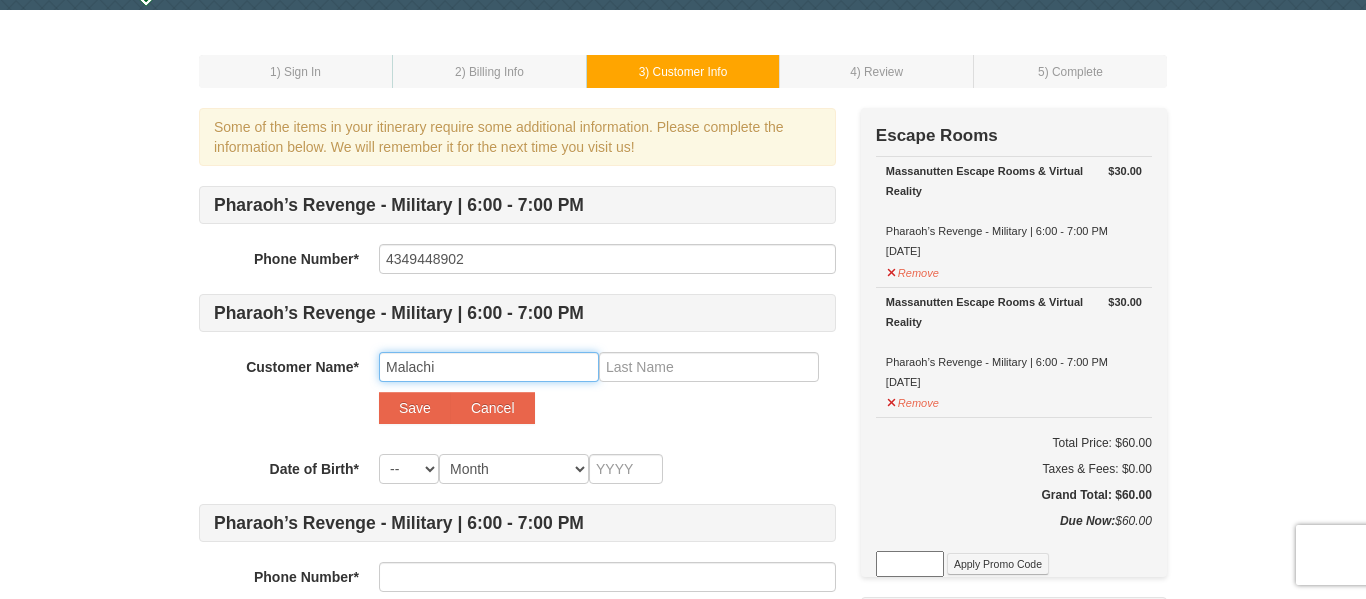 type on "Malachi" 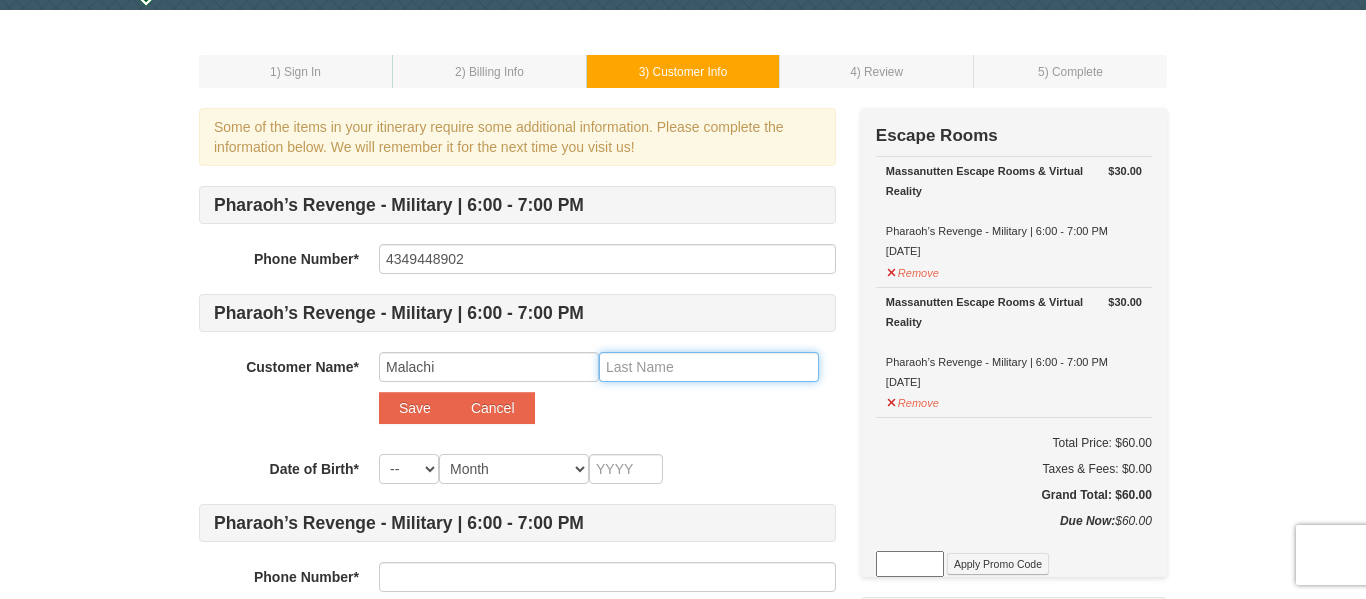 click at bounding box center (709, 367) 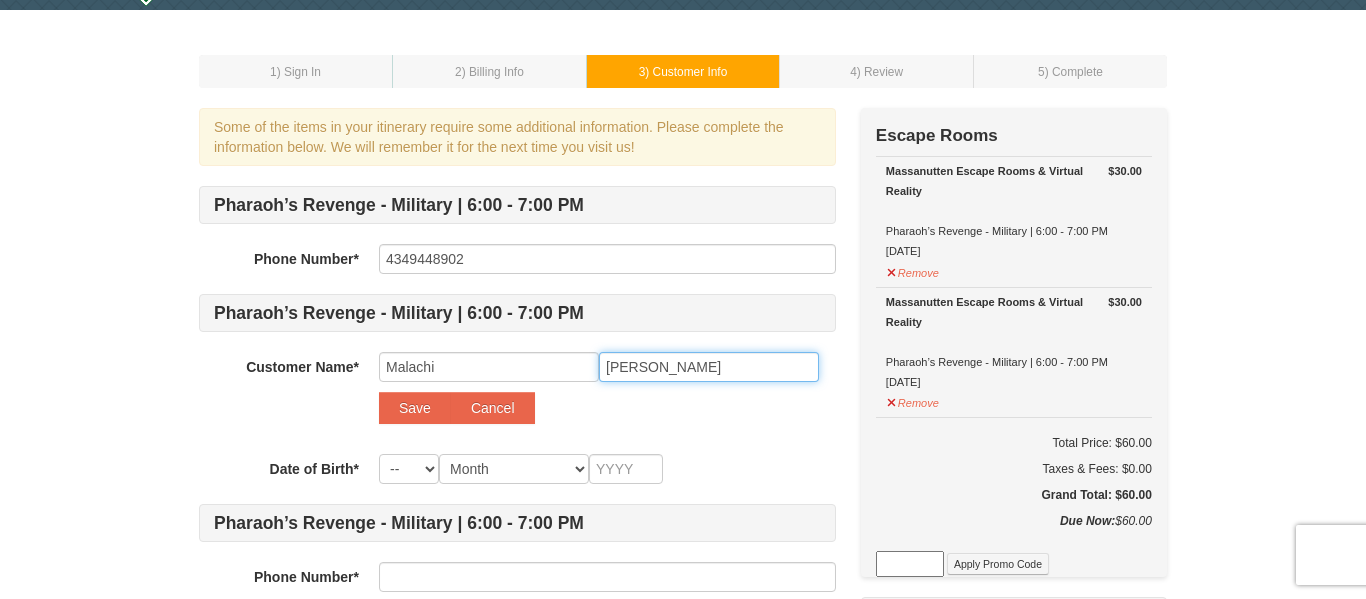 type on "Patterson" 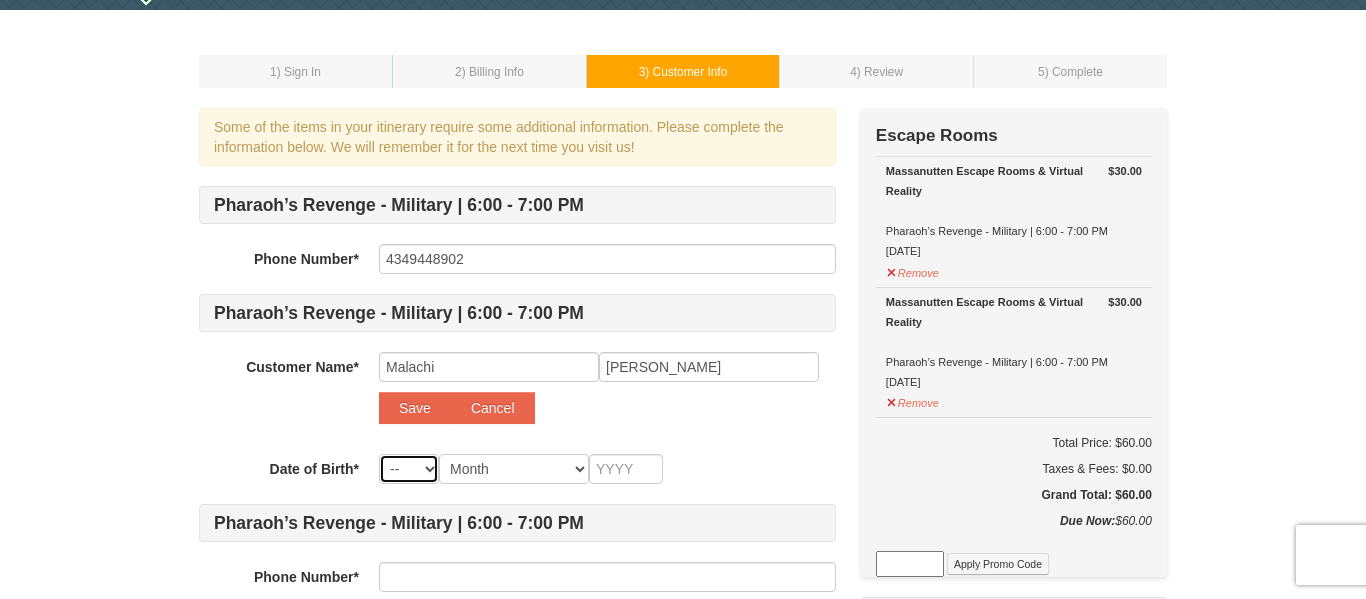 click on "-- 01 02 03 04 05 06 07 08 09 10 11 12 13 14 15 16 17 18 19 20 21 22 23 24 25 26 27 28 29 30 31" at bounding box center (409, 469) 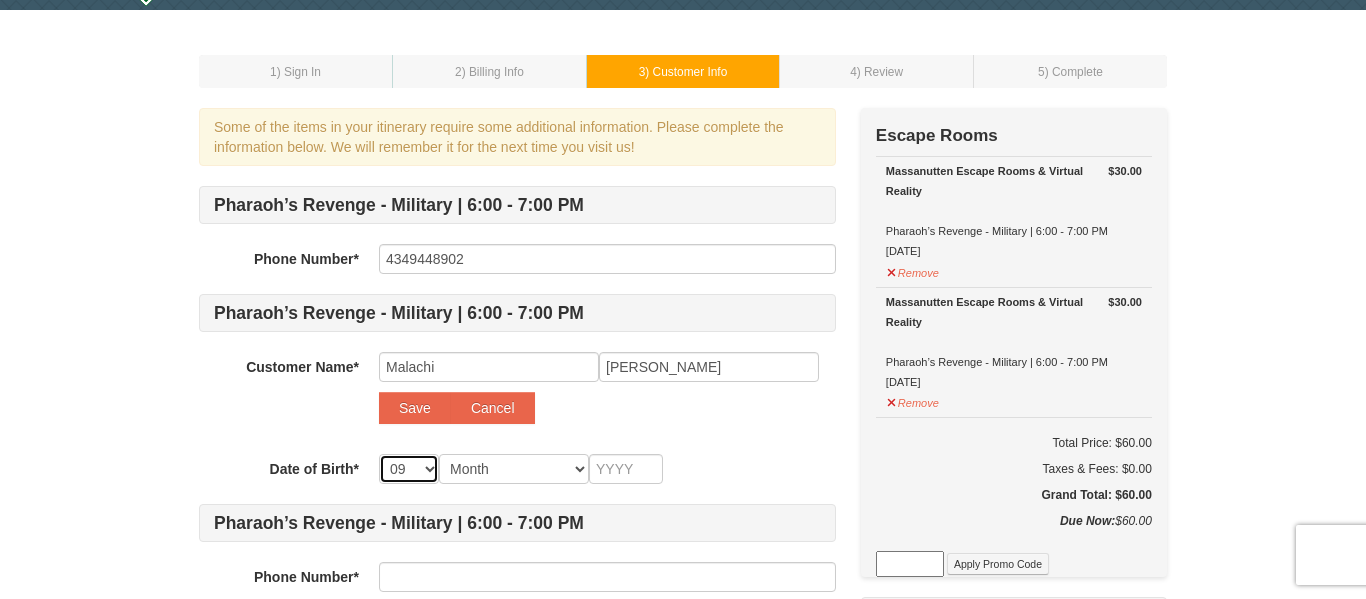 click on "-- 01 02 03 04 05 06 07 08 09 10 11 12 13 14 15 16 17 18 19 20 21 22 23 24 25 26 27 28 29 30 31" at bounding box center [409, 469] 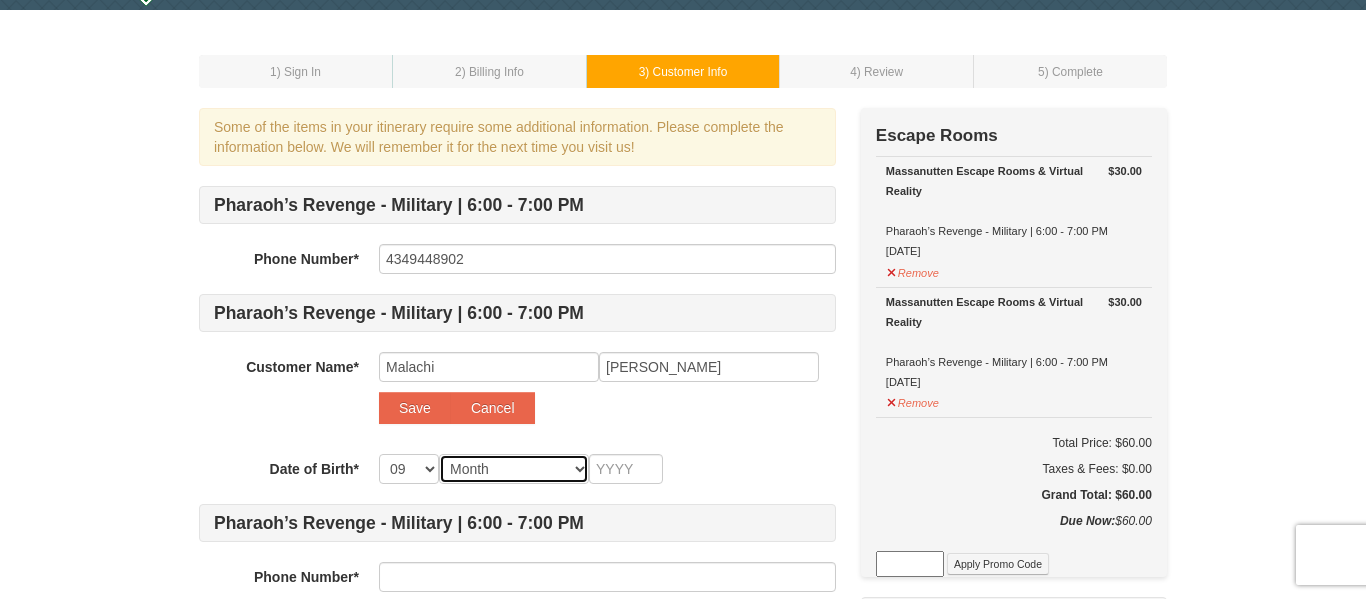 click on "Month January February March April May June July August September October November December" at bounding box center (514, 469) 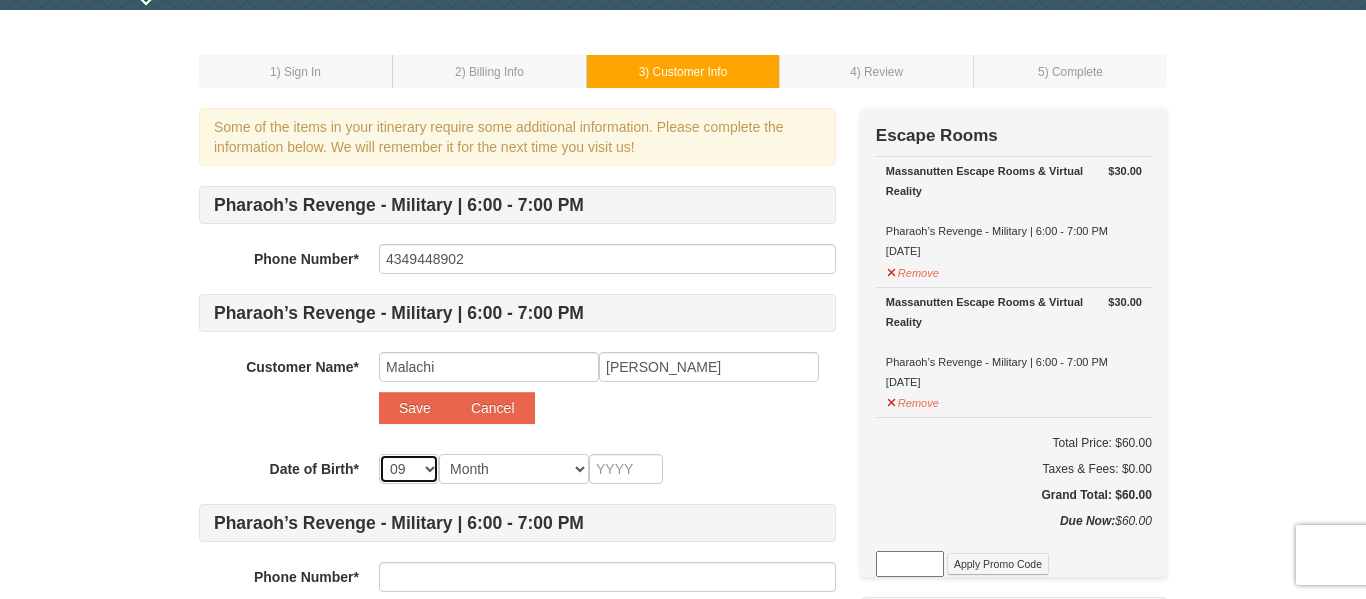 click on "-- 01 02 03 04 05 06 07 08 09 10 11 12 13 14 15 16 17 18 19 20 21 22 23 24 25 26 27 28 29 30 31" at bounding box center [409, 469] 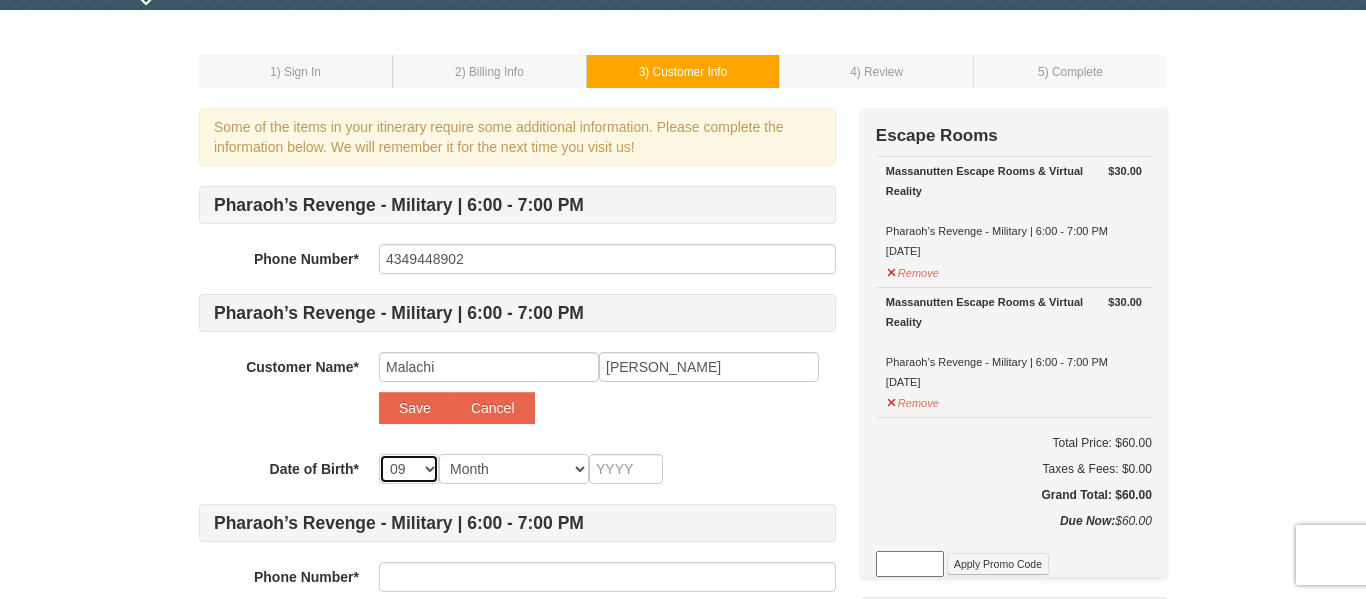 select on "15" 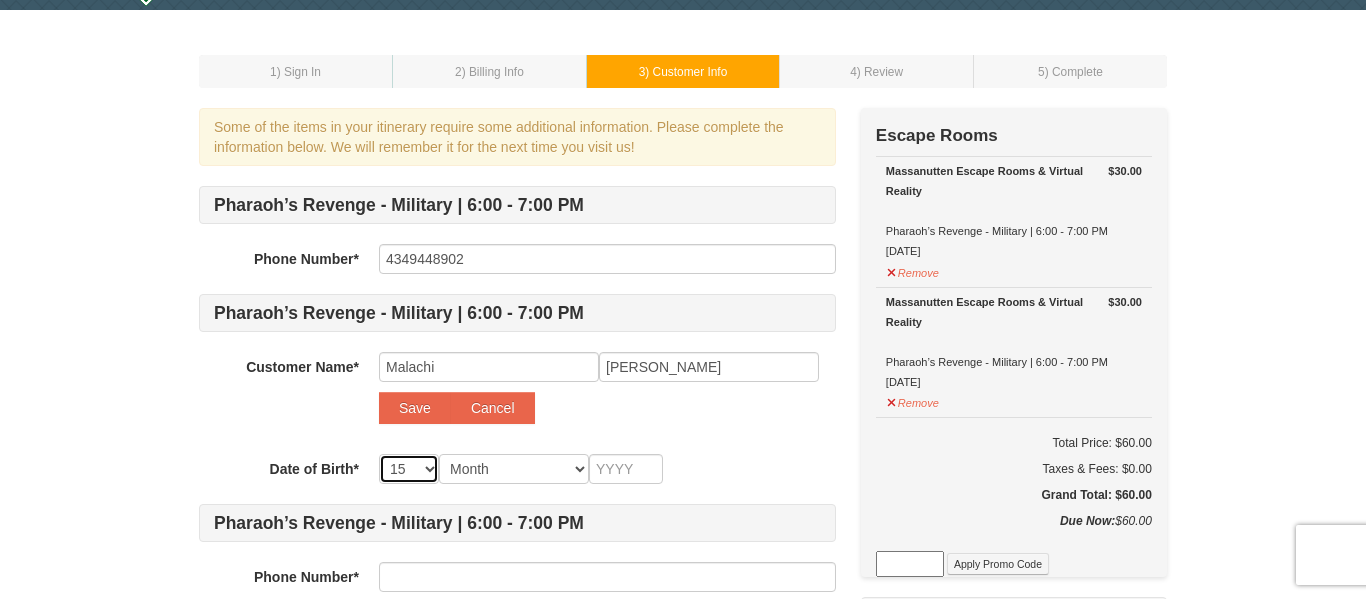 click on "-- 01 02 03 04 05 06 07 08 09 10 11 12 13 14 15 16 17 18 19 20 21 22 23 24 25 26 27 28 29 30 31" at bounding box center [409, 469] 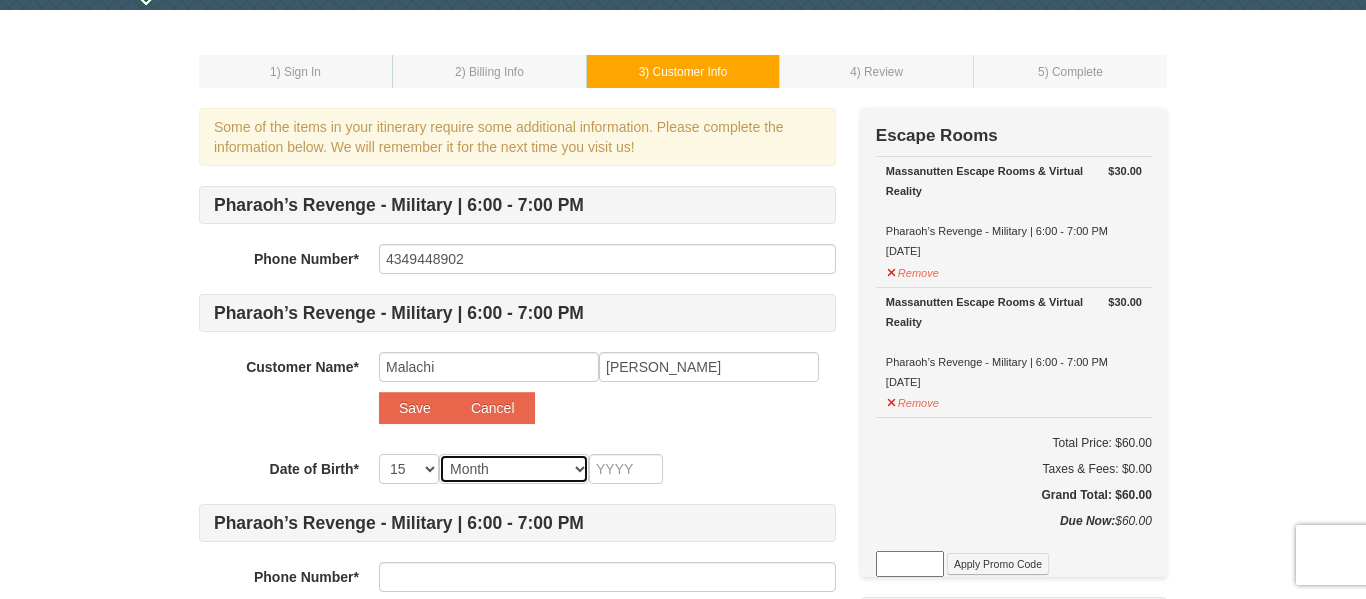 click on "Month January February March April May June July August September October November December" at bounding box center [514, 469] 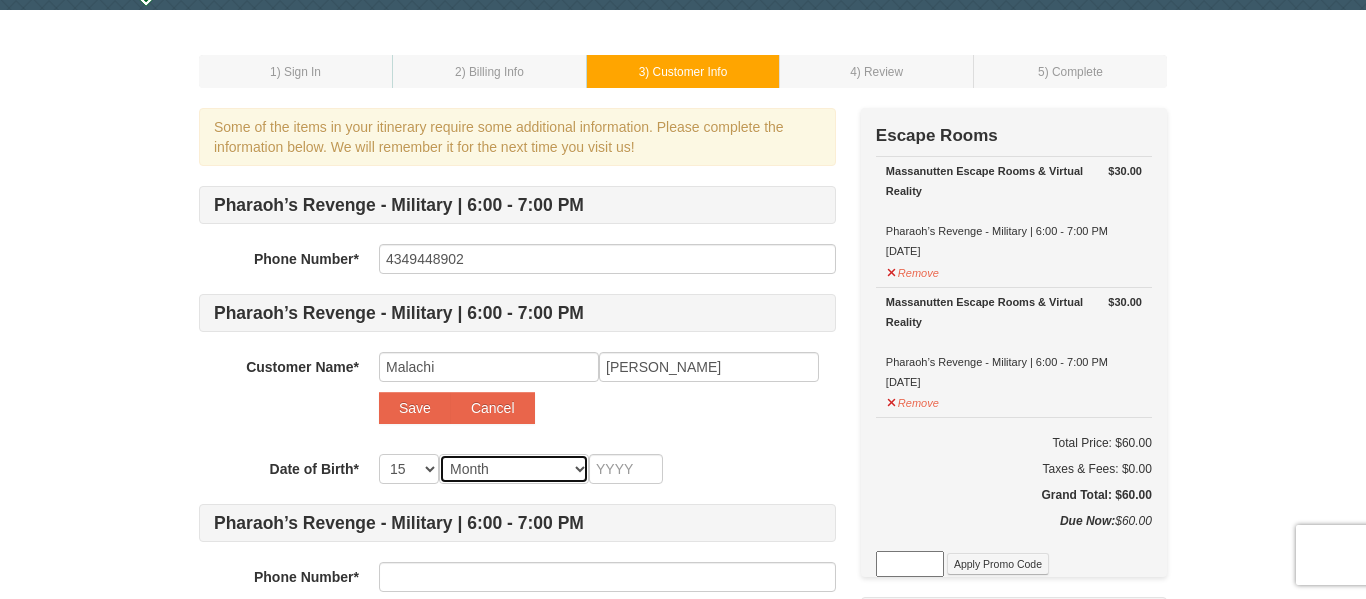 select on "09" 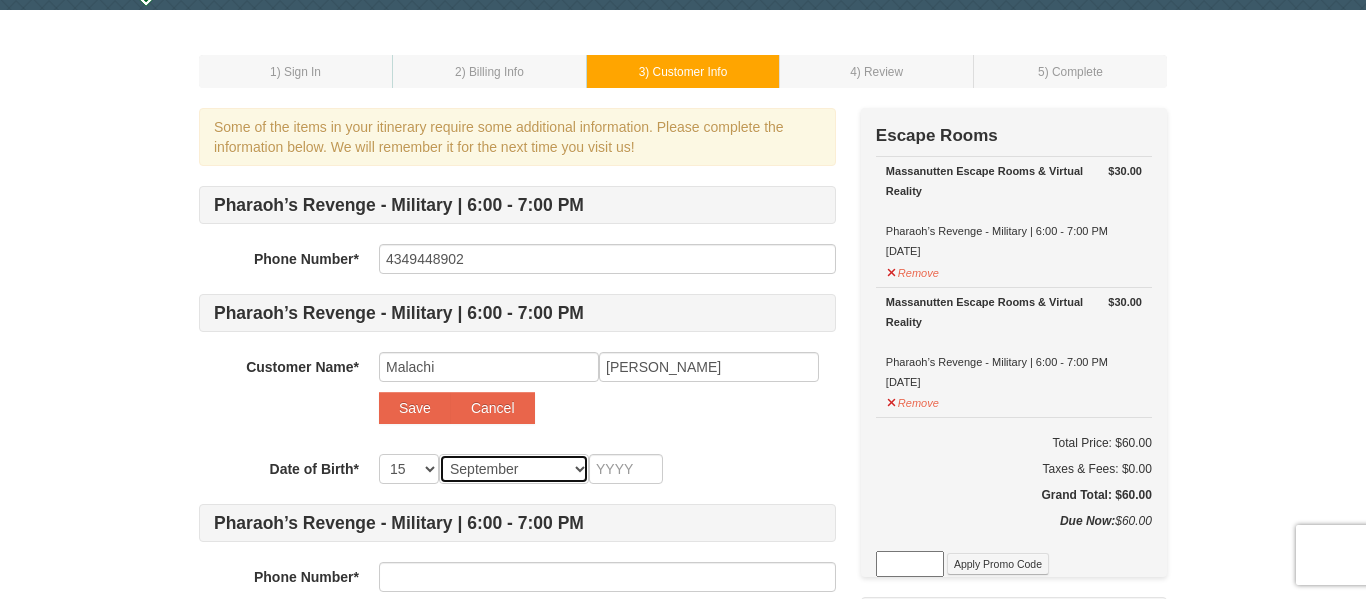 click on "Month January February March April May June July August September October November December" at bounding box center (514, 469) 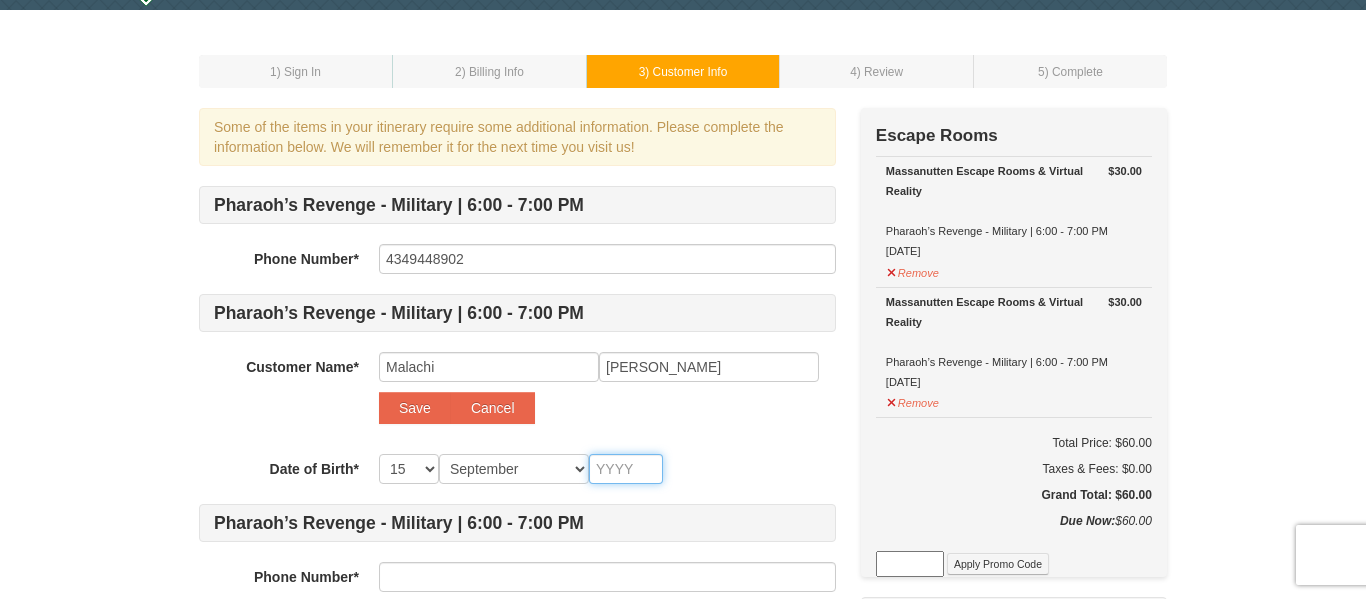 click at bounding box center (626, 469) 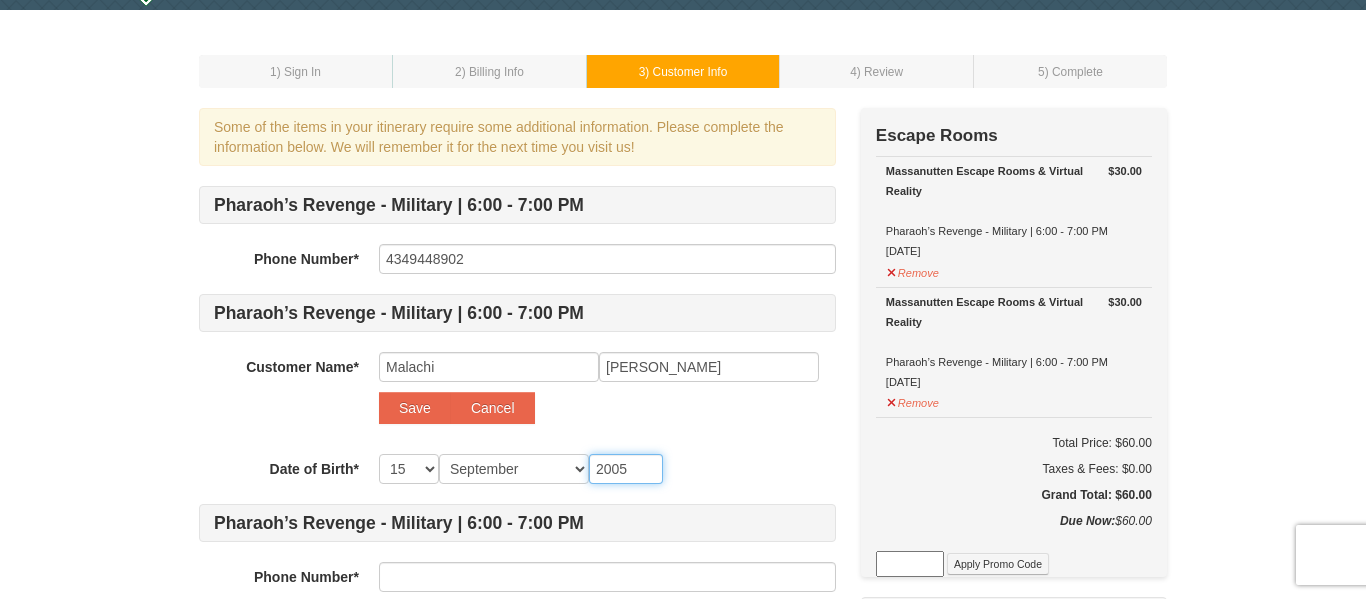 type on "2005" 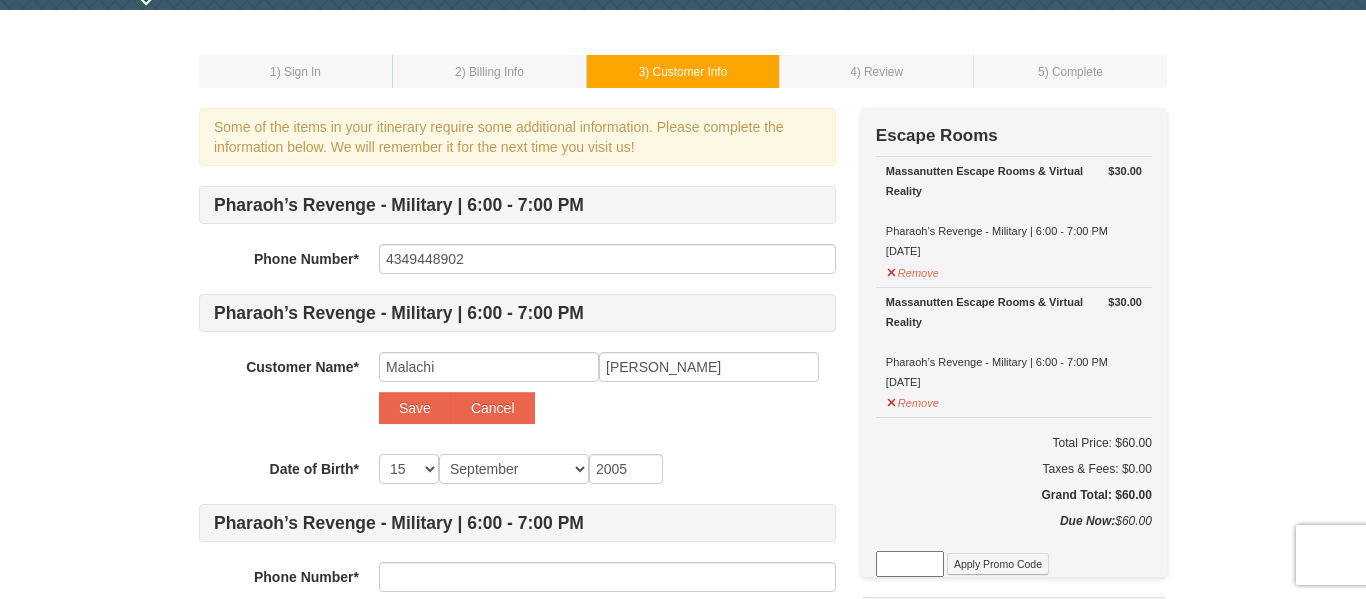 click on "Pharaoh’s Revenge - Military | 6:00 - 7:00 PM Phone Number* 4349448902 Pharaoh’s Revenge - Military | 6:00 - 7:00 PM Customer Name* Select... Richard Cabell Add New... Malachi Patterson Save Cancel Date of Birth* -- 01 02 03 04 05 06 07 08 09 10 11 12 13 14 15 16 17 18 19 20 21 22 23 24 25 26 27 28 29 30 31 Month January February March April May June July August September October November December 2005 Pharaoh’s Revenge - Military | 6:00 - 7:00 PM Phone Number* Pharaoh’s Revenge - Military | 6:00 - 7:00 PM Customer Name* Select... Richard Cabell Add New... Save Cancel Date of Birth* -- 01 02 03 04 05 06 07 08 09 10 11 12 13 14 15 16 17 18 19 20 21 22 23 24 25 26 27 28 29 30 31 Month January February March April May June July August September October November December" at bounding box center [517, 468] 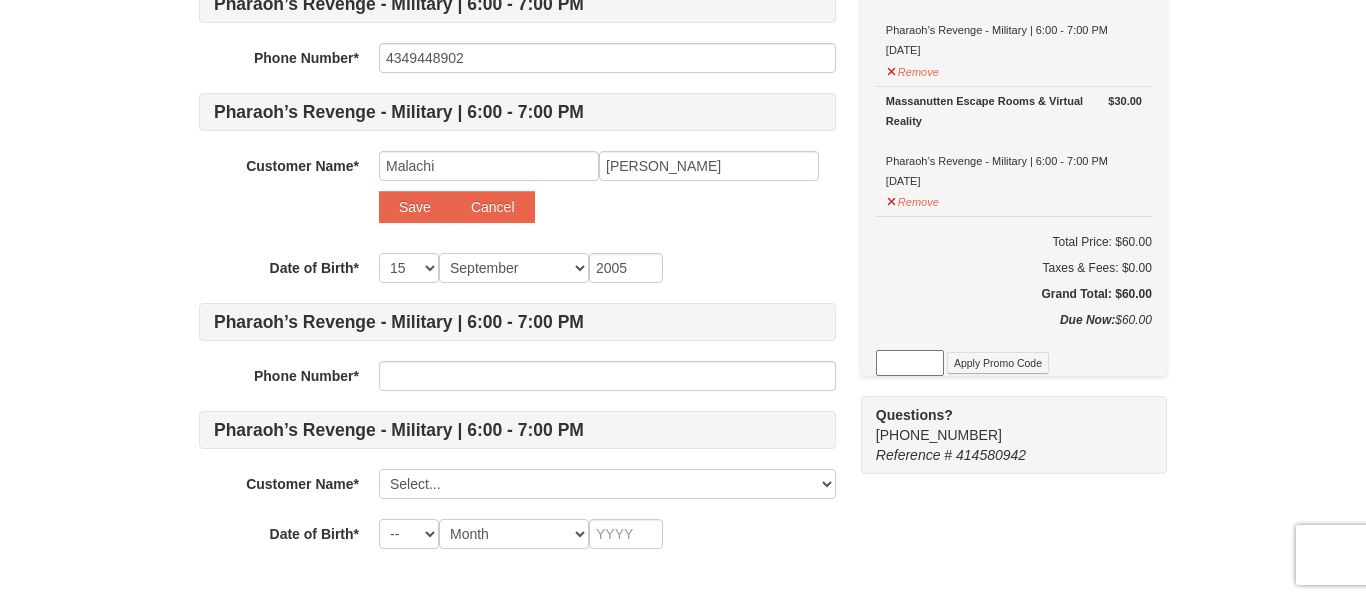 scroll, scrollTop: 264, scrollLeft: 0, axis: vertical 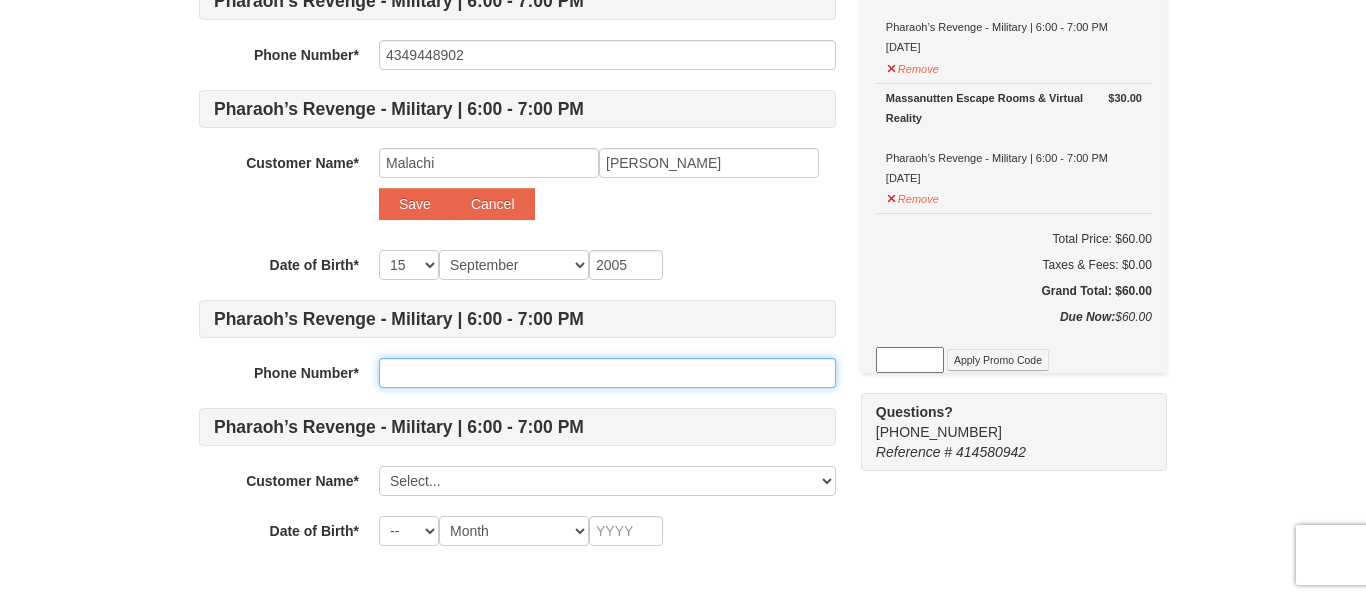 click at bounding box center [607, 373] 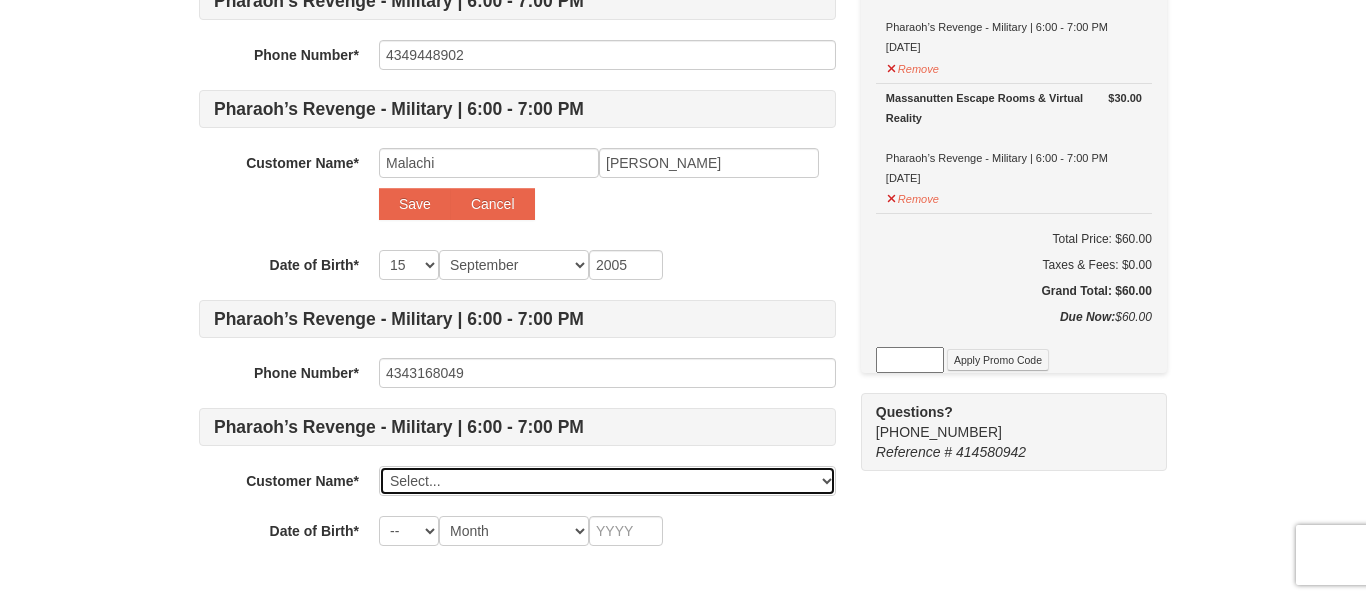 click on "Select... Richard Cabell Add New..." at bounding box center (607, 481) 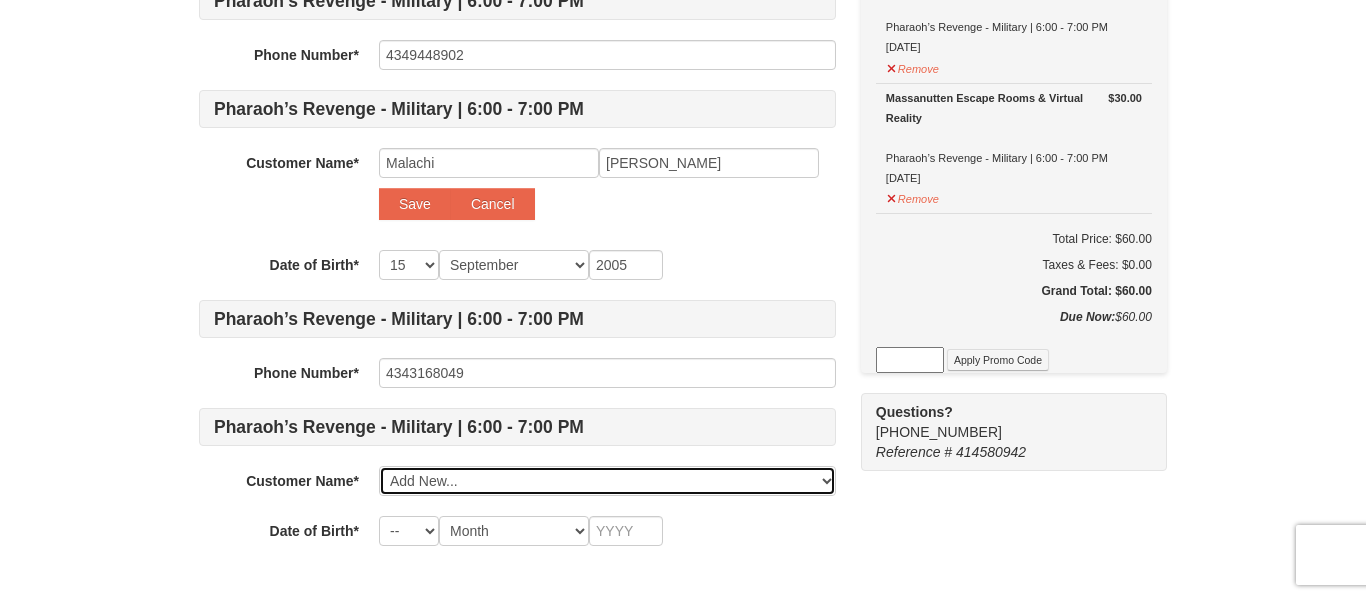 select 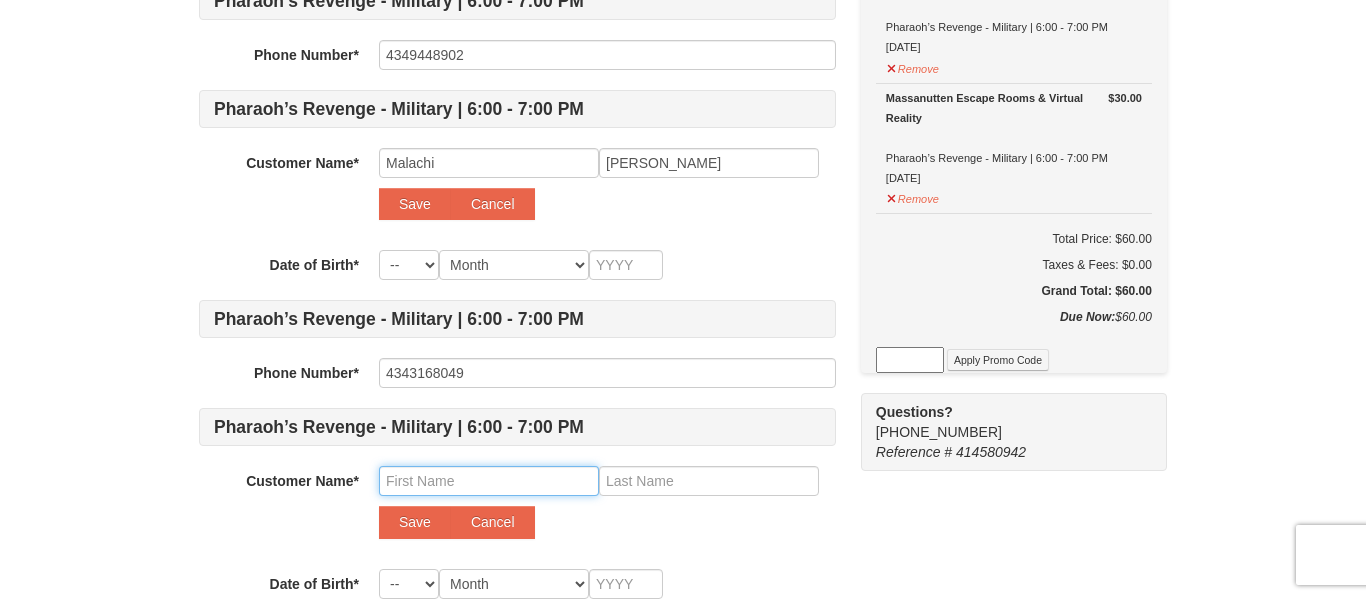 click at bounding box center [489, 481] 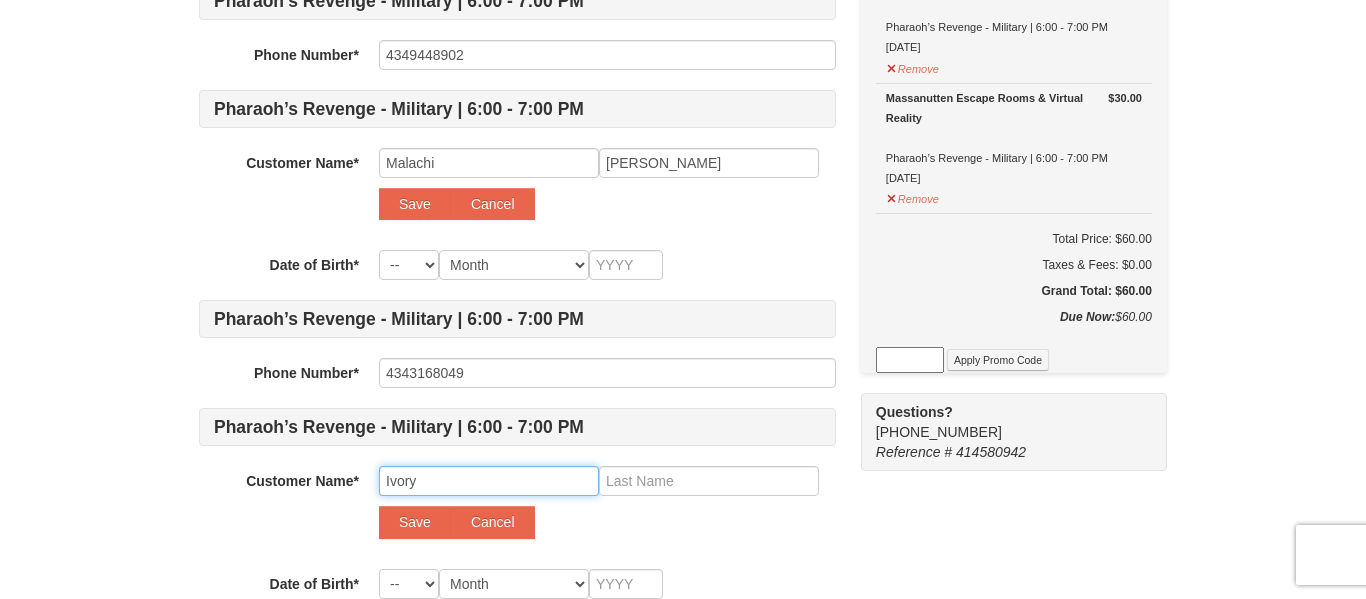 type on "Ivory" 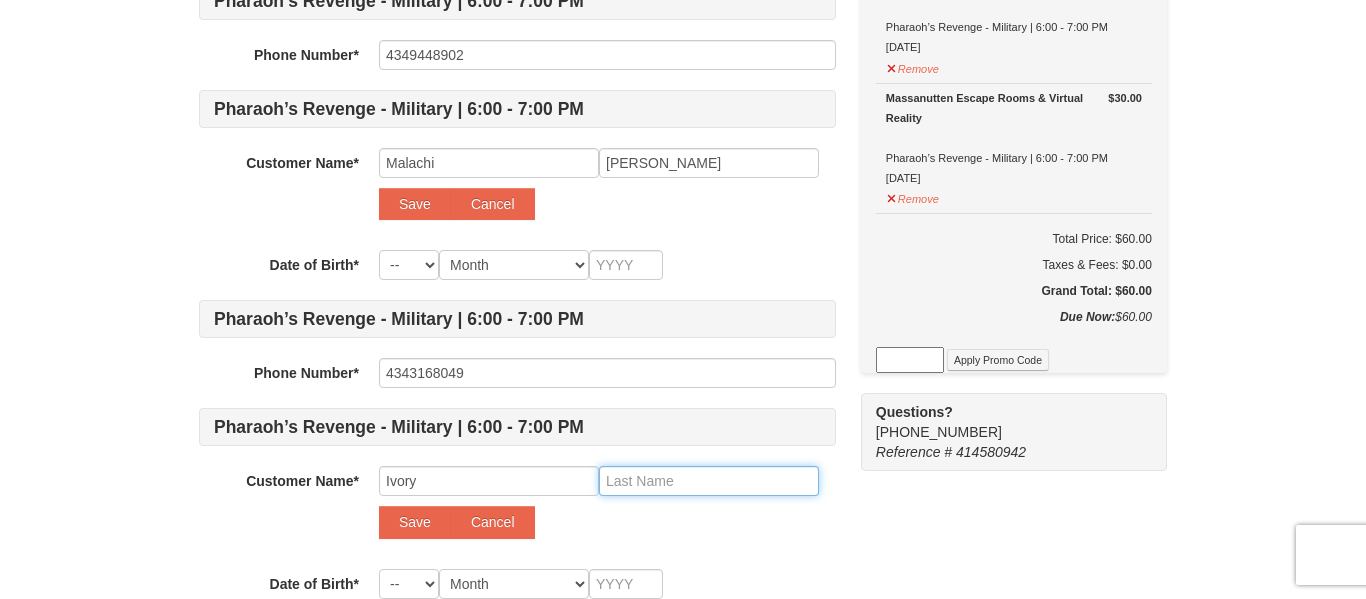 click at bounding box center [709, 481] 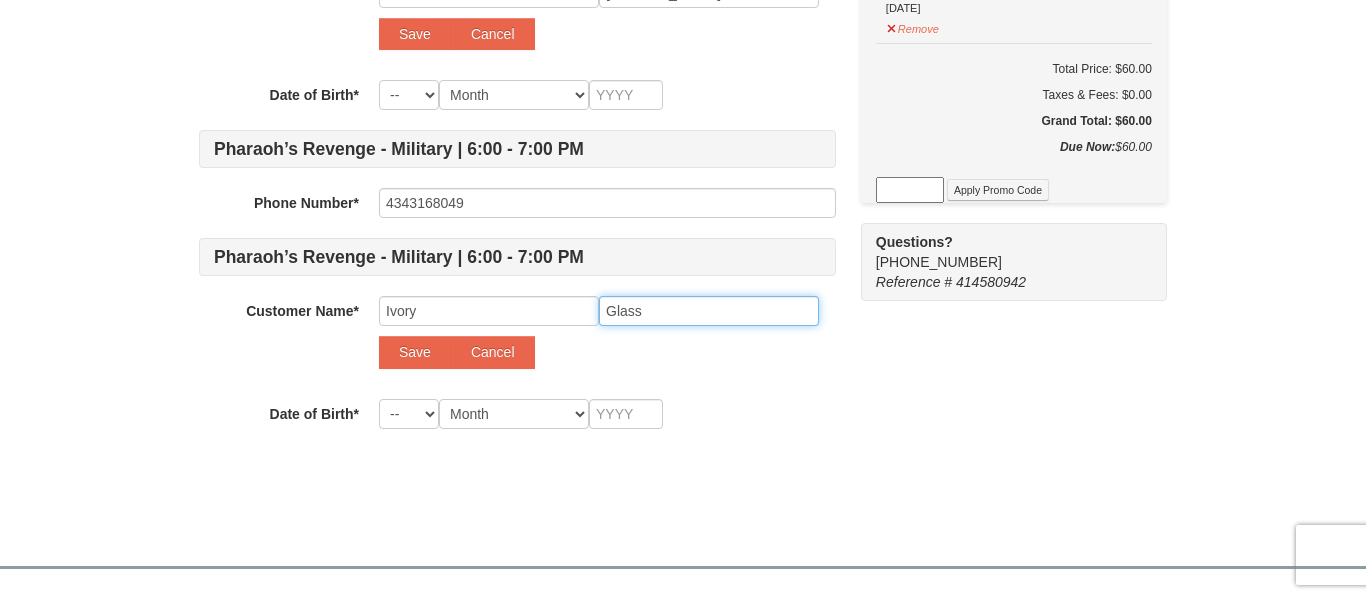 scroll, scrollTop: 453, scrollLeft: 0, axis: vertical 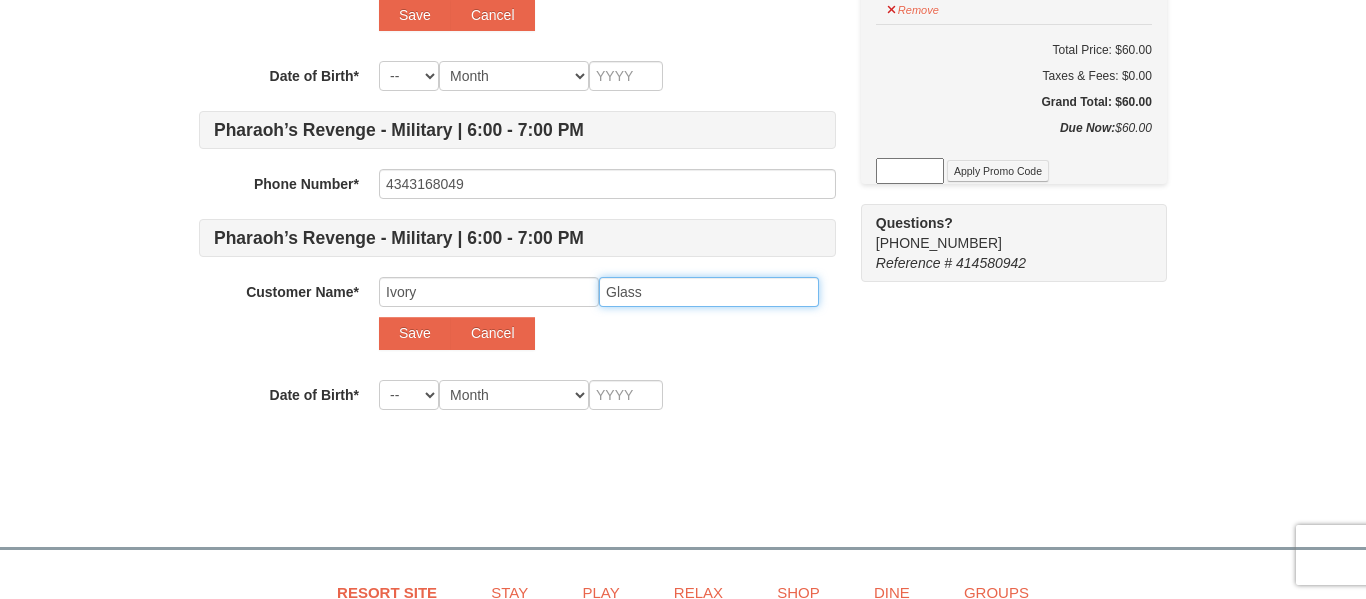 type on "Glass" 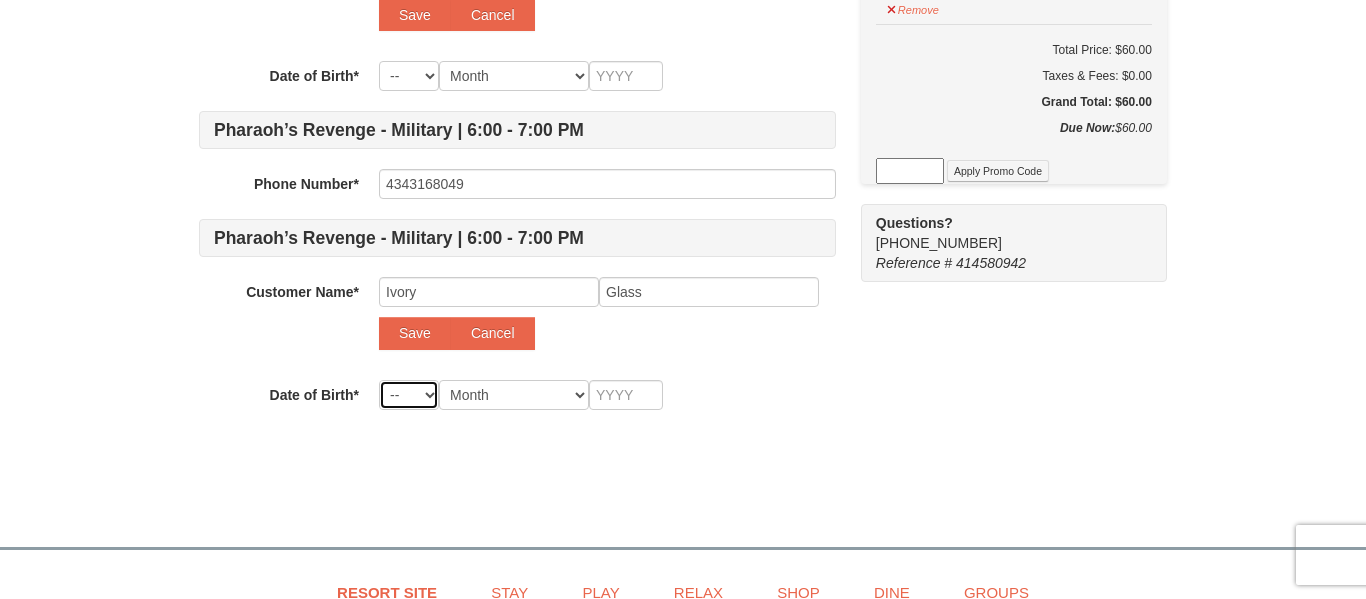 click on "-- 01 02 03 04 05 06 07 08 09 10 11 12 13 14 15 16 17 18 19 20 21 22 23 24 25 26 27 28 29 30 31" at bounding box center (409, 395) 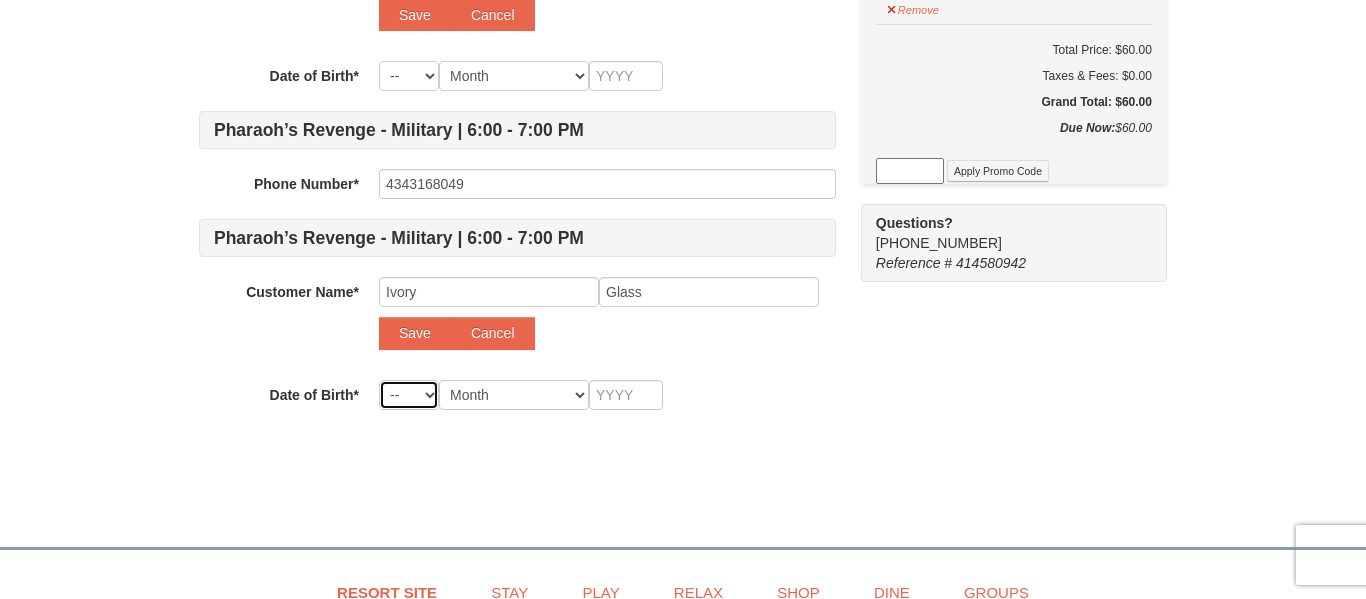 select on "15" 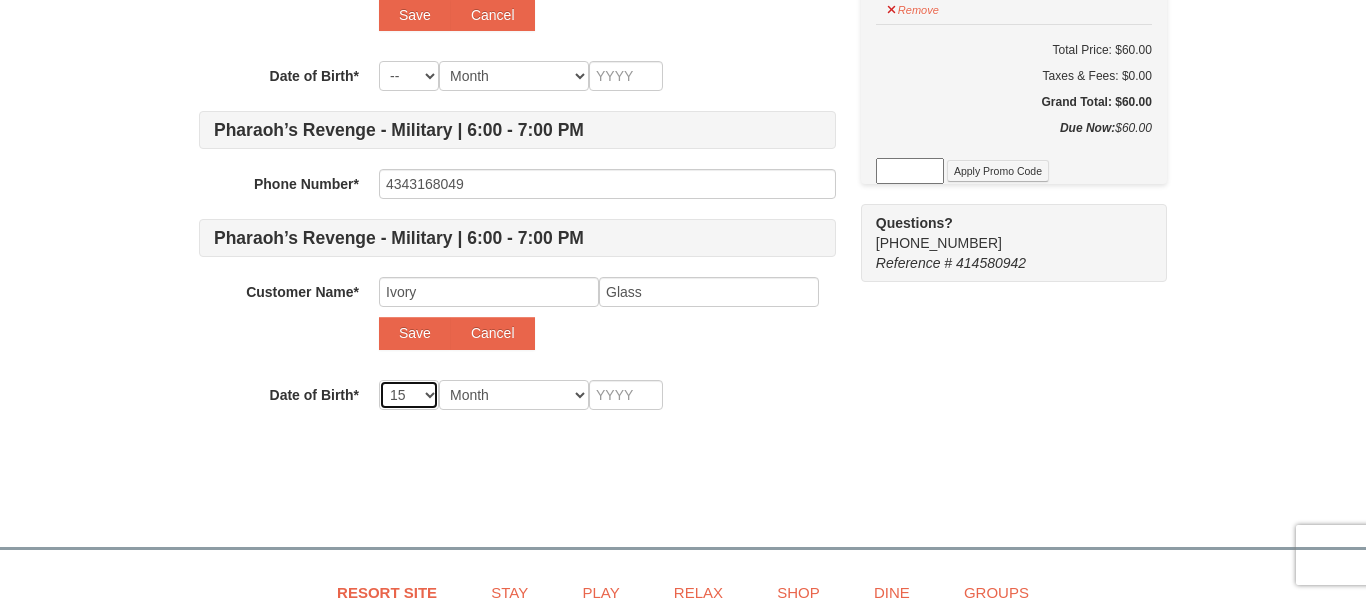 click on "-- 01 02 03 04 05 06 07 08 09 10 11 12 13 14 15 16 17 18 19 20 21 22 23 24 25 26 27 28 29 30 31" at bounding box center [409, 395] 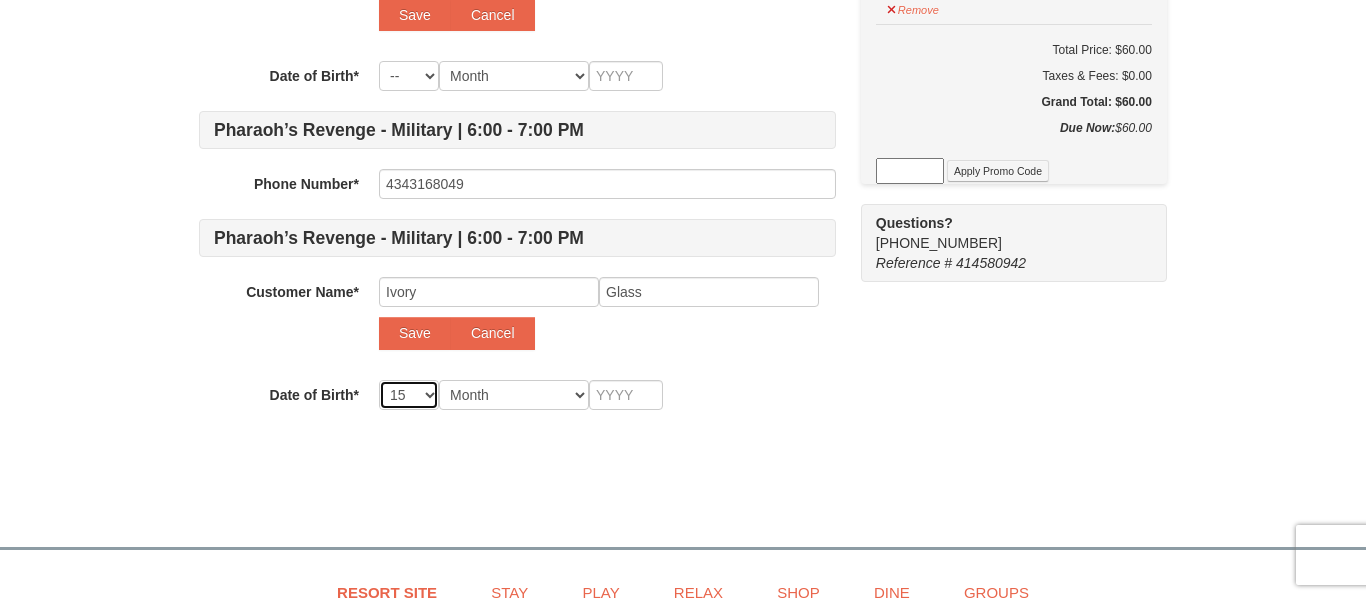 select on "15" 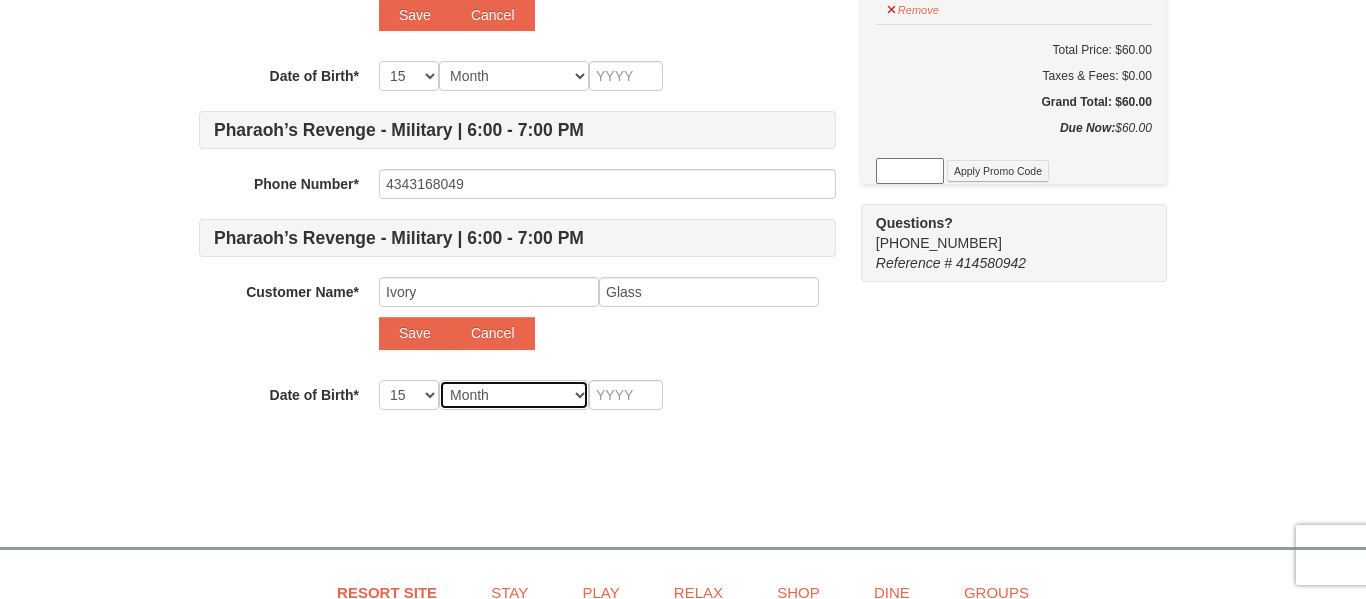 click on "Month January February March April May June July August September October November December" at bounding box center (514, 395) 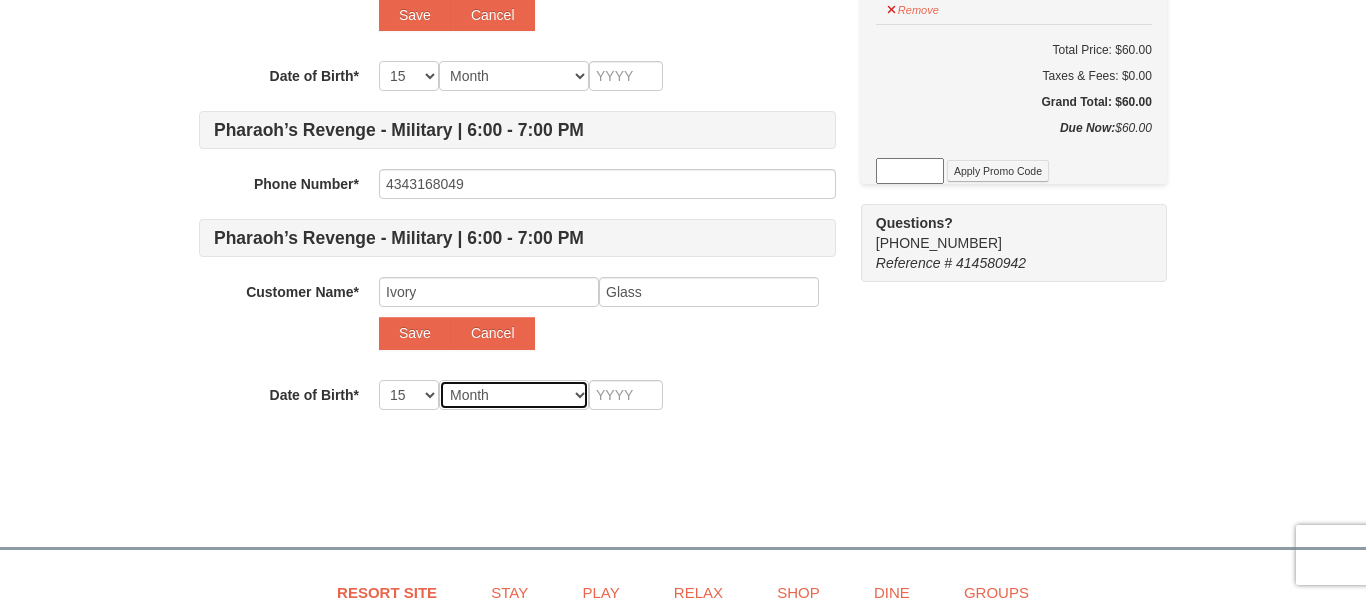select on "12" 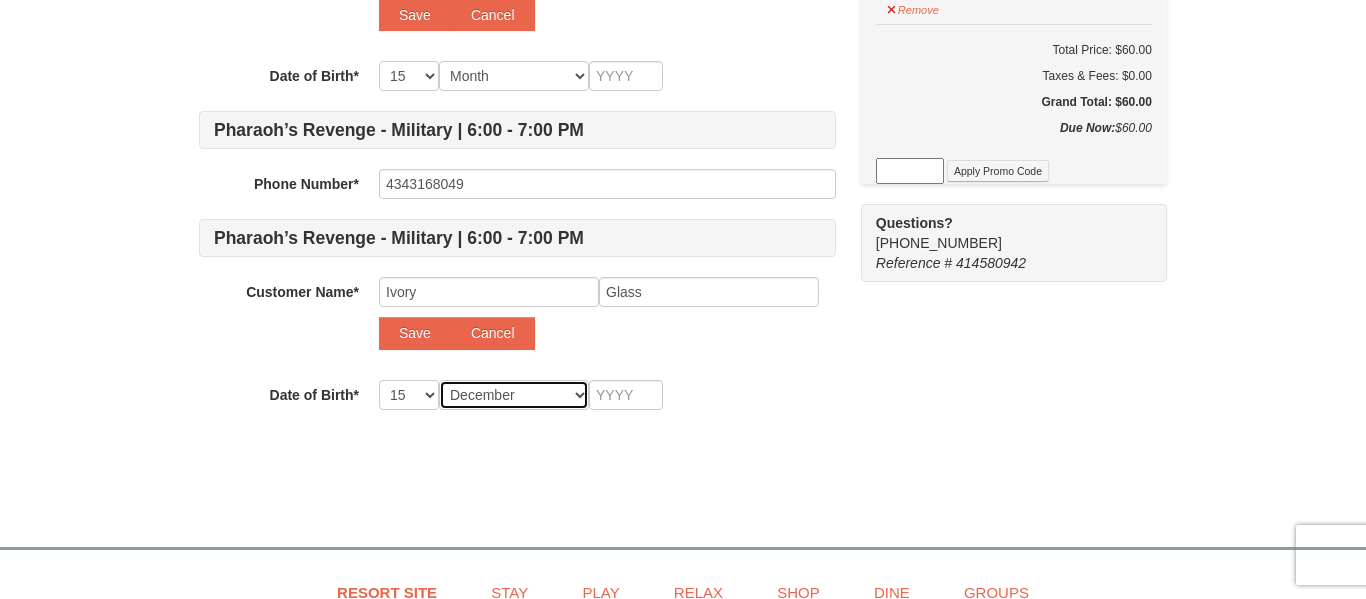 click on "Month January February March April May June July August September October November December" at bounding box center [514, 395] 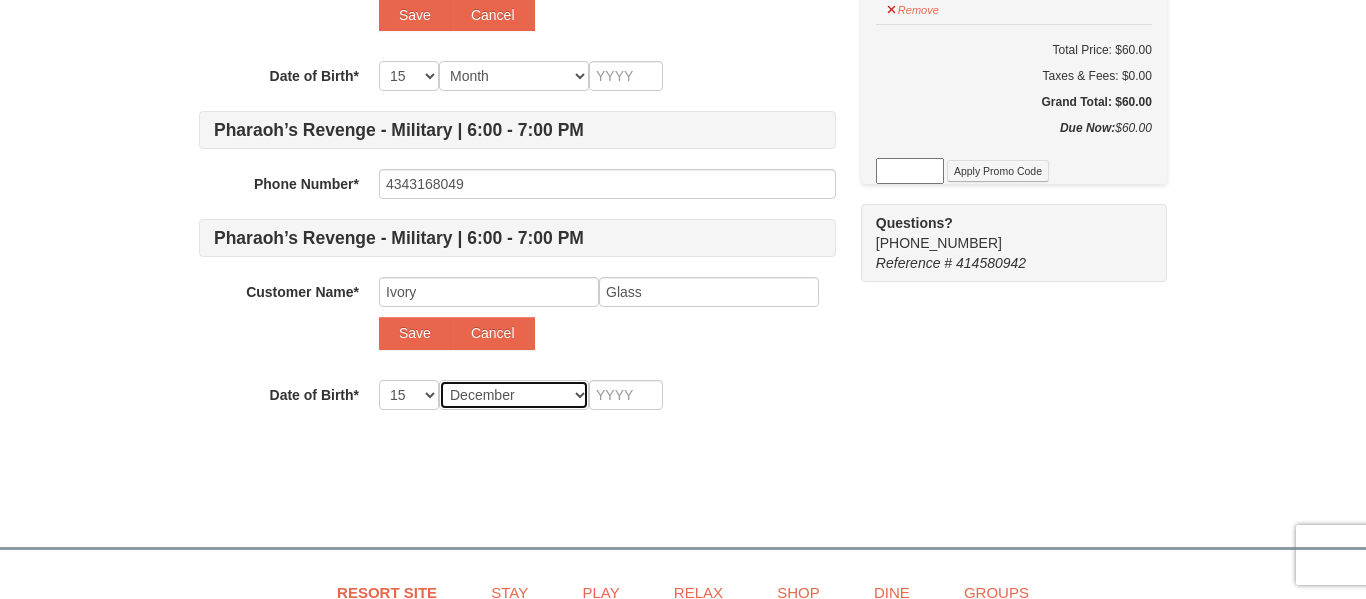 select on "12" 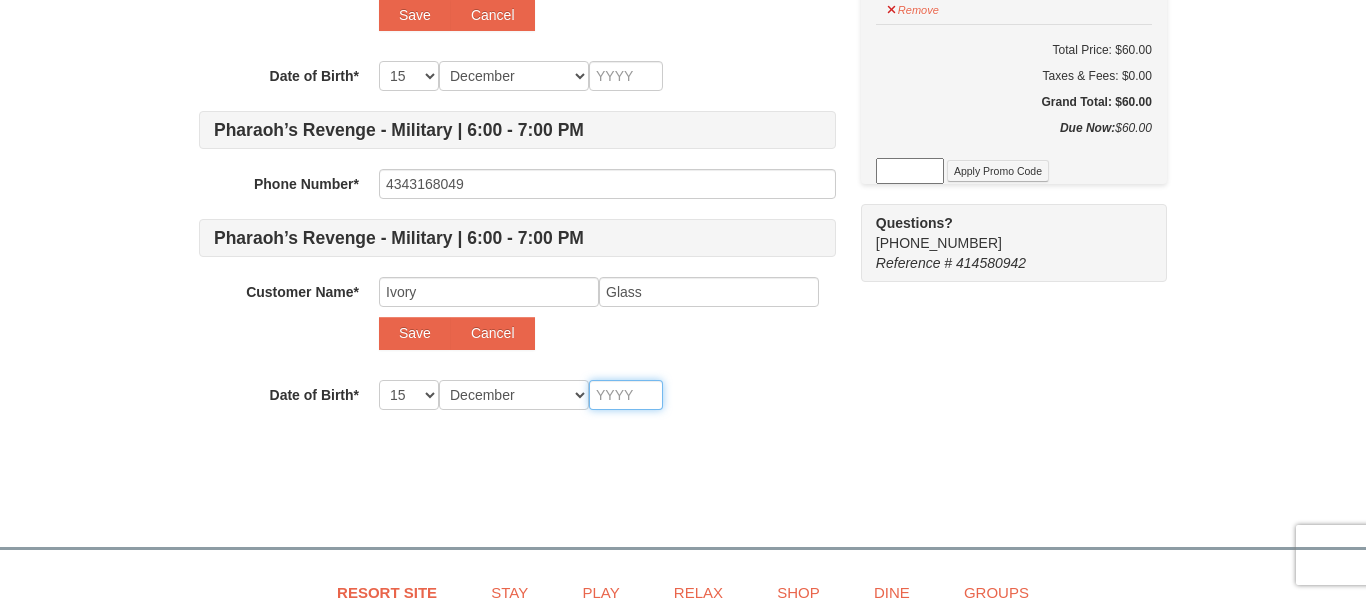 click at bounding box center (626, 395) 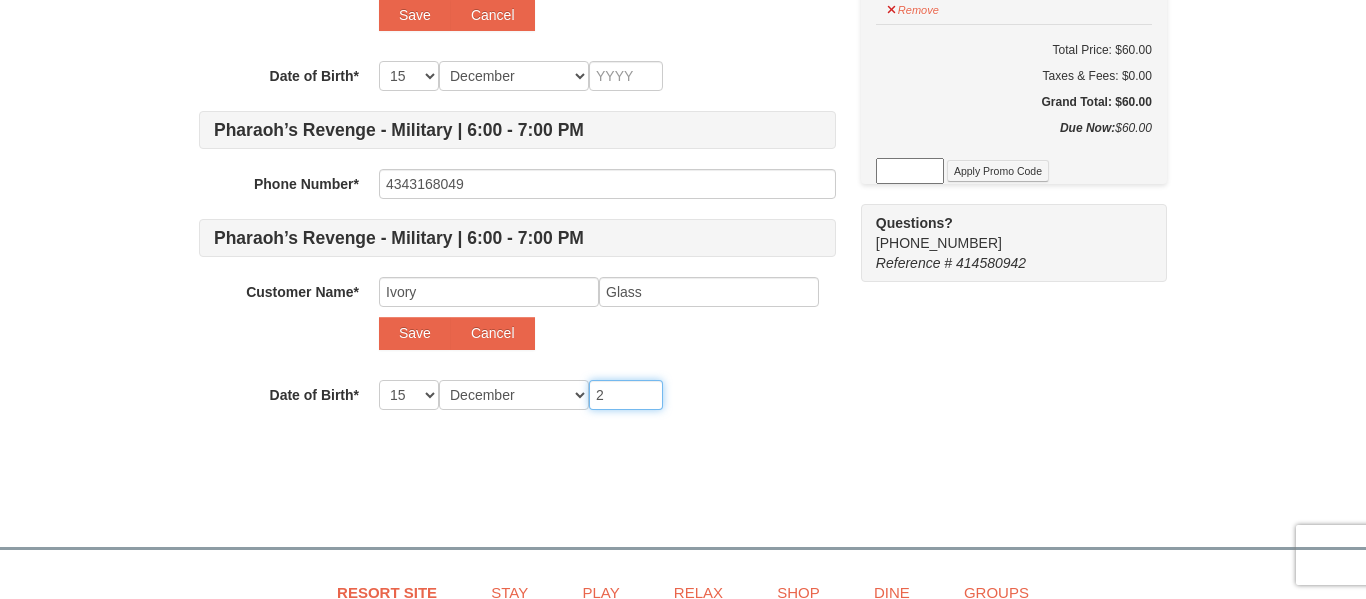 type on "20" 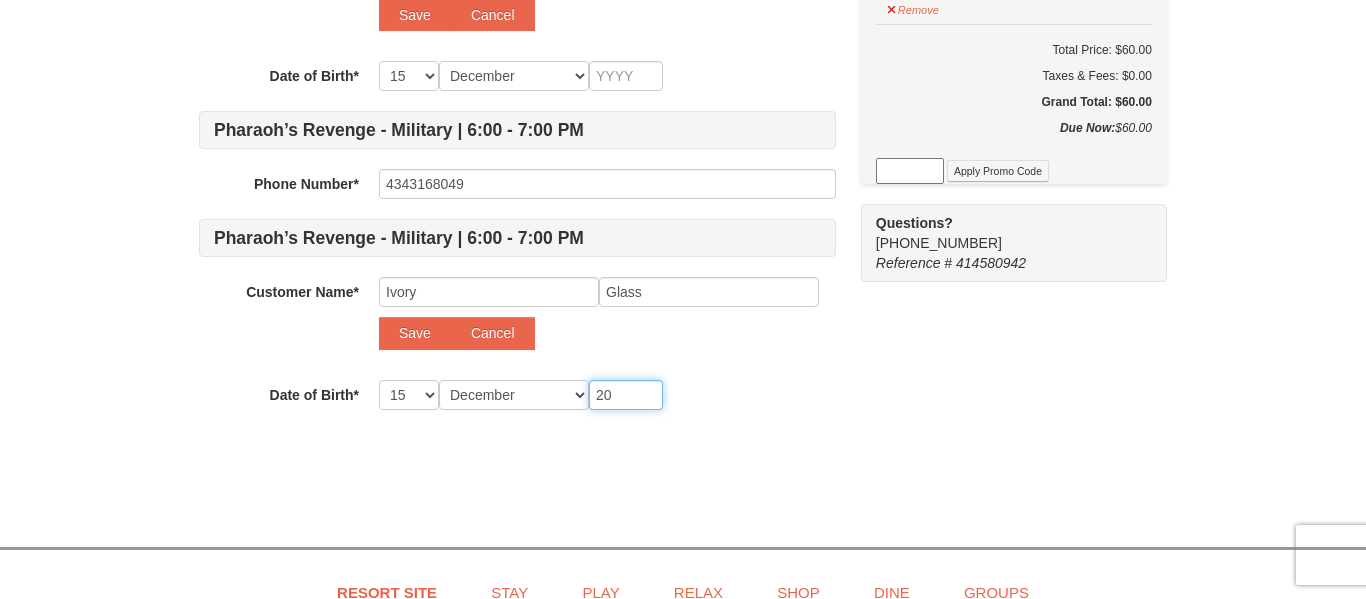 type on "20" 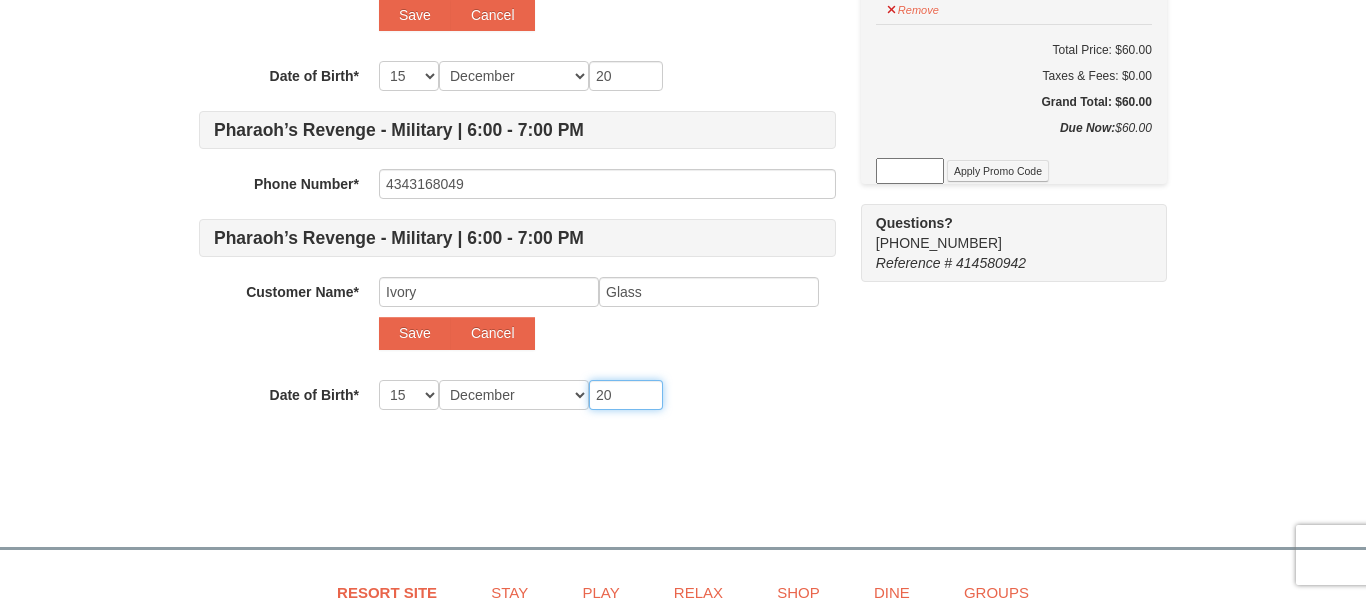 type on "201" 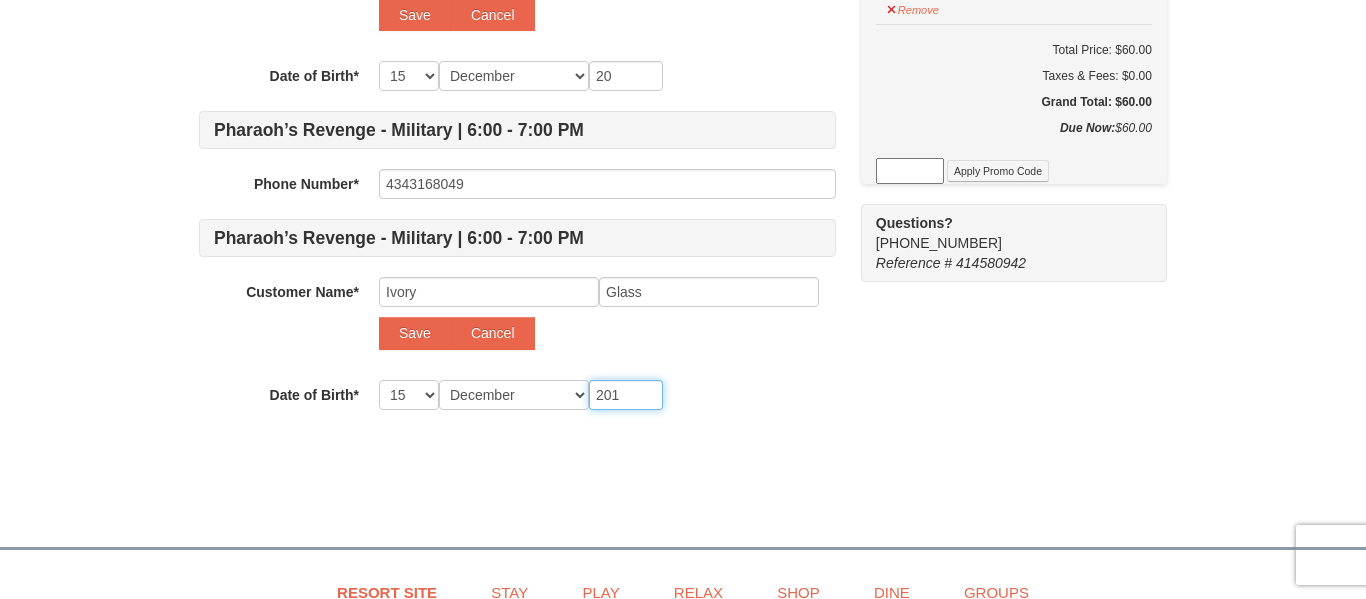 type on "201" 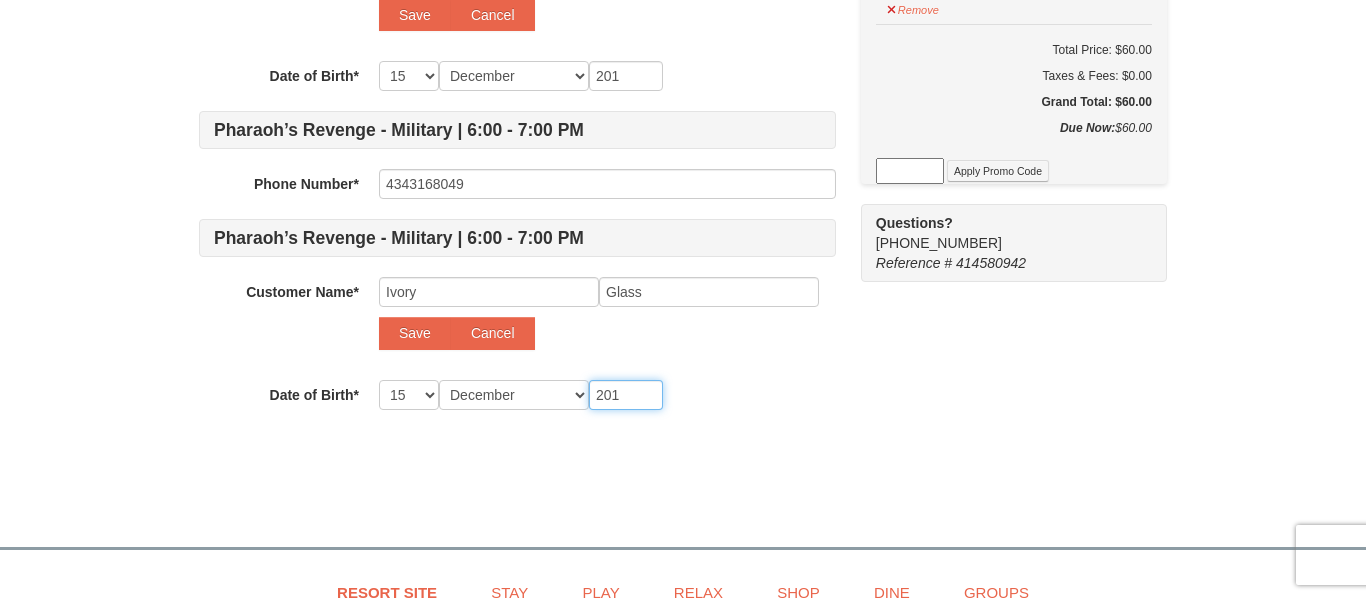 type on "2015" 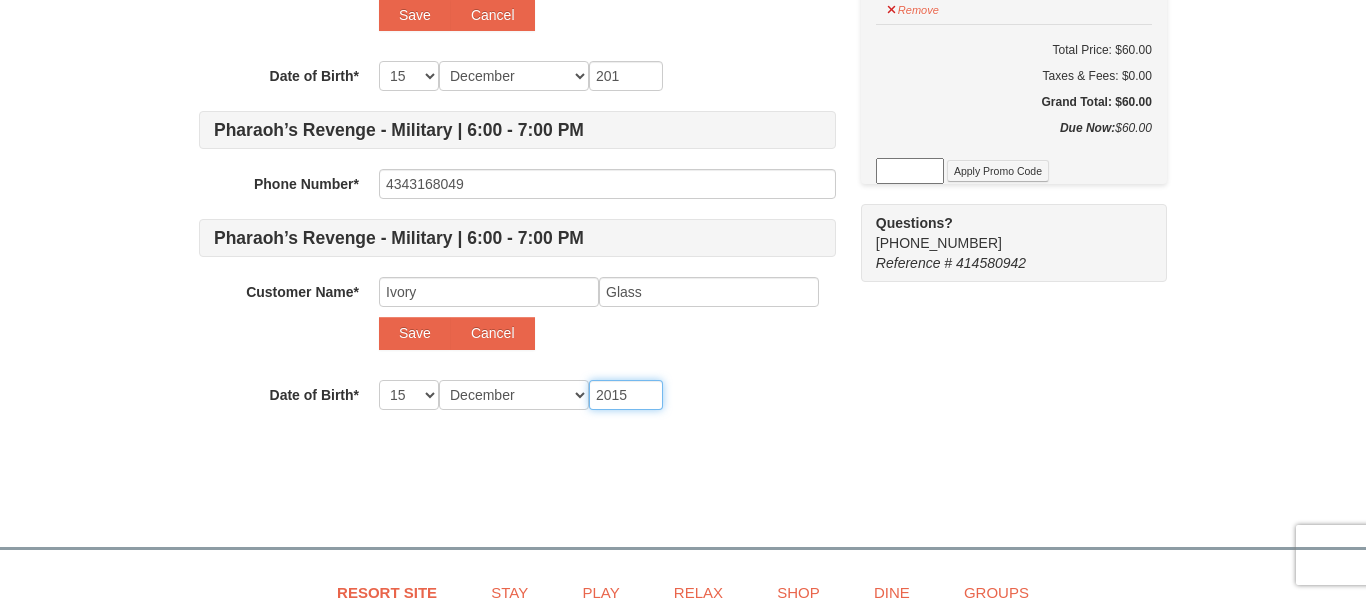 type on "2015" 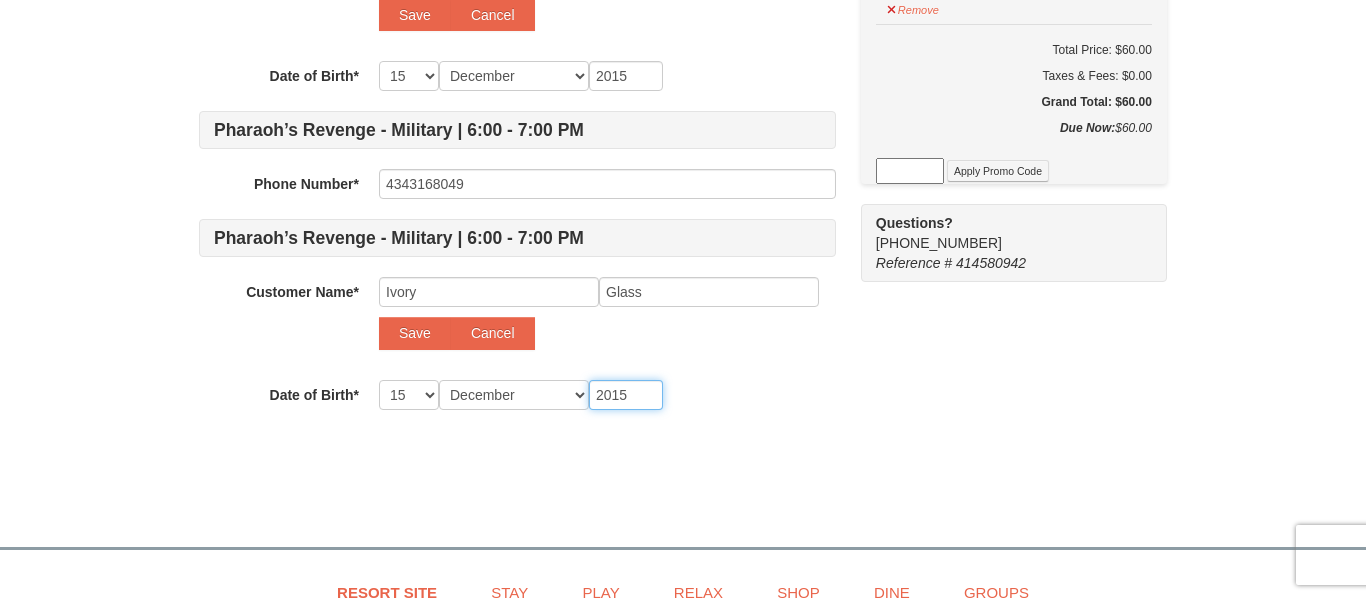 type on "201" 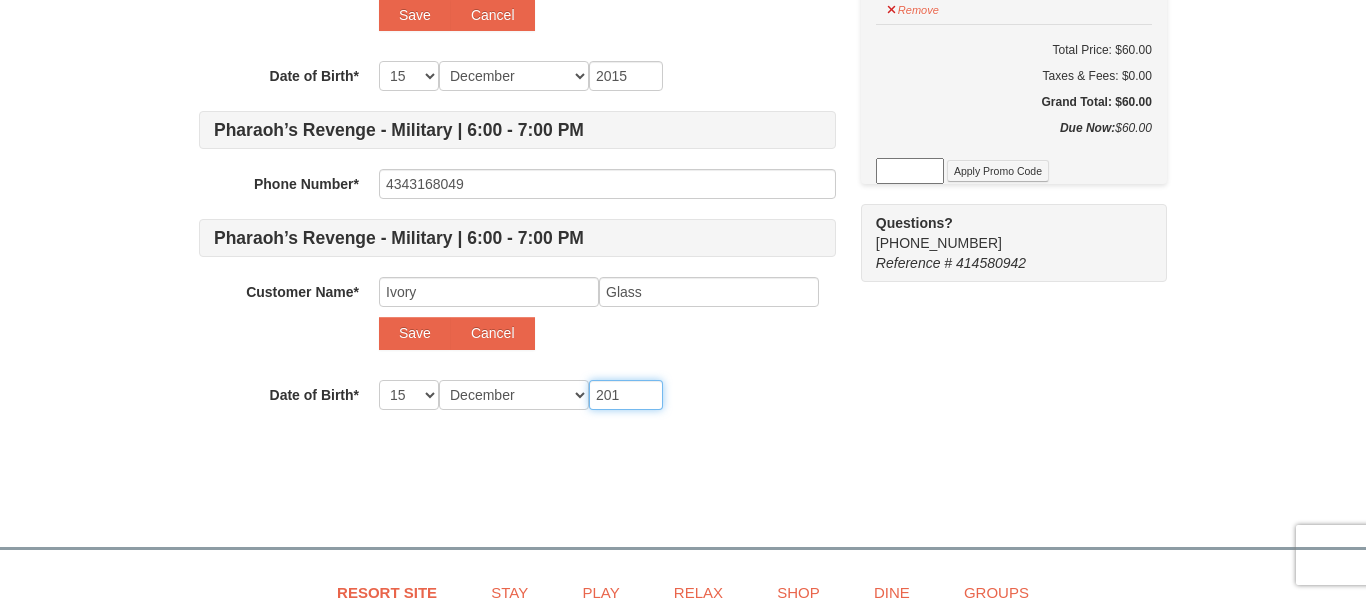 type on "201" 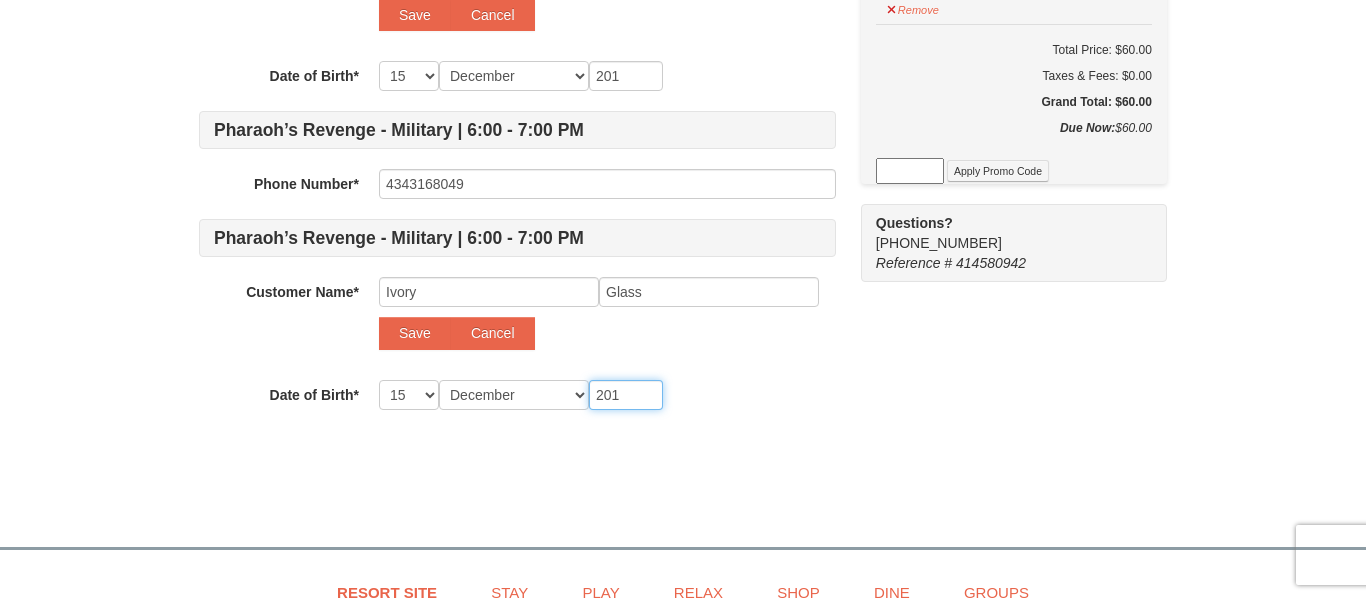 type on "2012" 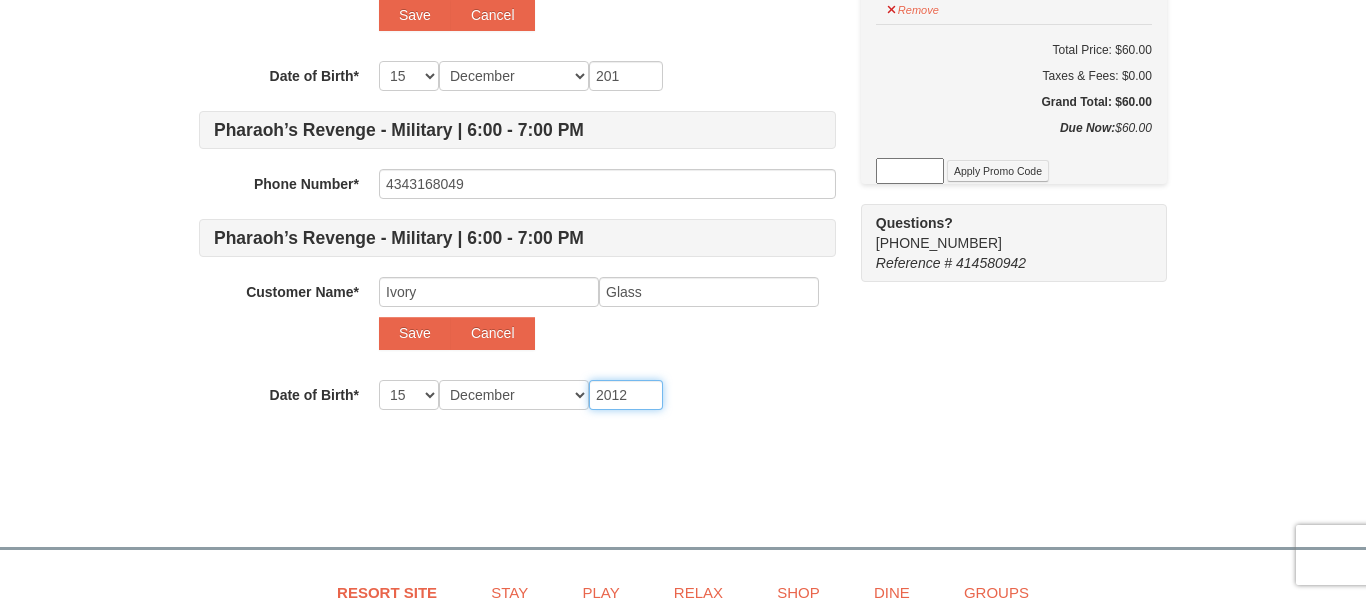 type on "2012" 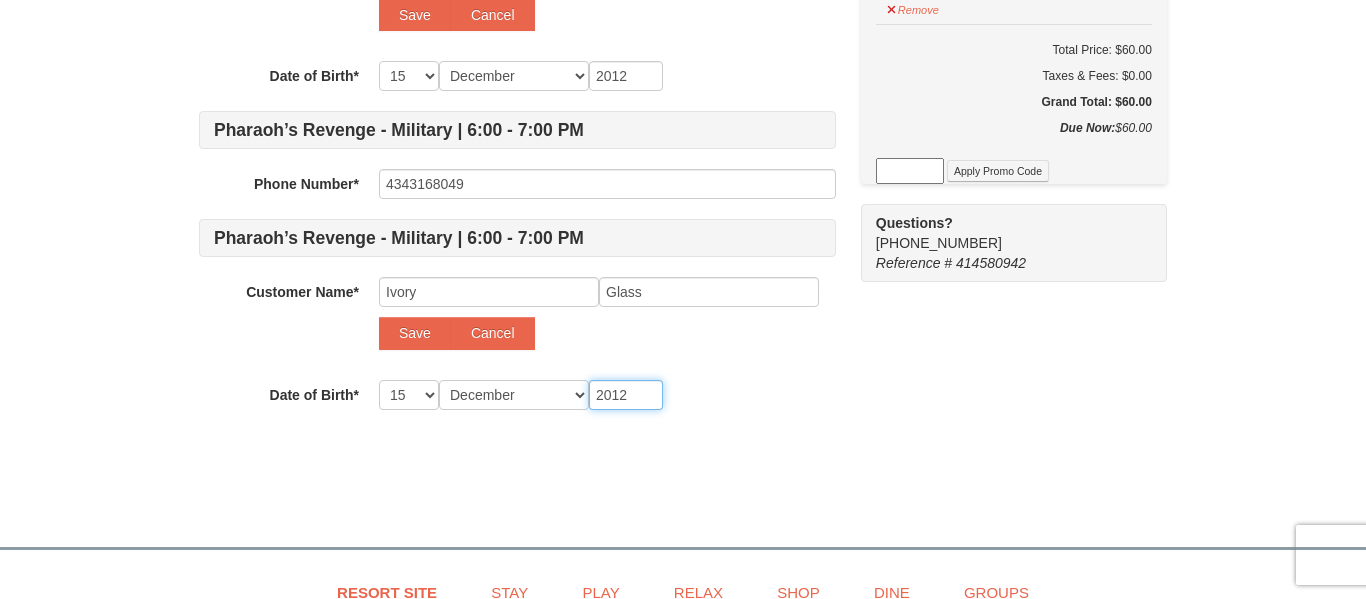 type on "201" 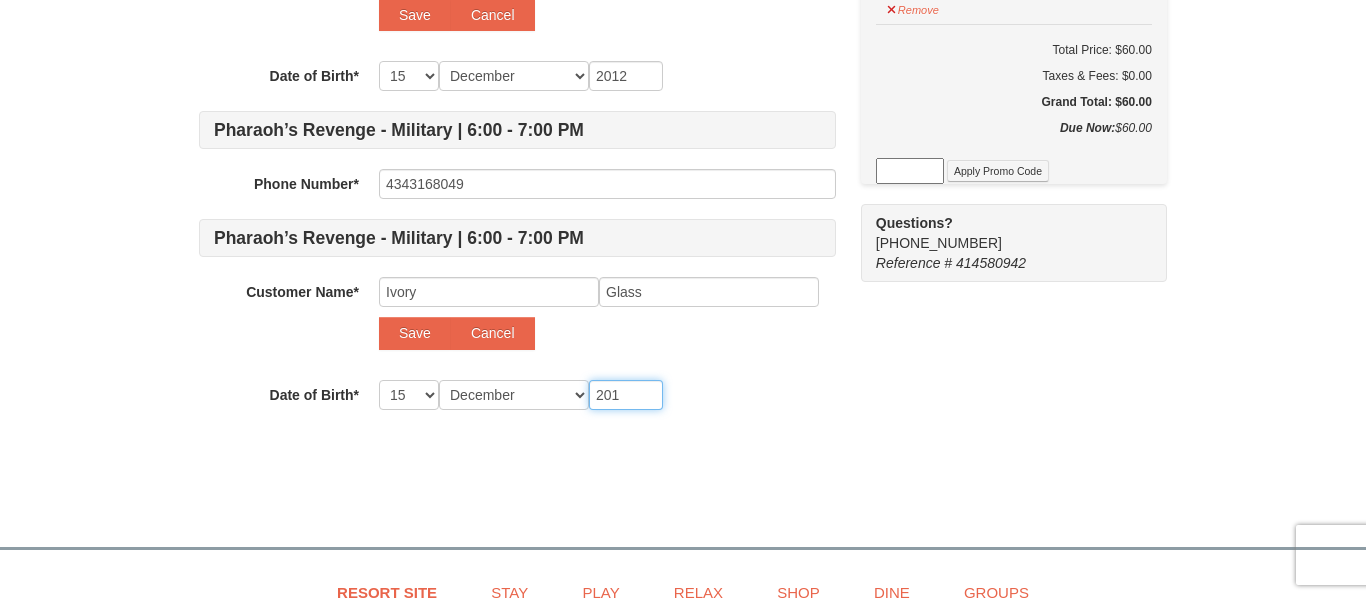 type on "201" 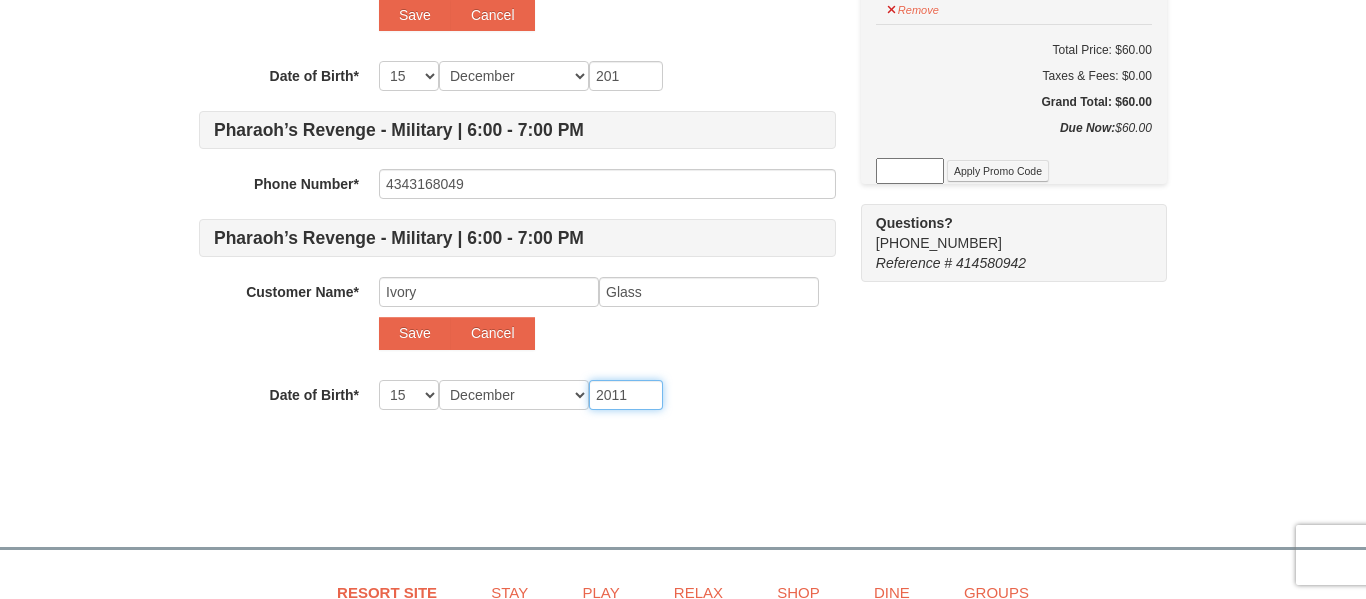 type on "2011" 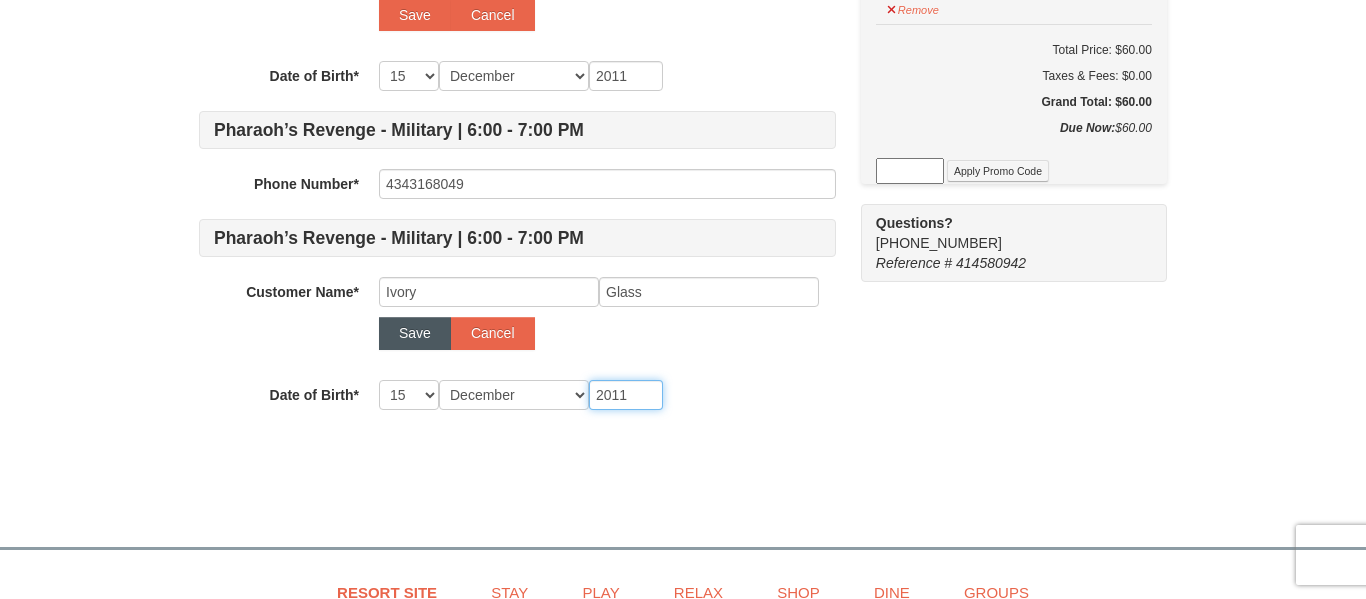 type on "2011" 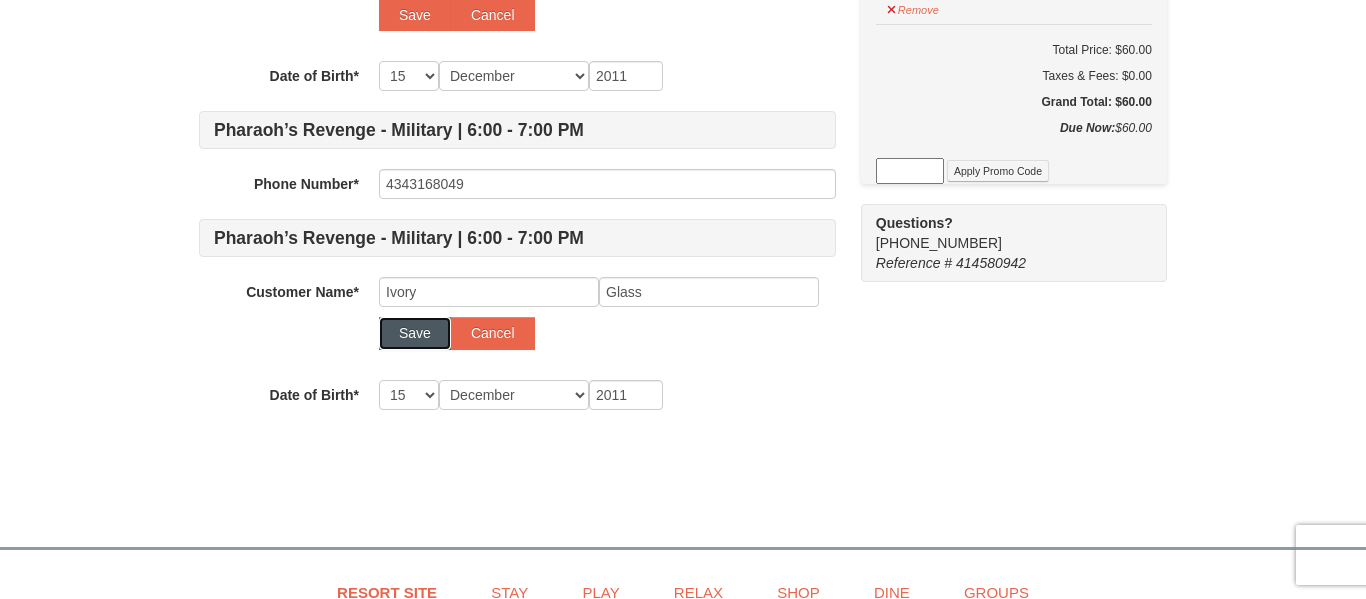 click on "Save" at bounding box center (415, 333) 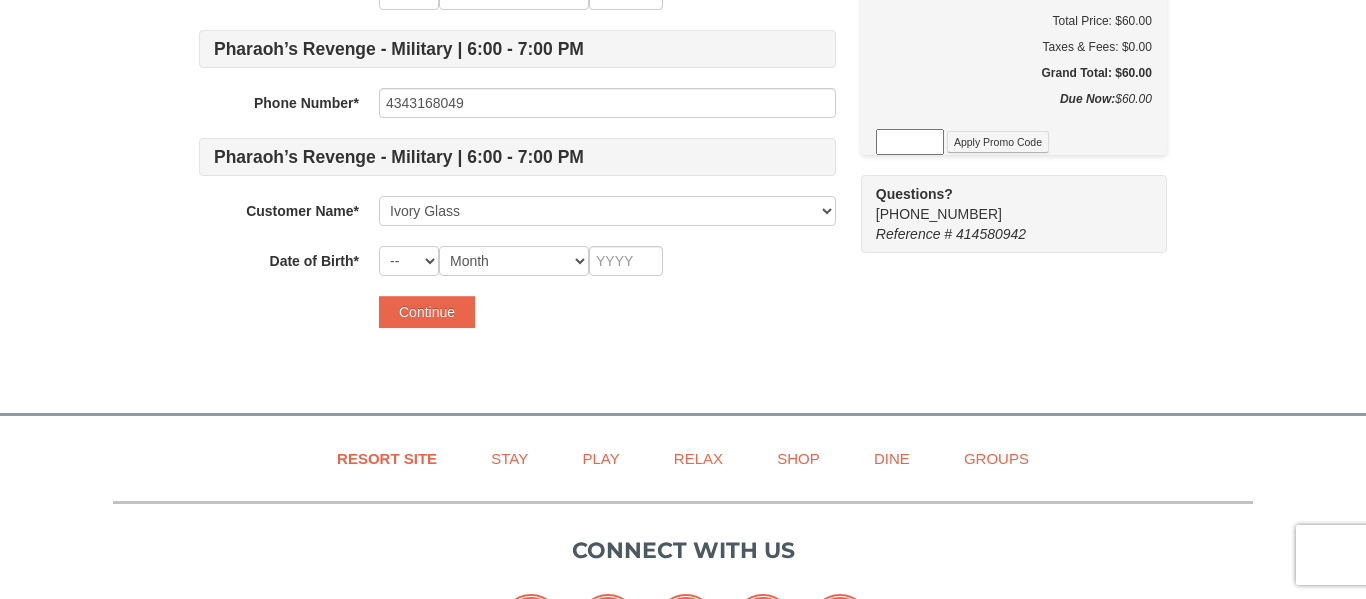 scroll, scrollTop: 558, scrollLeft: 0, axis: vertical 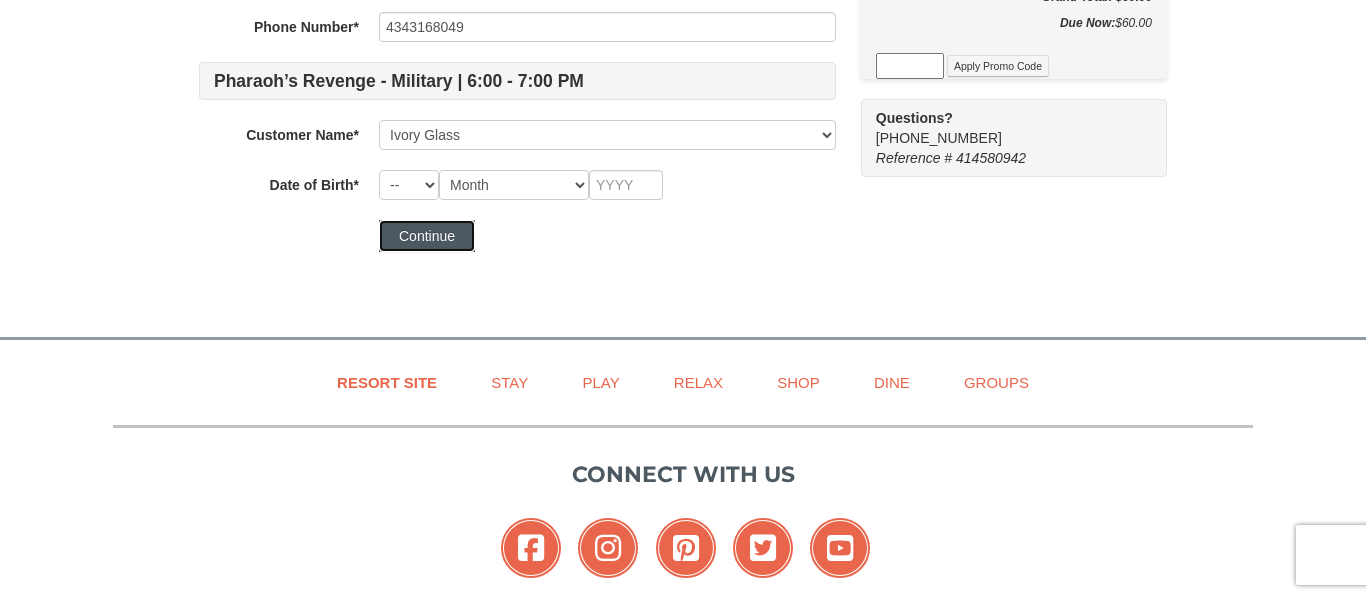 click on "Continue" at bounding box center (427, 236) 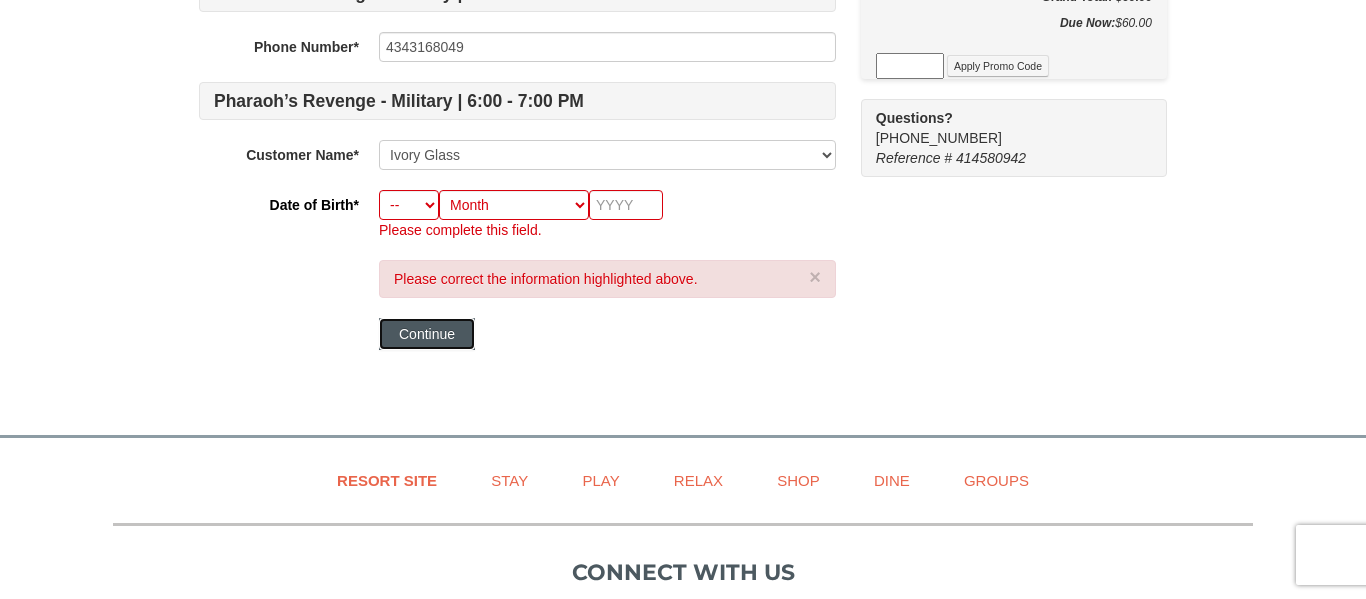 scroll, scrollTop: 578, scrollLeft: 0, axis: vertical 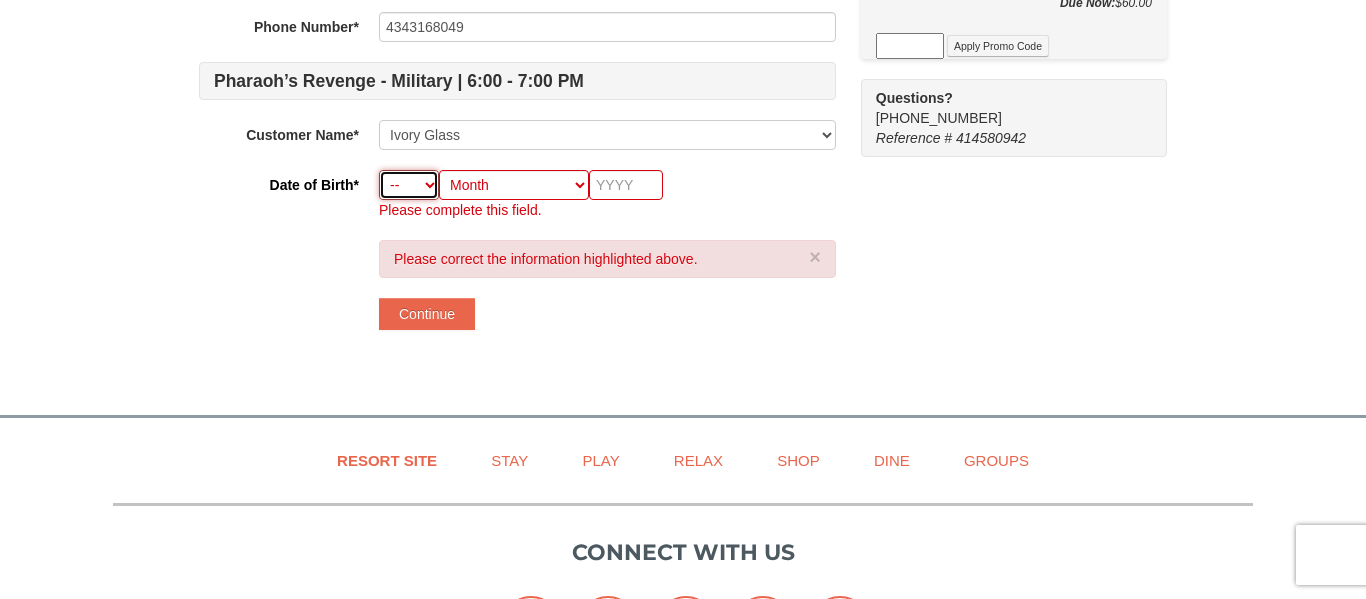 click on "-- 01 02 03 04 05 06 07 08 09 10 11 12 13 14 15 16 17 18 19 20 21 22 23 24 25 26 27 28 29 30 31" at bounding box center [409, 185] 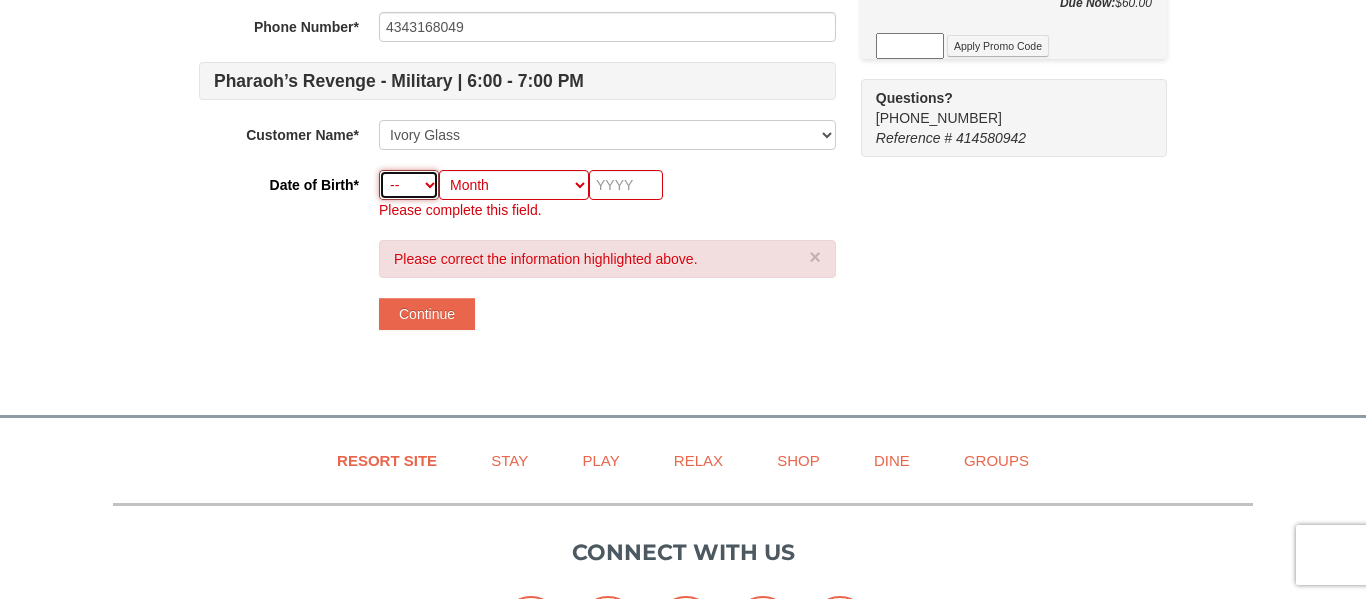 select on "15" 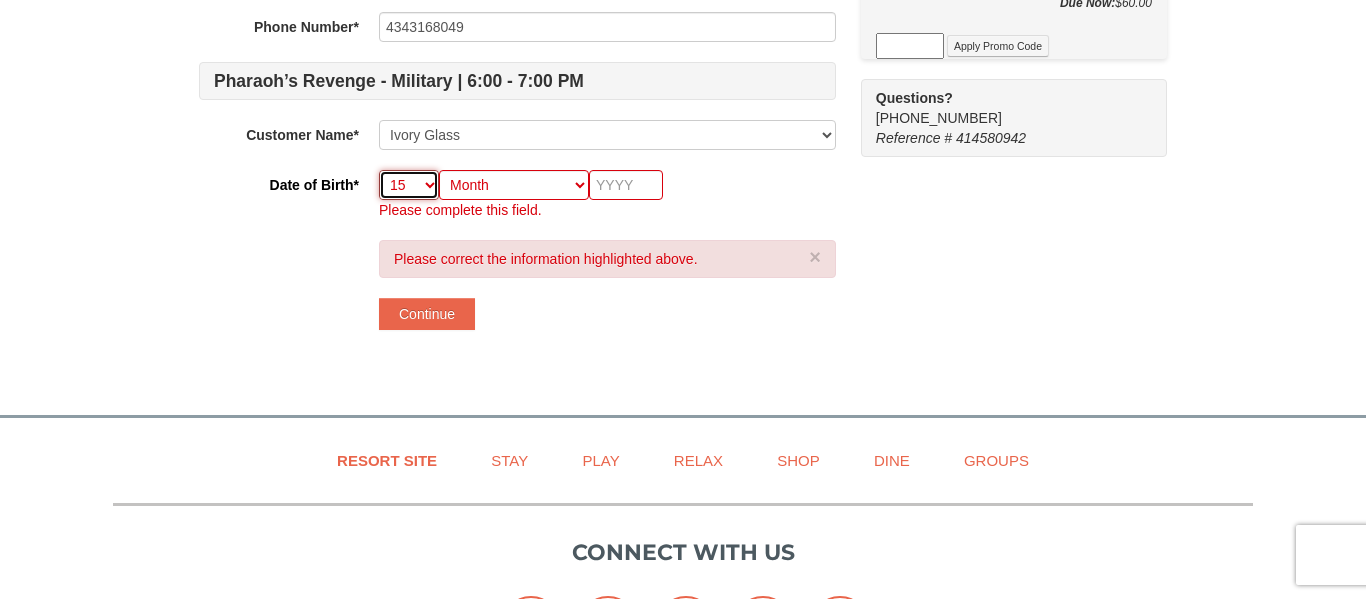 click on "-- 01 02 03 04 05 06 07 08 09 10 11 12 13 14 15 16 17 18 19 20 21 22 23 24 25 26 27 28 29 30 31" at bounding box center [409, 185] 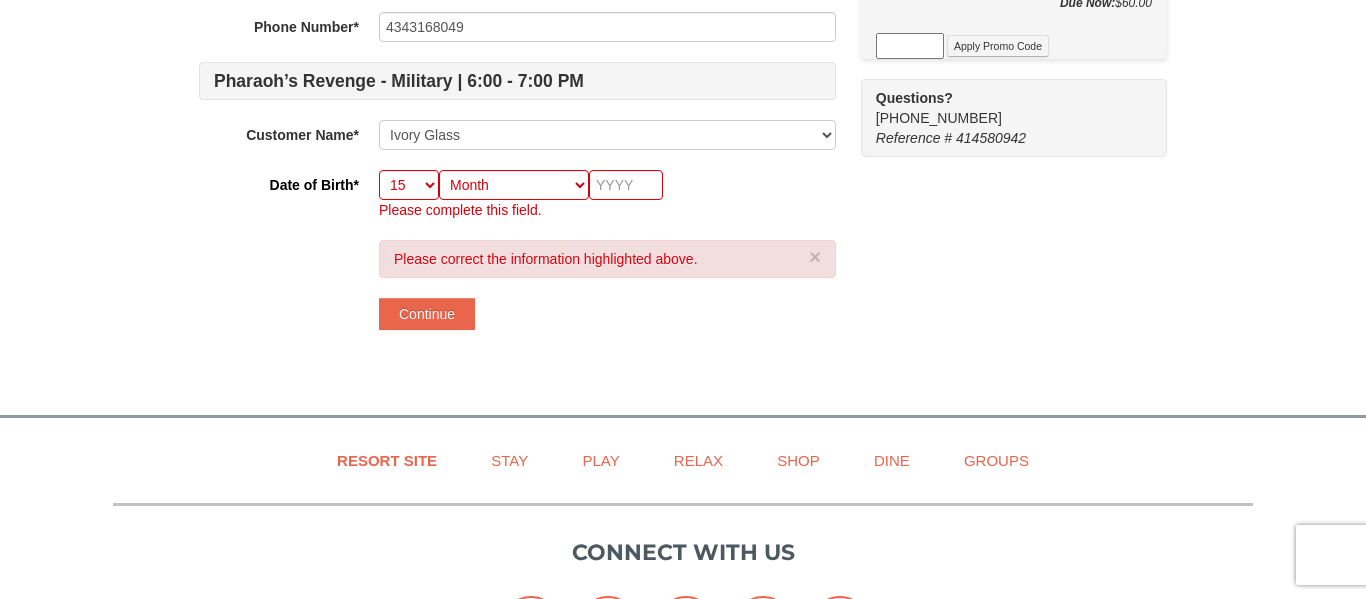 click on "Please complete this field." at bounding box center [607, 210] 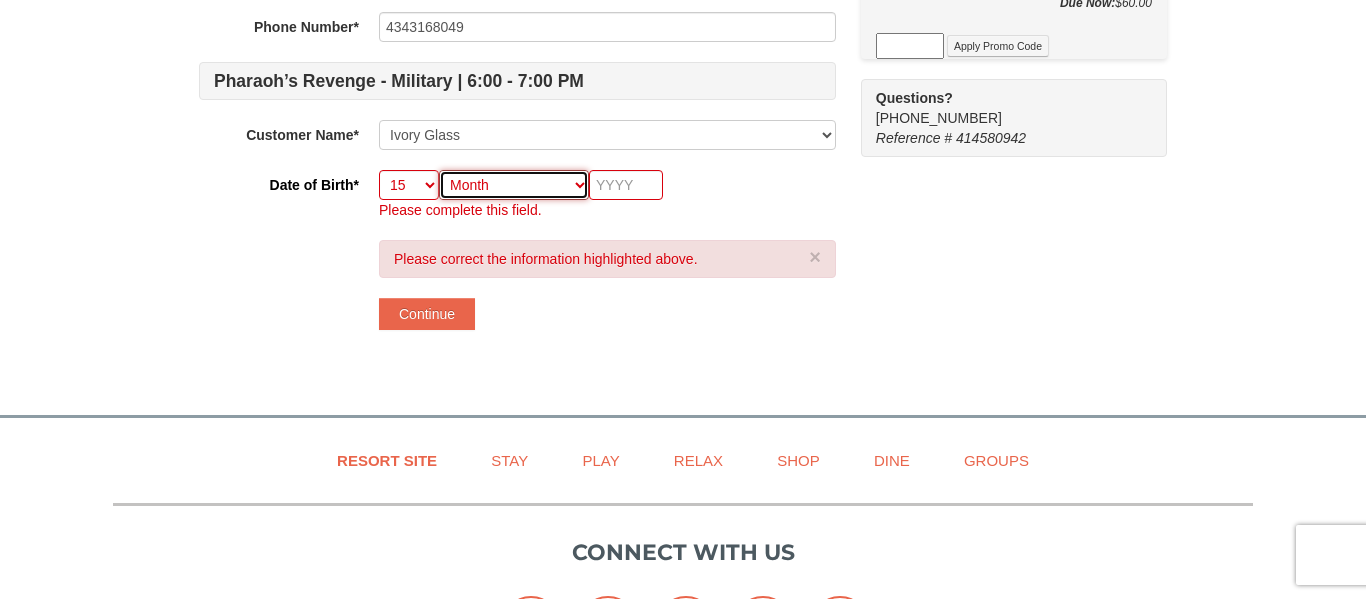 click on "Month January February March April May June July August September October November December" at bounding box center (514, 185) 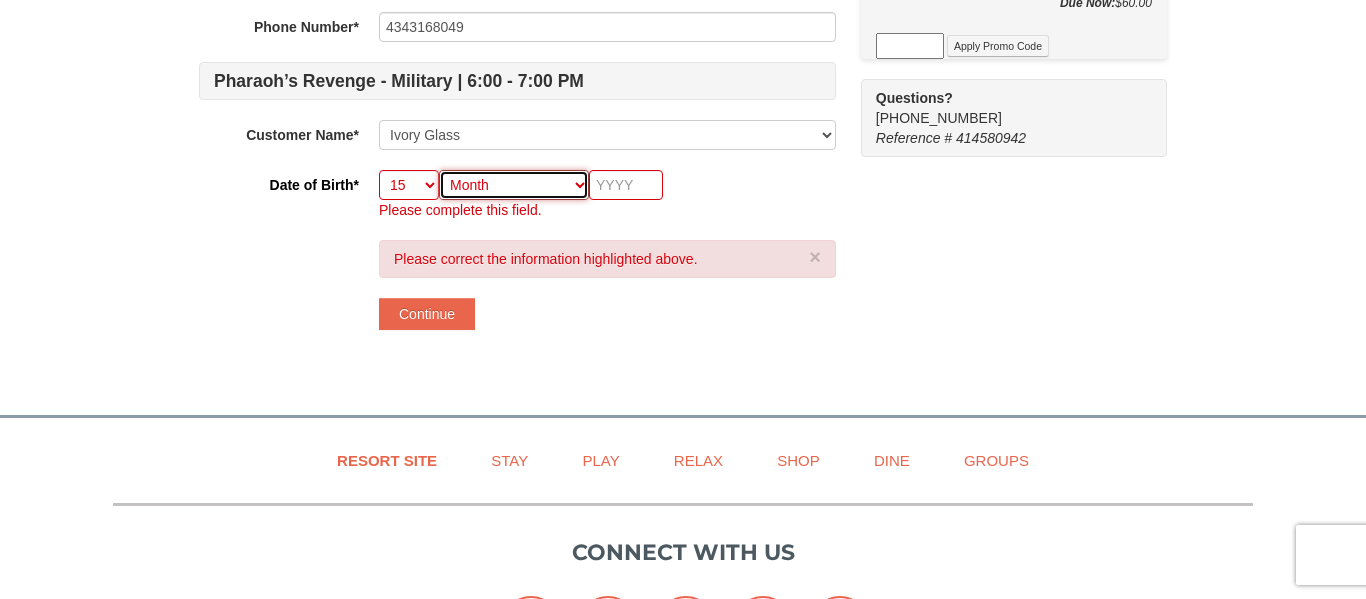 select on "12" 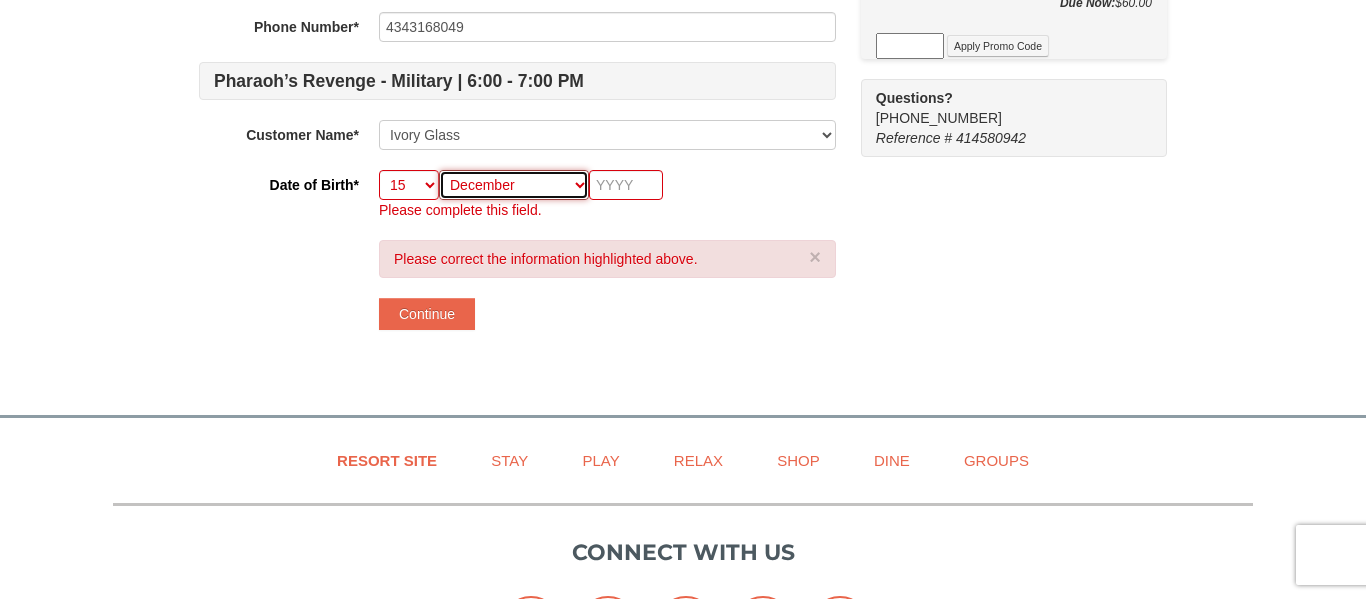 click on "Month January February March April May June July August September October November December" at bounding box center (514, 185) 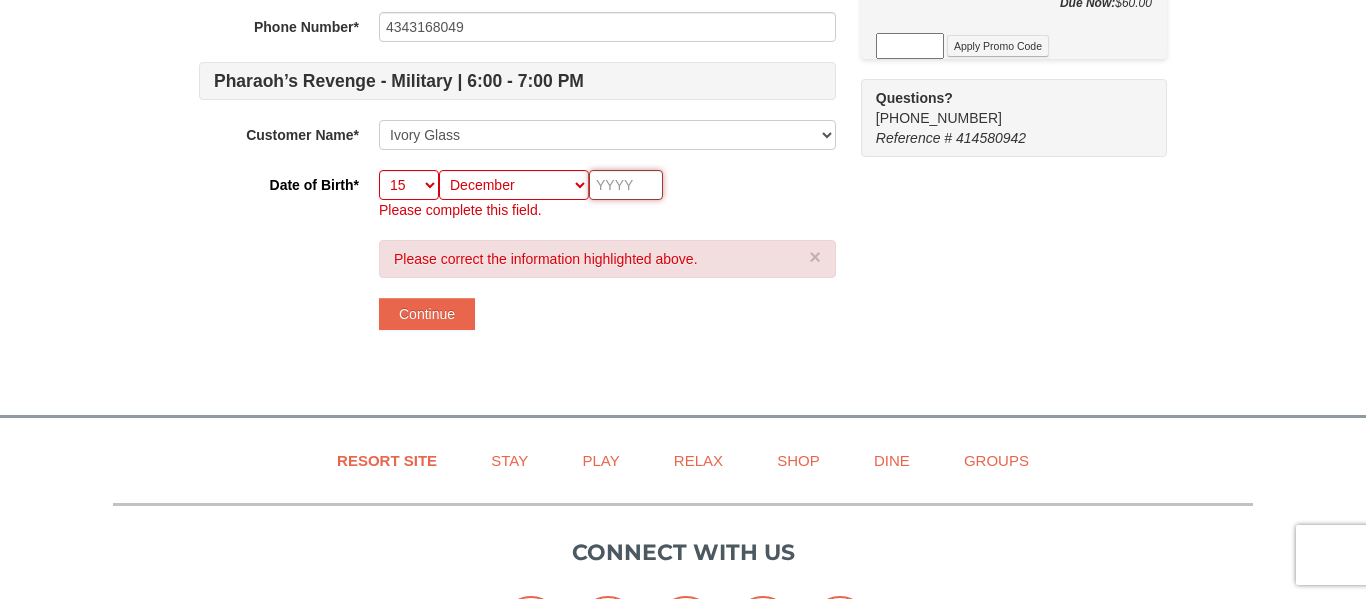 click at bounding box center (626, 185) 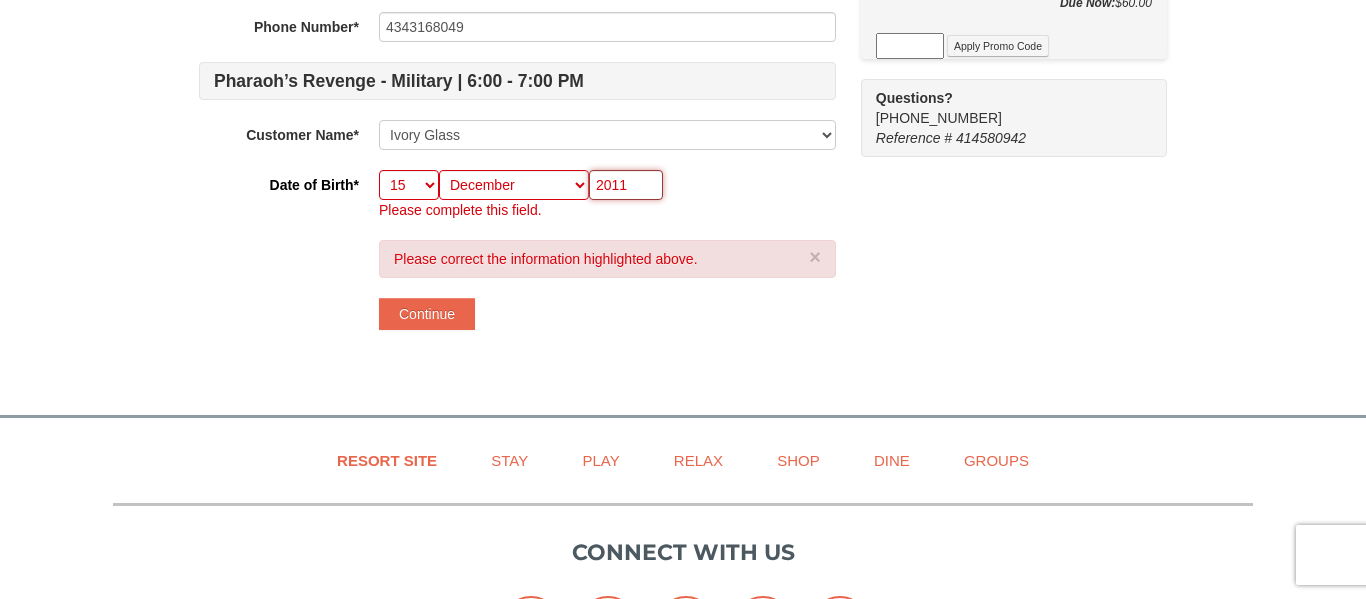 type on "2011" 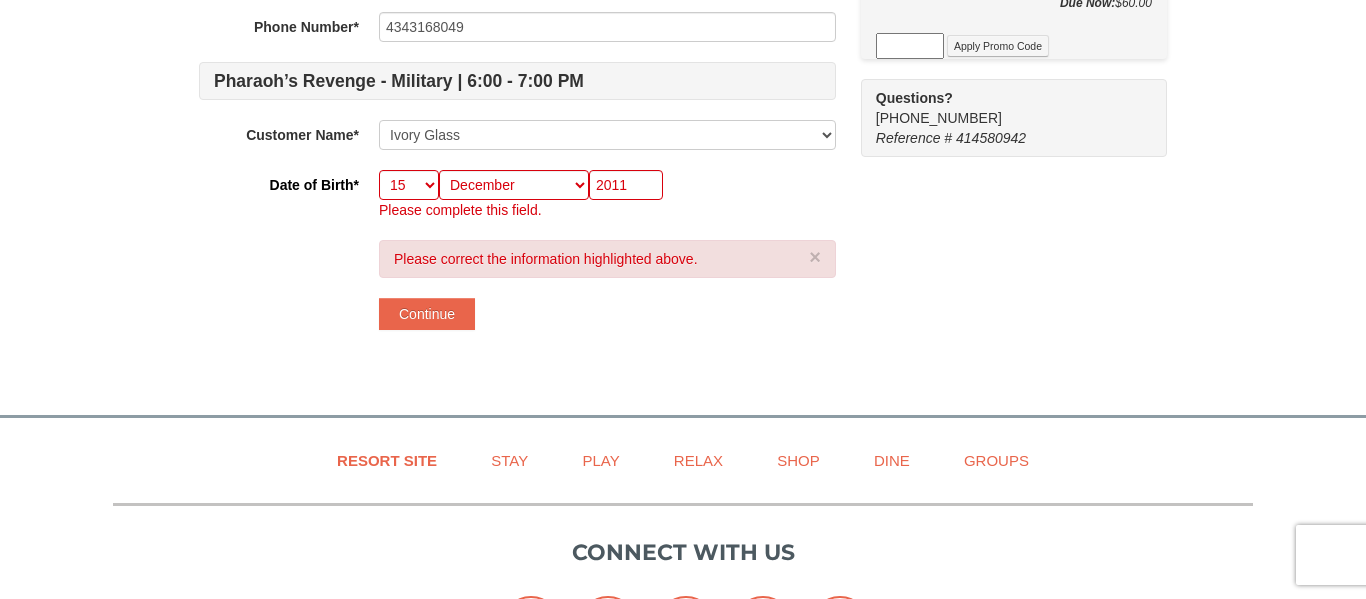 click on "1
) Sign In
2
) Billing Info
3
) Customer Info
) Review
×" at bounding box center (683, -57) 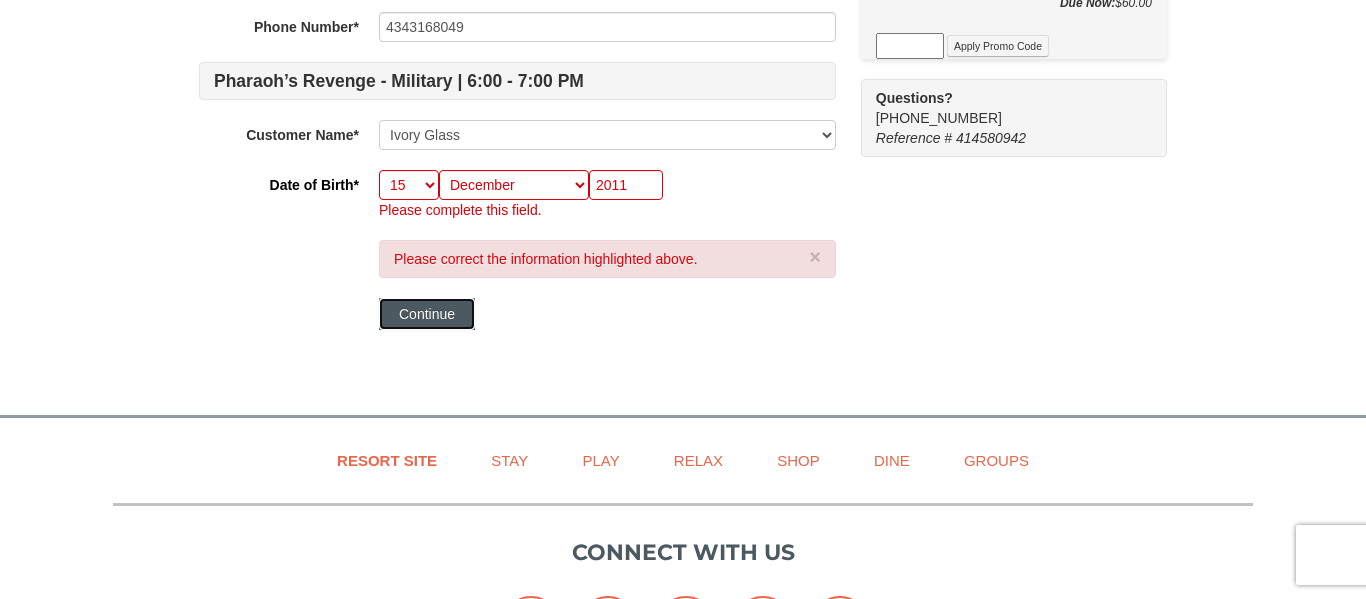 click on "Continue" at bounding box center [427, 314] 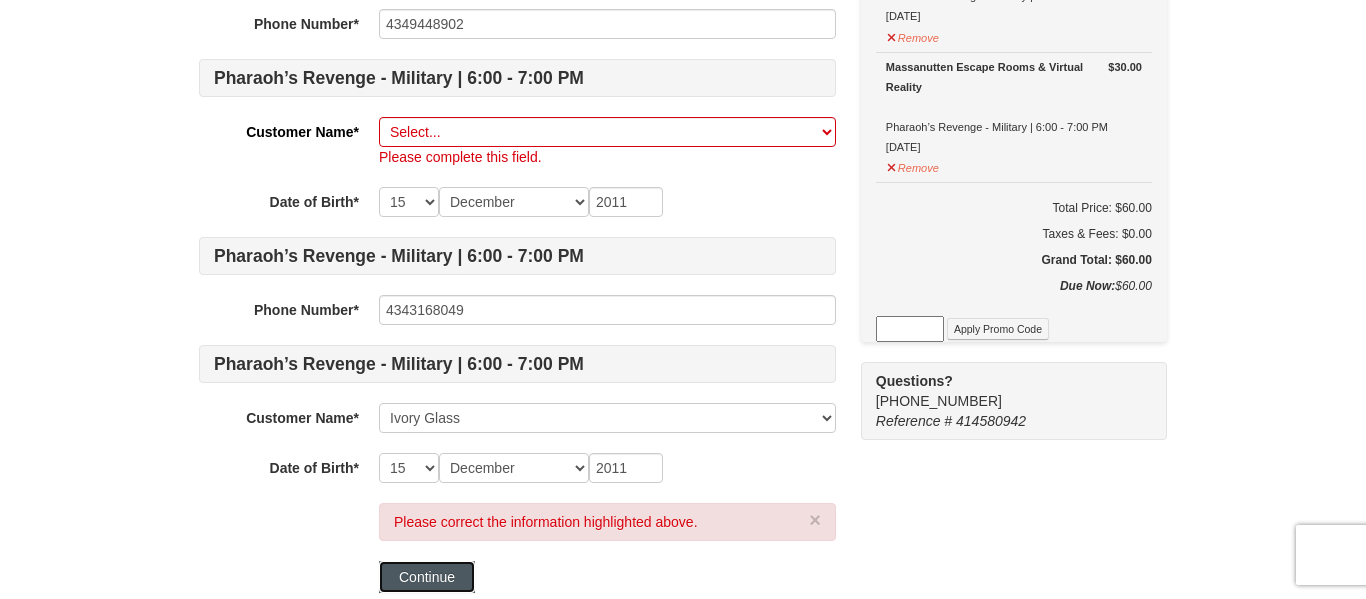 scroll, scrollTop: 272, scrollLeft: 0, axis: vertical 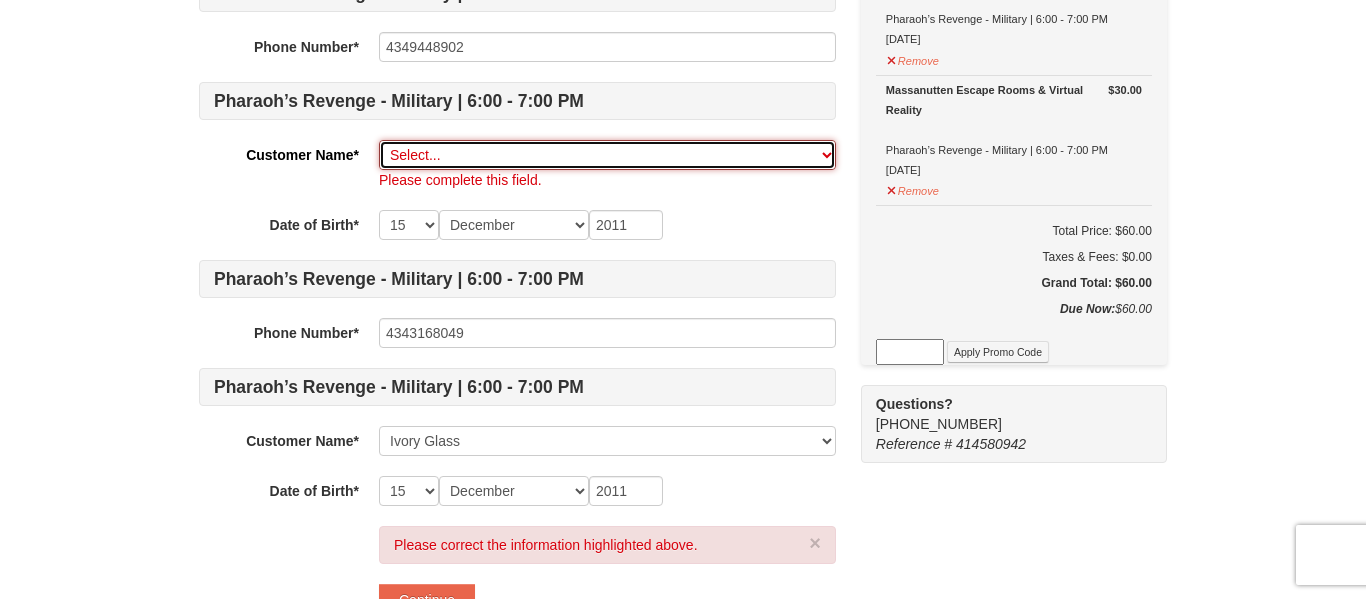 click on "Select... Richard Cabell Ivory Glass Add New..." at bounding box center [607, 155] 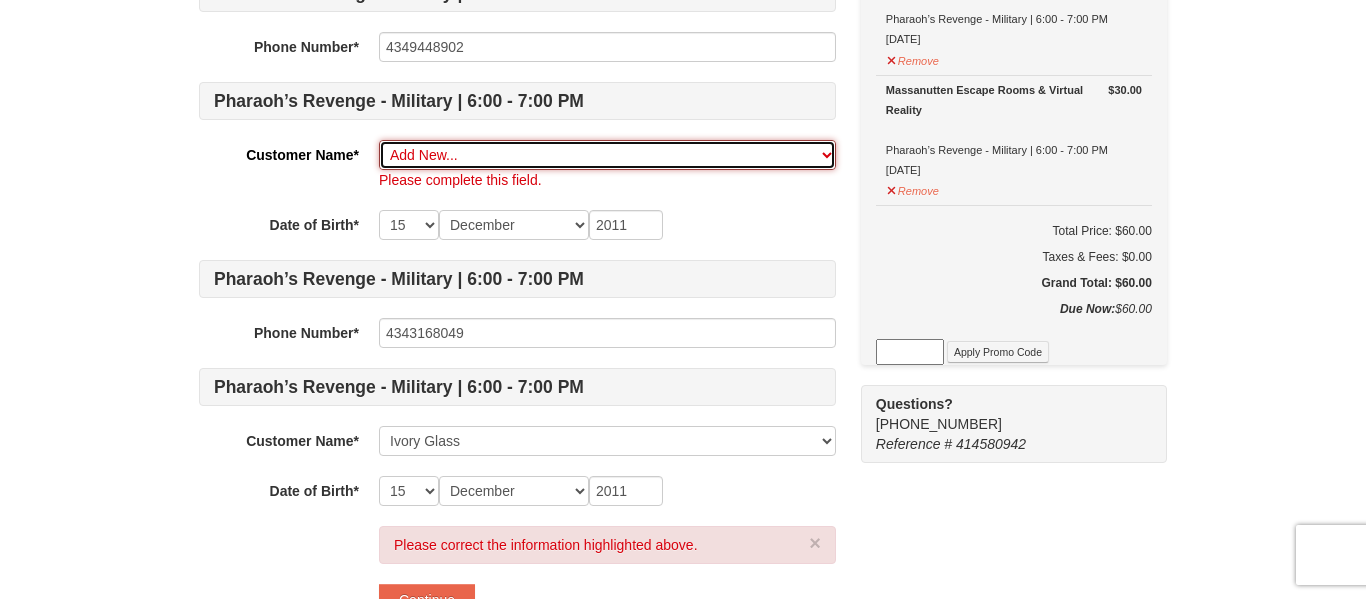 type 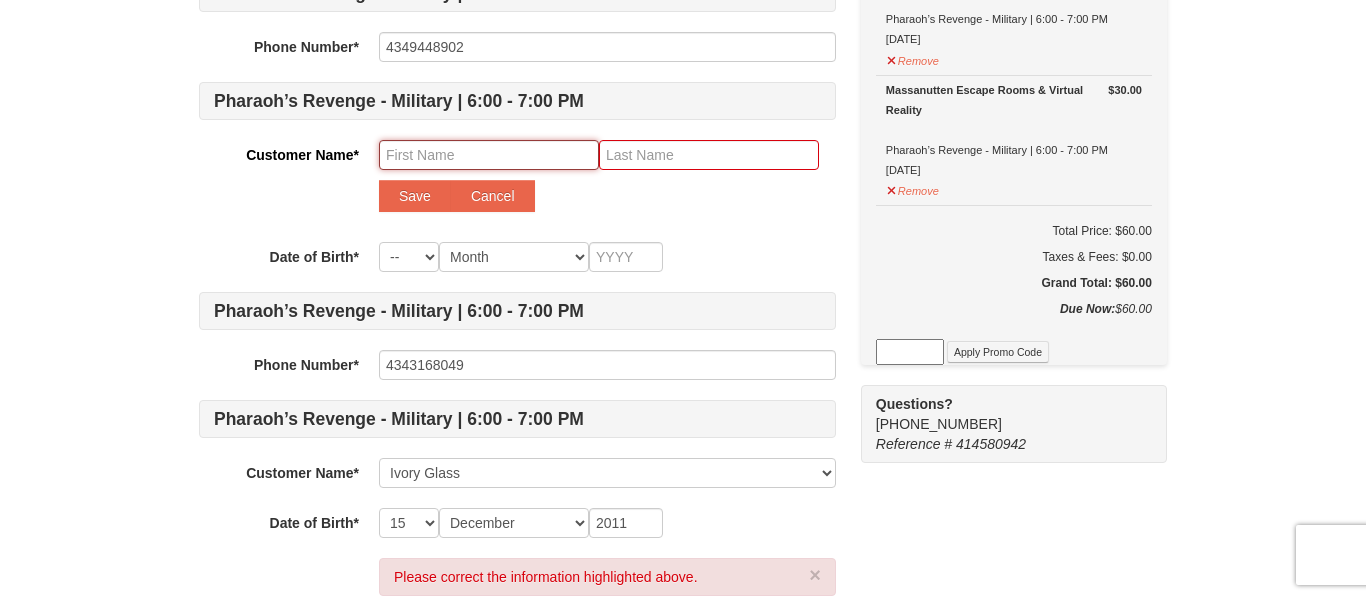 click at bounding box center [489, 155] 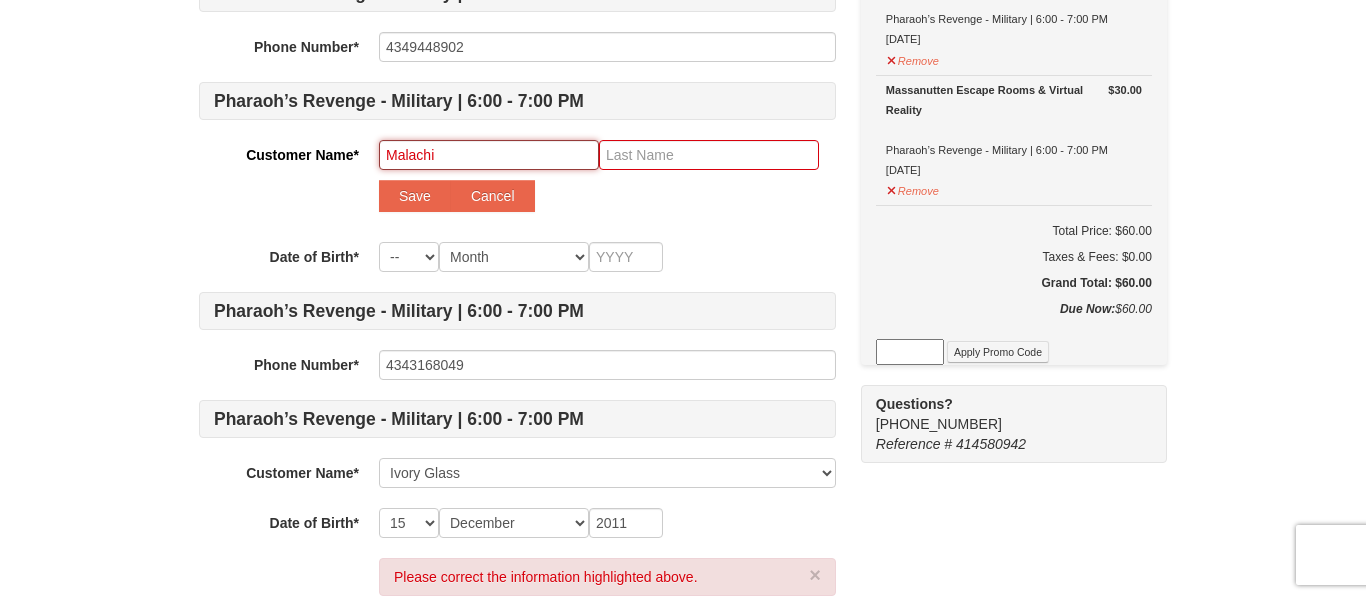 type on "Malachi" 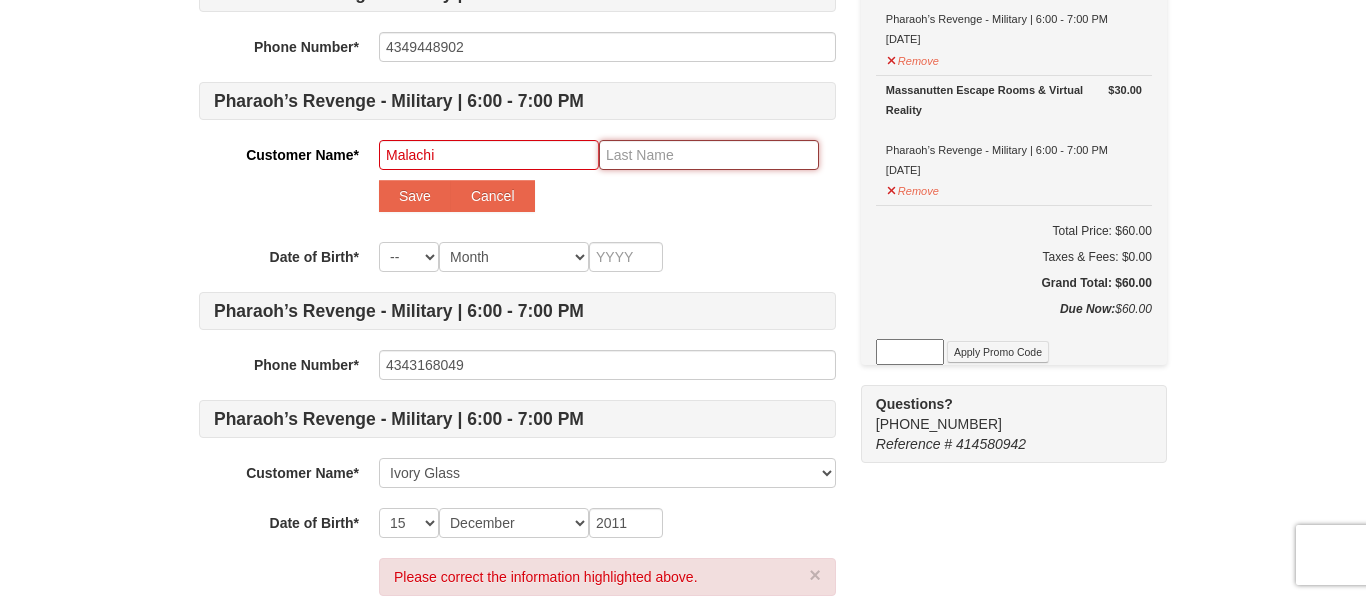 click at bounding box center [709, 155] 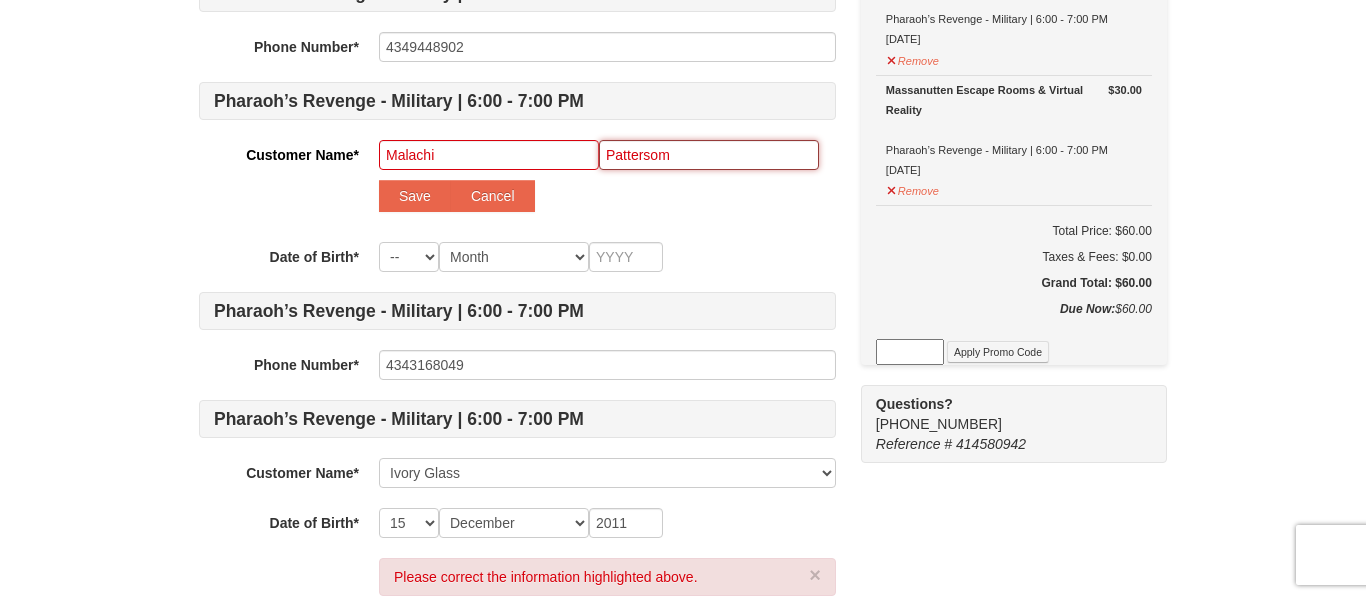 type on "Pattersom" 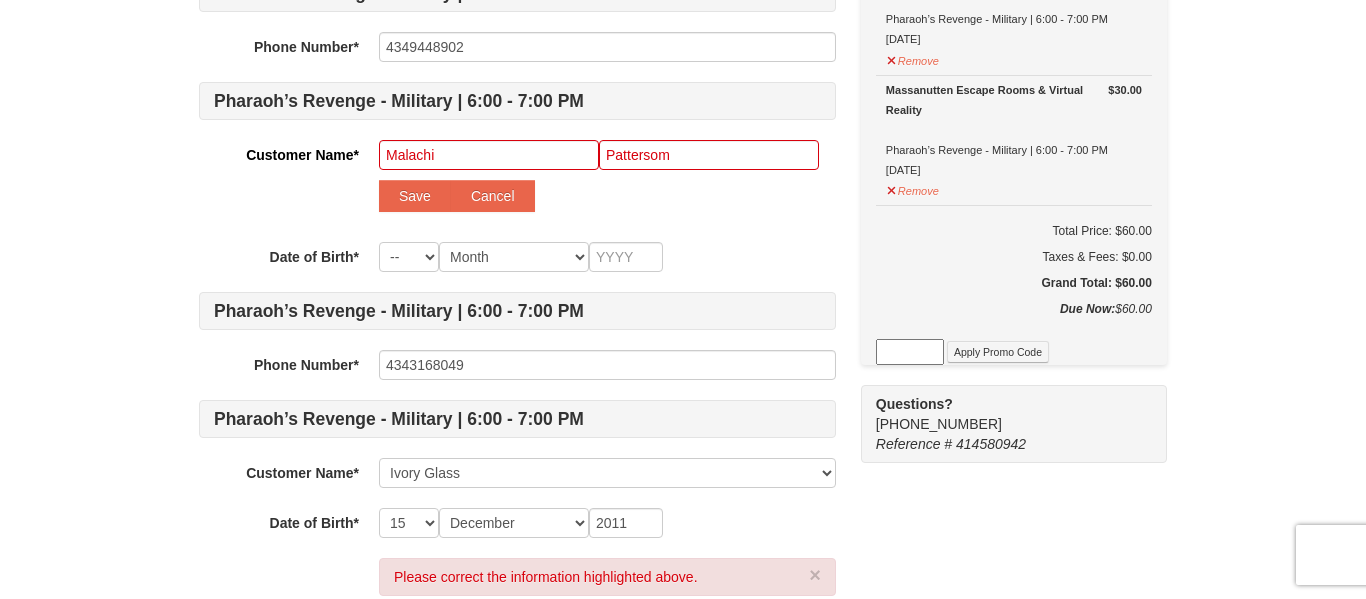 click on "Pharaoh’s Revenge - Military | 6:00 - 7:00 PM Phone Number* 4349448902 Pharaoh’s Revenge - Military | 6:00 - 7:00 PM Customer Name* Select... Richard Cabell Ivory Glass Add New... Please complete this field. Malachi Pattersom Save Cancel Date of Birth* -- 01 02 03 04 05 06 07 08 09 10 11 12 13 14 15 16 17 18 19 20 21 22 23 24 25 26 27 28 29 30 31 Month January February March April May June July August September October November December Pharaoh’s Revenge - Military | 6:00 - 7:00 PM Phone Number* 4343168049 Pharaoh’s Revenge - Military | 6:00 - 7:00 PM Customer Name* Select... Richard Cabell Ivory Glass Add New... Ivory Glass Save Cancel Date of Birth* -- 01 02 03 04 05 06 07 08 09 10 11 12 13 14 15 16 17 18 19 20 21 22 23 24 25 26 27 28 29 30 31 Month January February March April May June July August September October November December 2011" at bounding box center [517, 256] 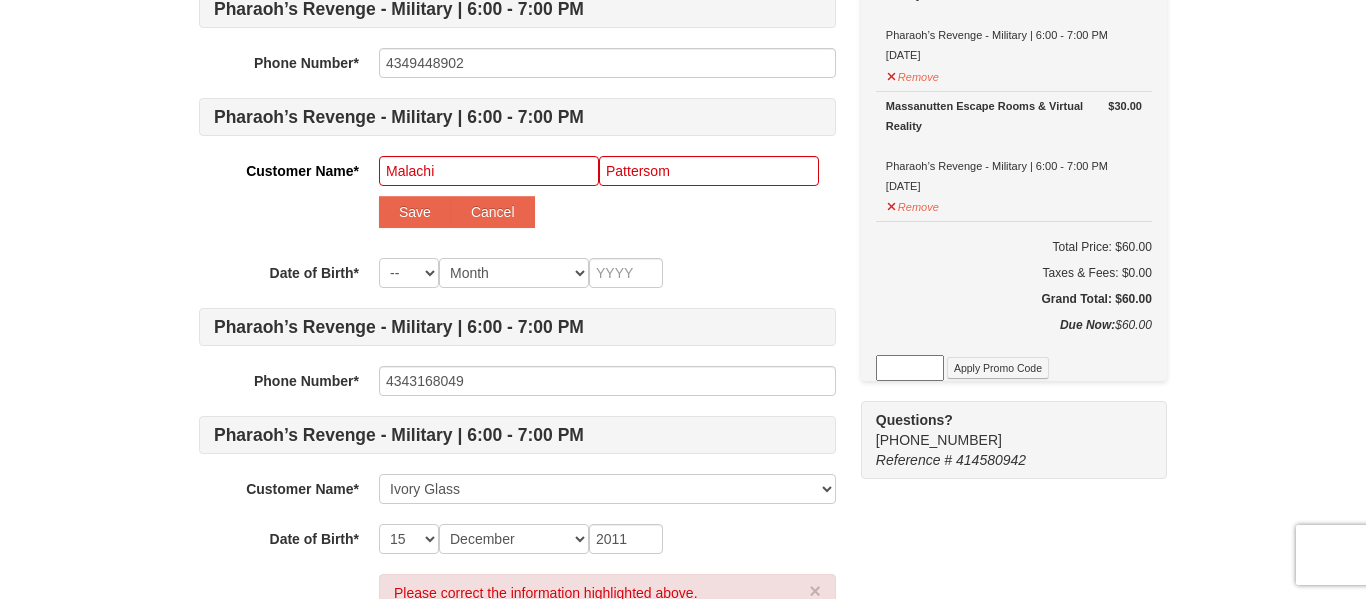 scroll, scrollTop: 255, scrollLeft: 0, axis: vertical 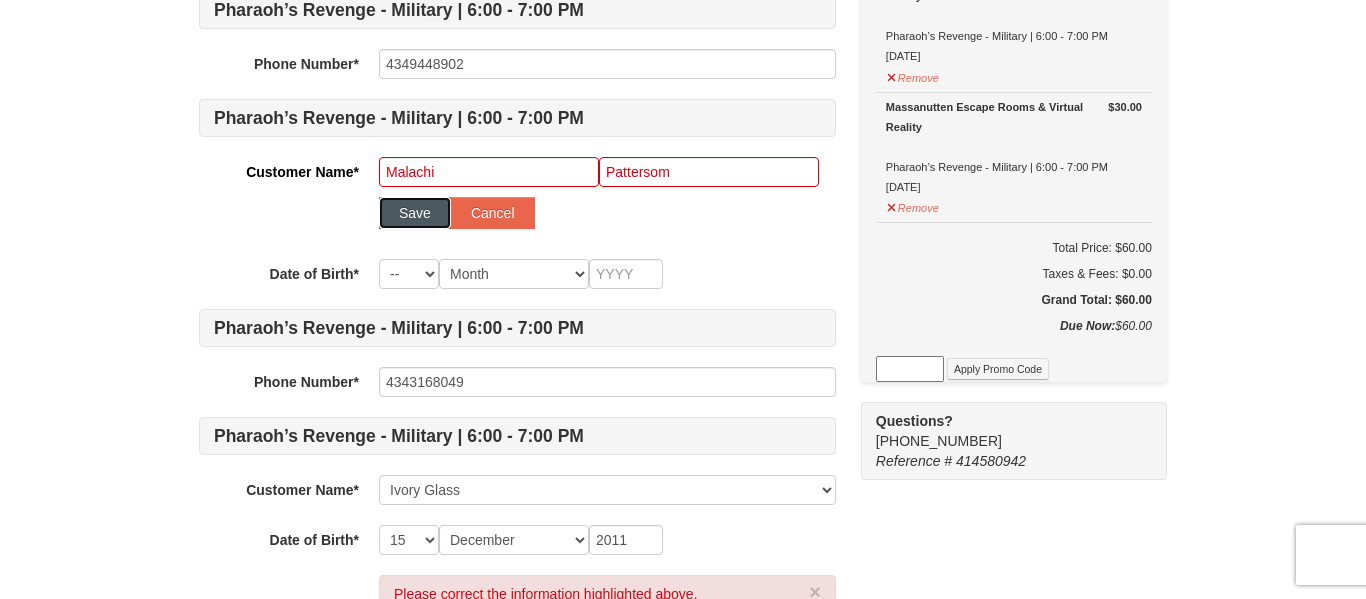 click on "Save" at bounding box center [415, 213] 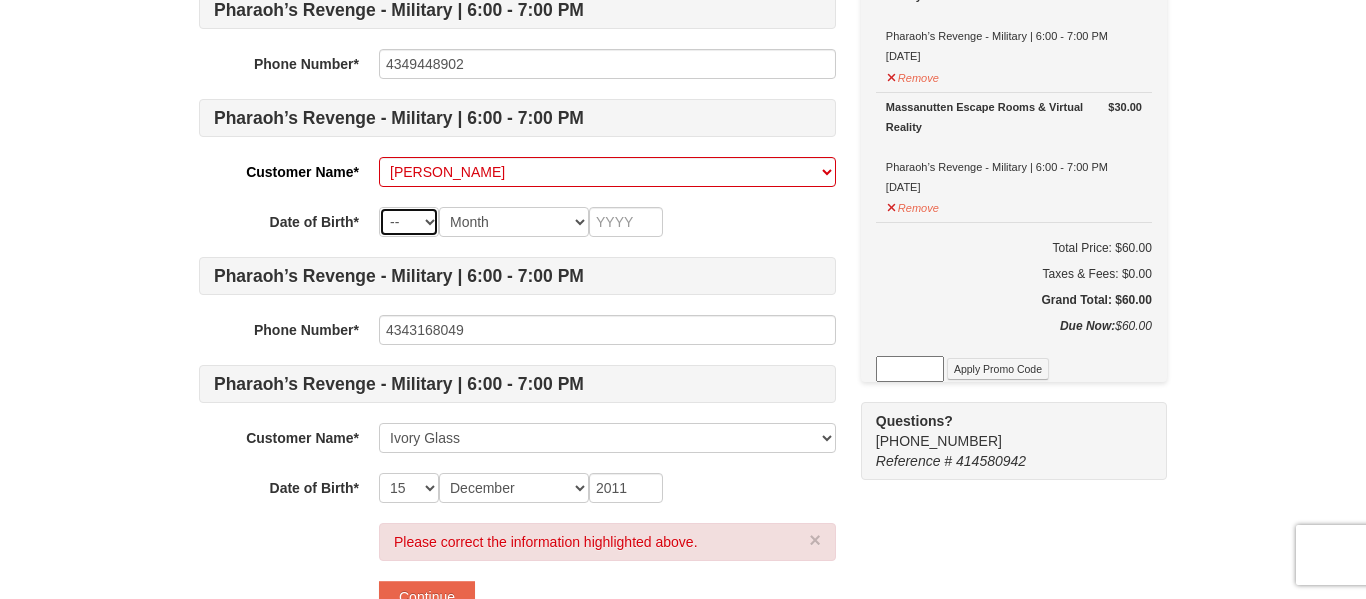 click on "-- 01 02 03 04 05 06 07 08 09 10 11 12 13 14 15 16 17 18 19 20 21 22 23 24 25 26 27 28 29 30 31" at bounding box center (409, 222) 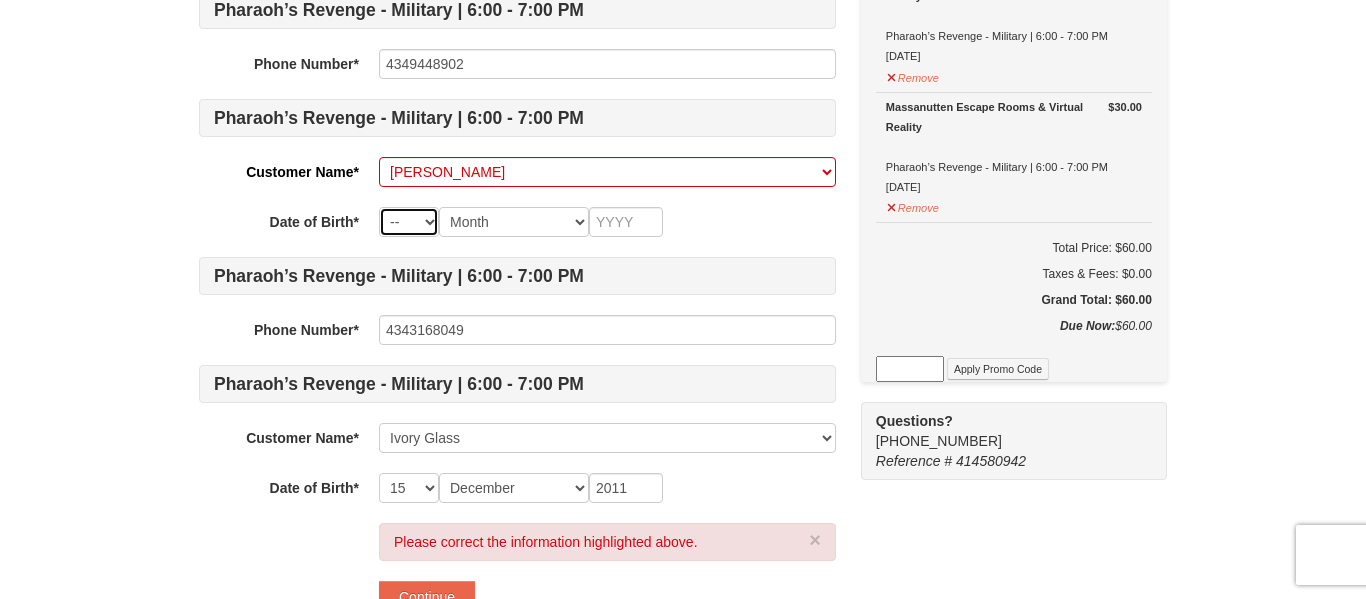select on "15" 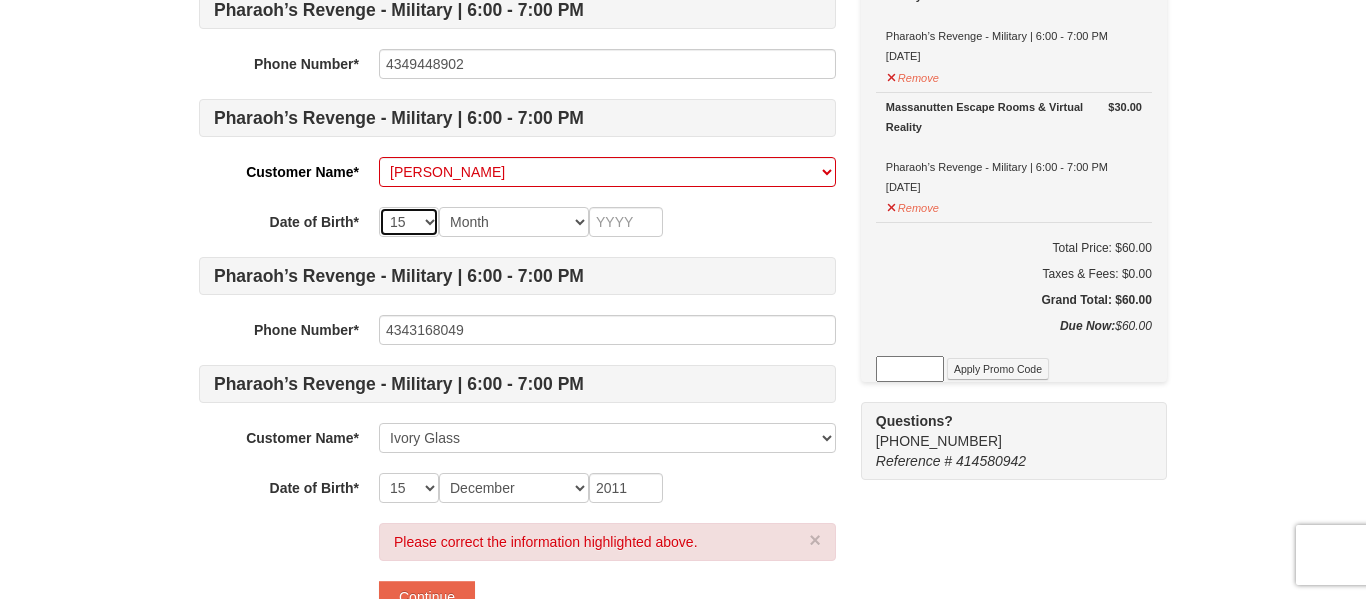 click on "-- 01 02 03 04 05 06 07 08 09 10 11 12 13 14 15 16 17 18 19 20 21 22 23 24 25 26 27 28 29 30 31" at bounding box center [409, 222] 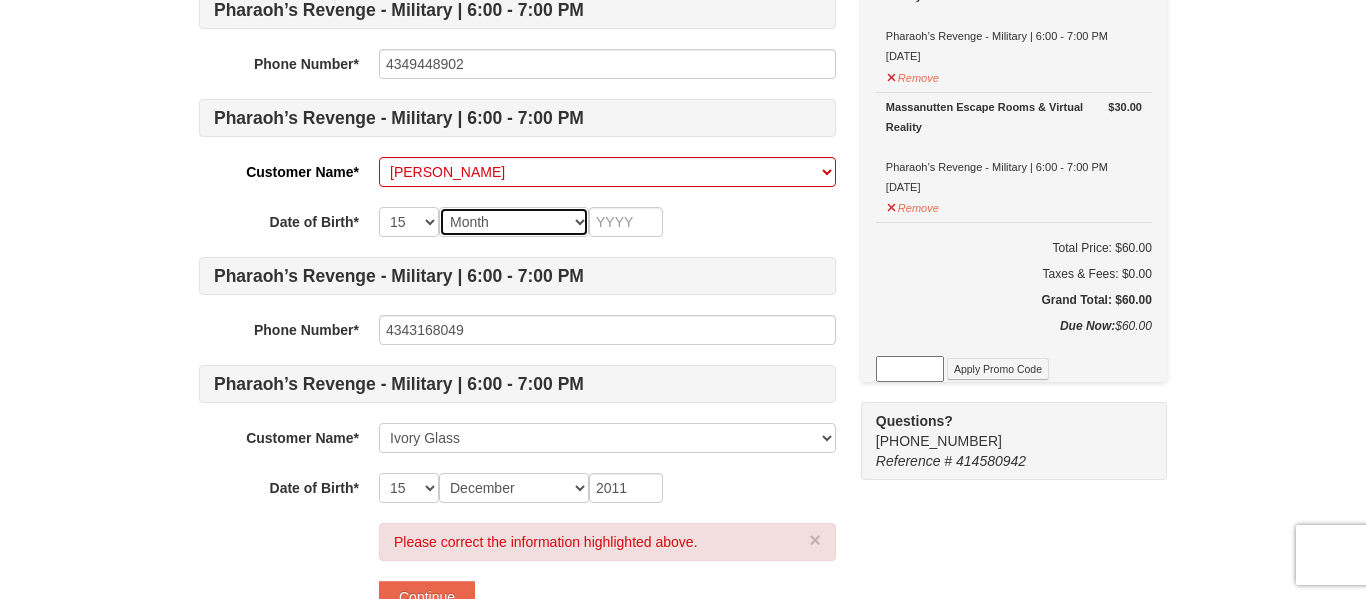 click on "Month January February March April May June July August September October November December" at bounding box center [514, 222] 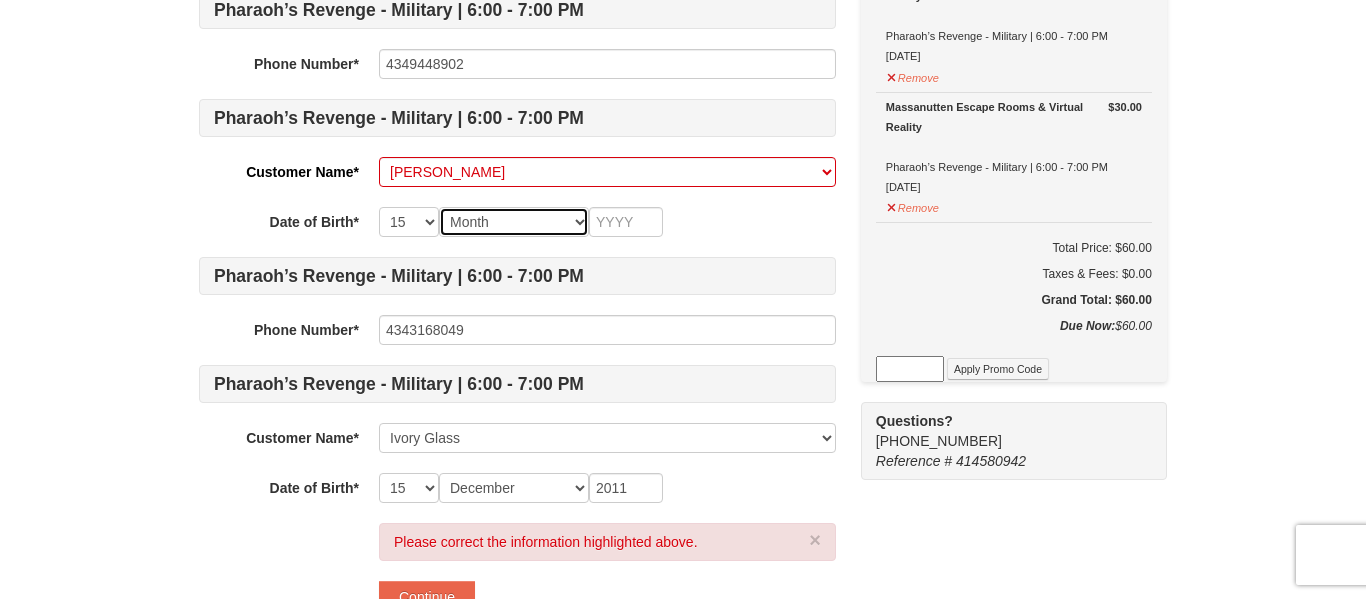 select on "09" 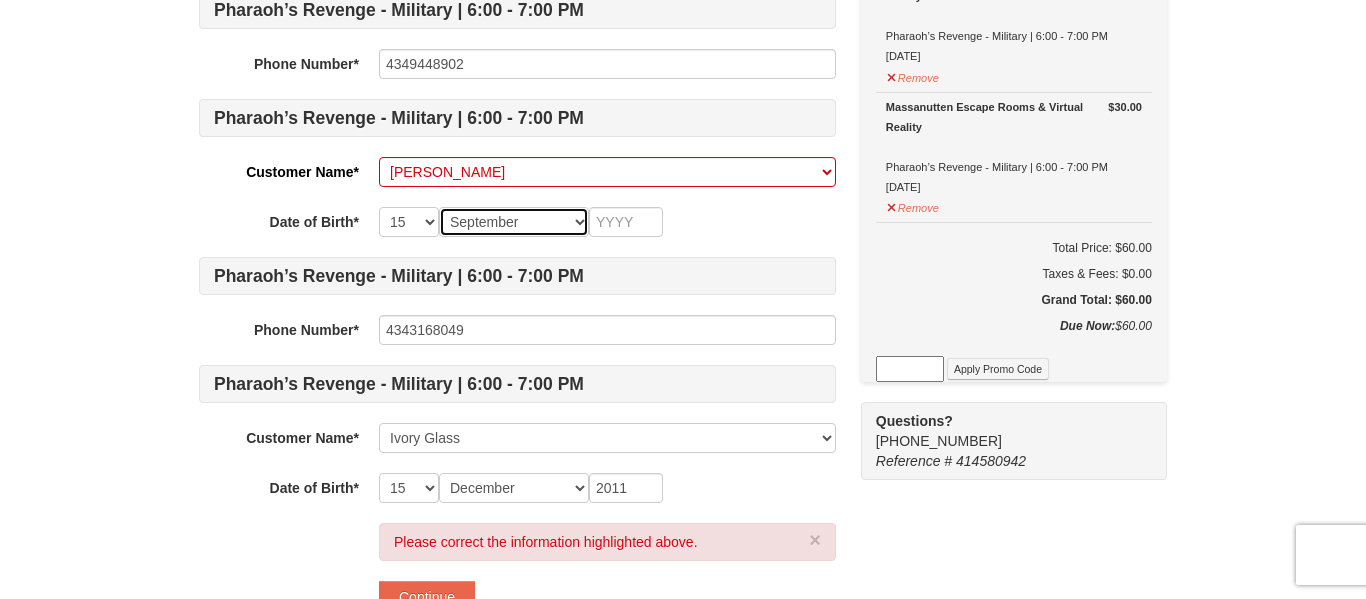 click on "Month January February March April May June July August September October November December" at bounding box center [514, 222] 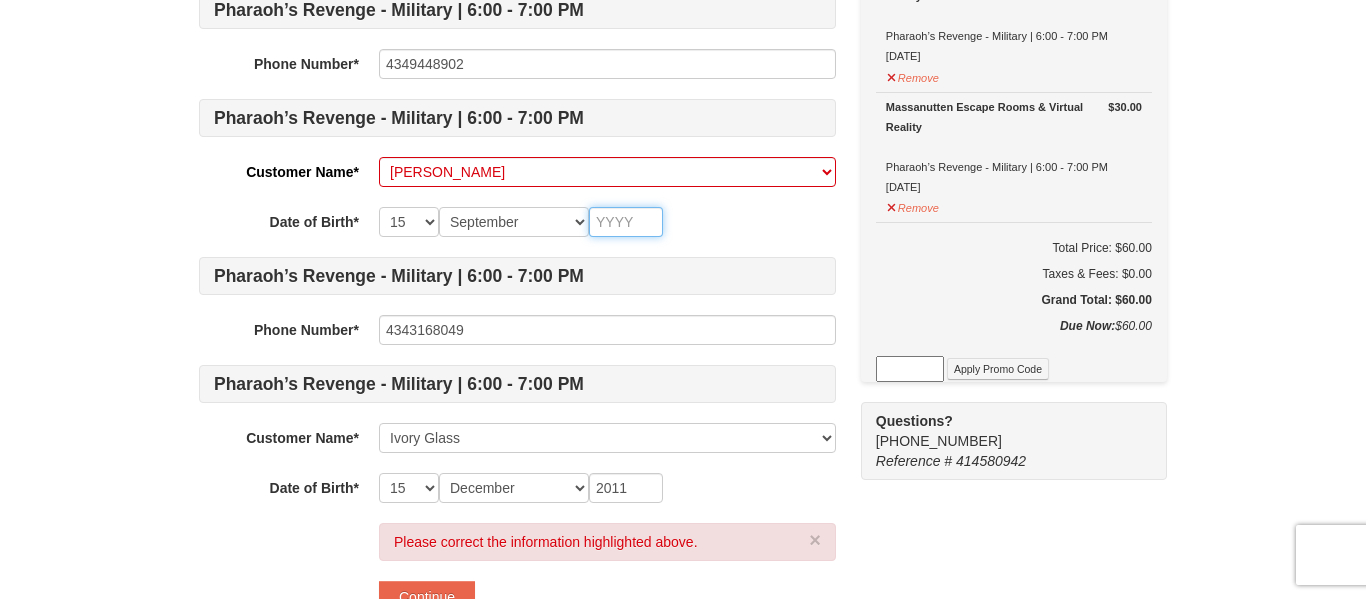 click at bounding box center (626, 222) 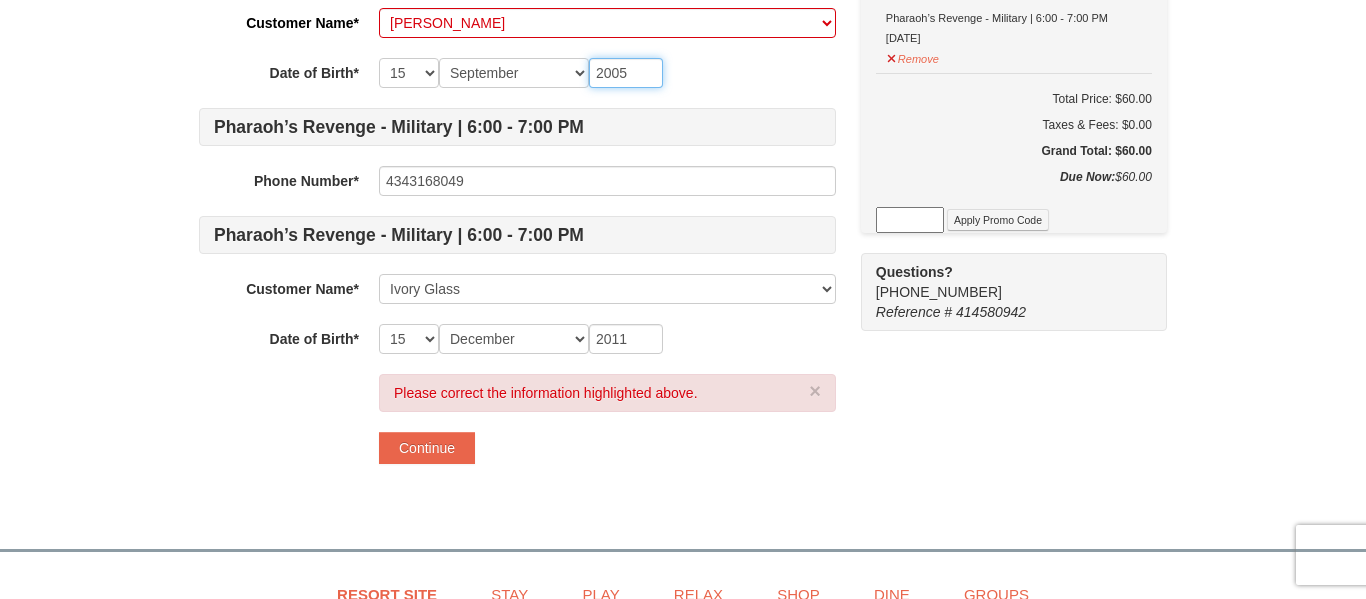 scroll, scrollTop: 407, scrollLeft: 0, axis: vertical 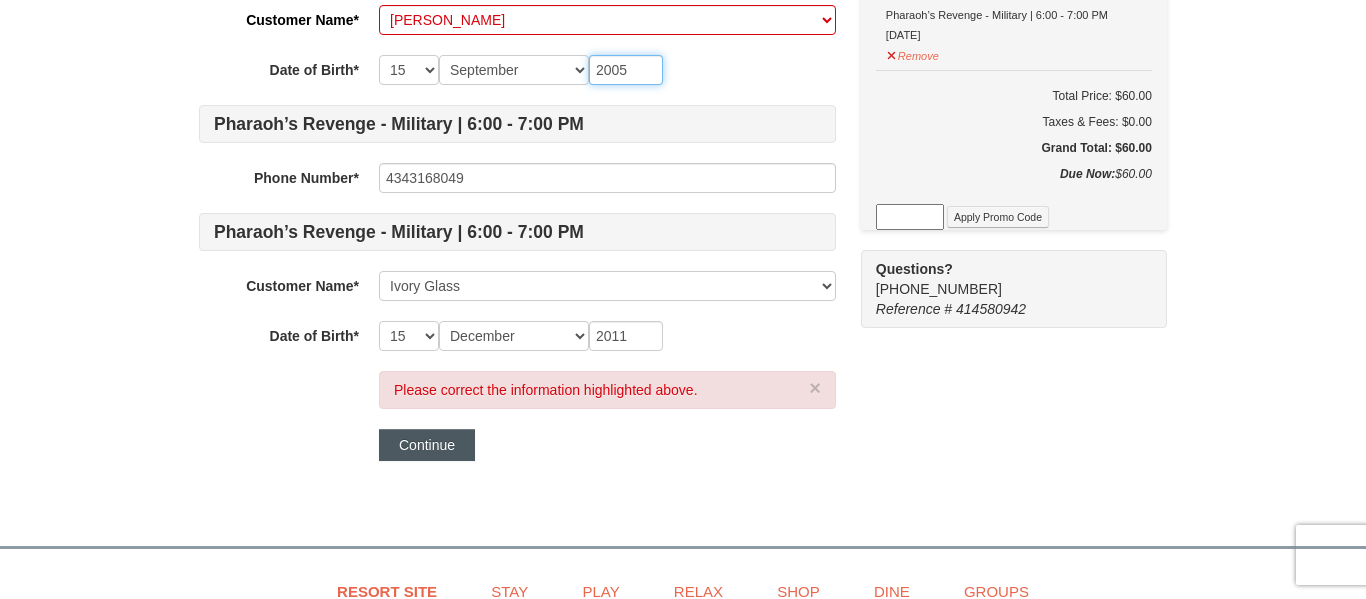 type on "2005" 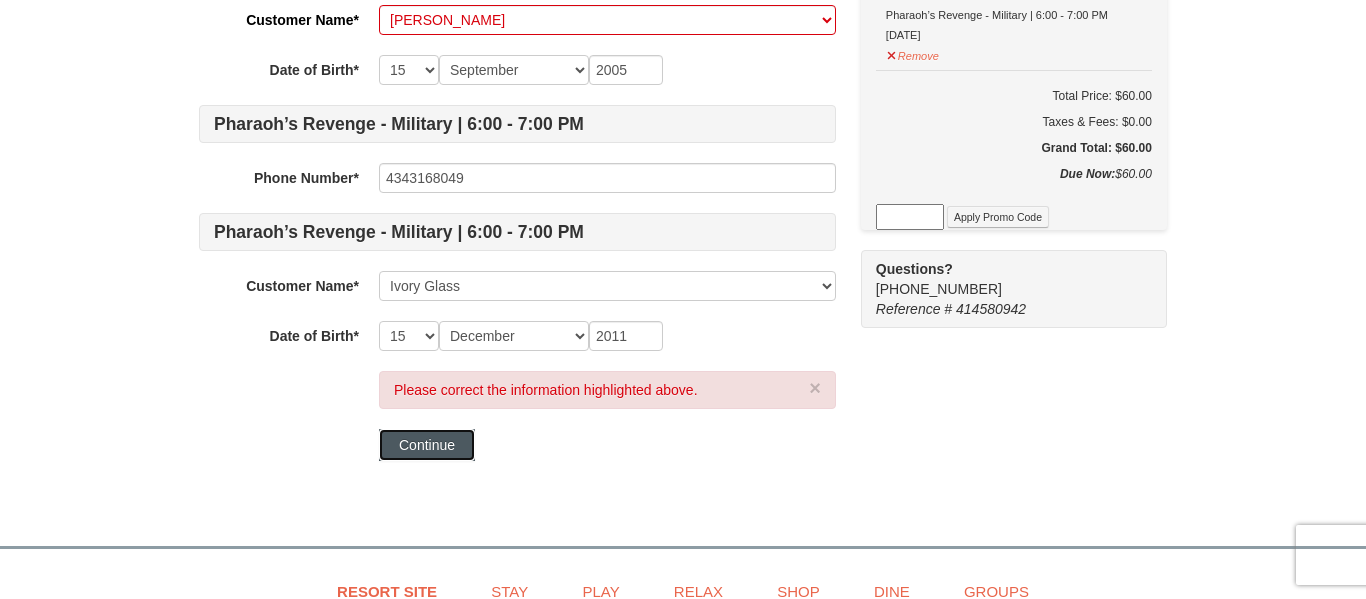 click on "Continue" at bounding box center (427, 445) 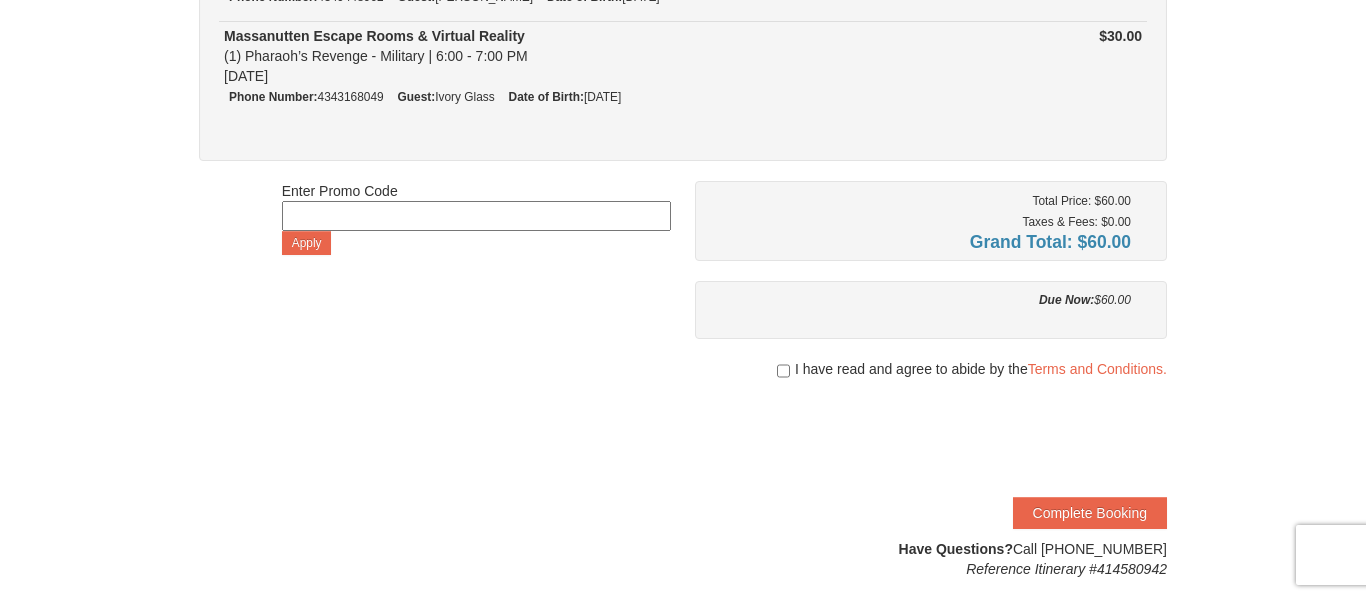 scroll, scrollTop: 670, scrollLeft: 0, axis: vertical 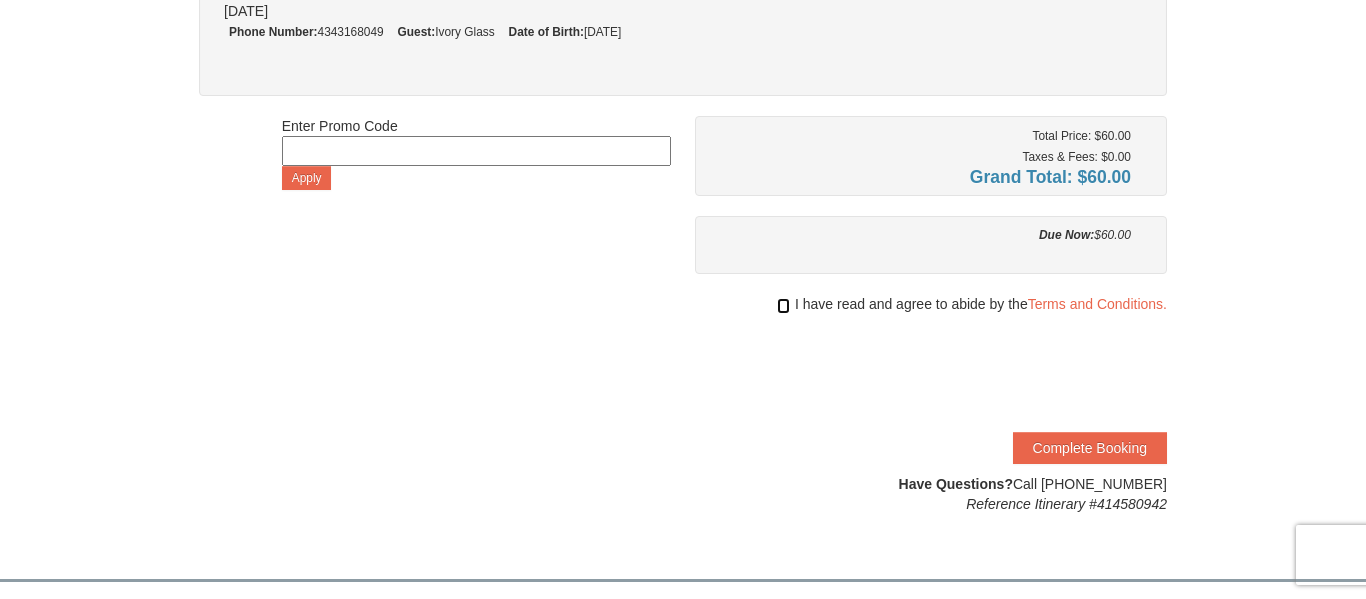 click at bounding box center (783, 306) 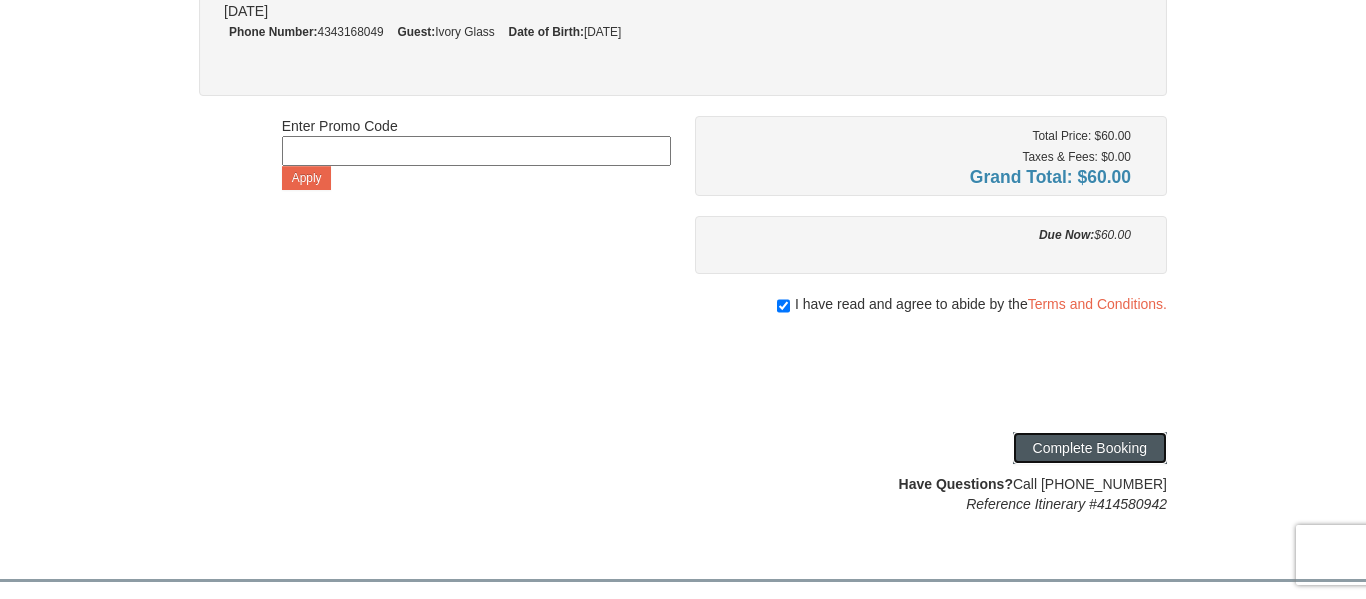 click on "Complete Booking" at bounding box center (1090, 448) 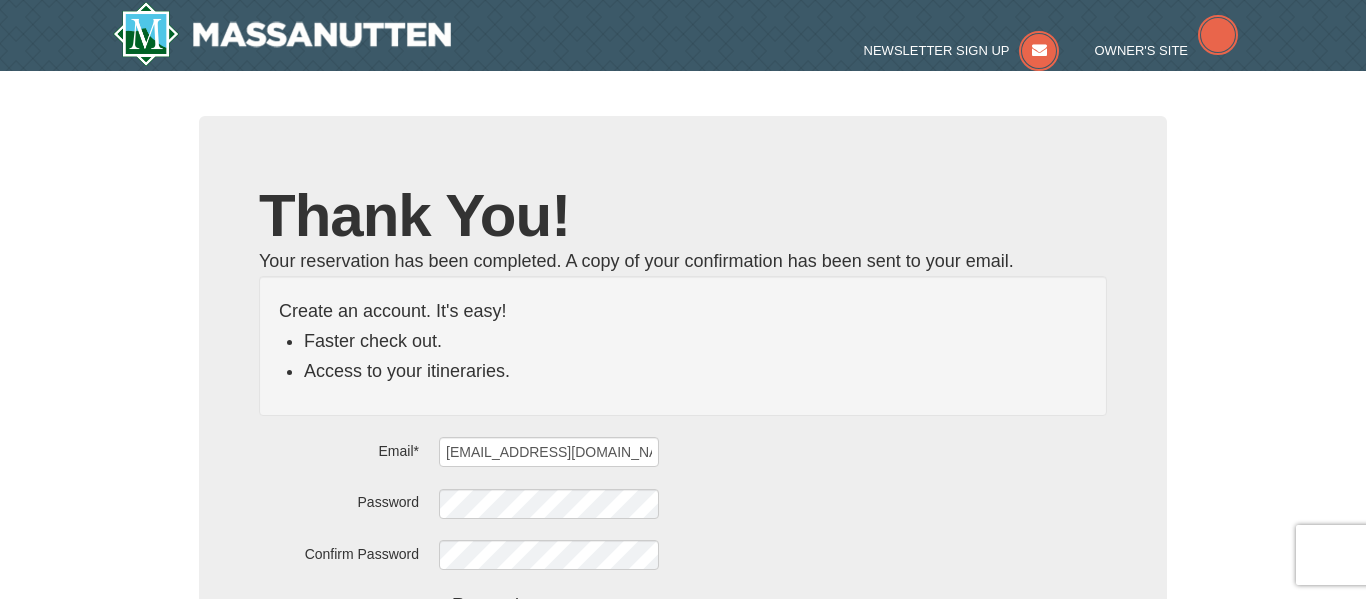 scroll, scrollTop: 0, scrollLeft: 0, axis: both 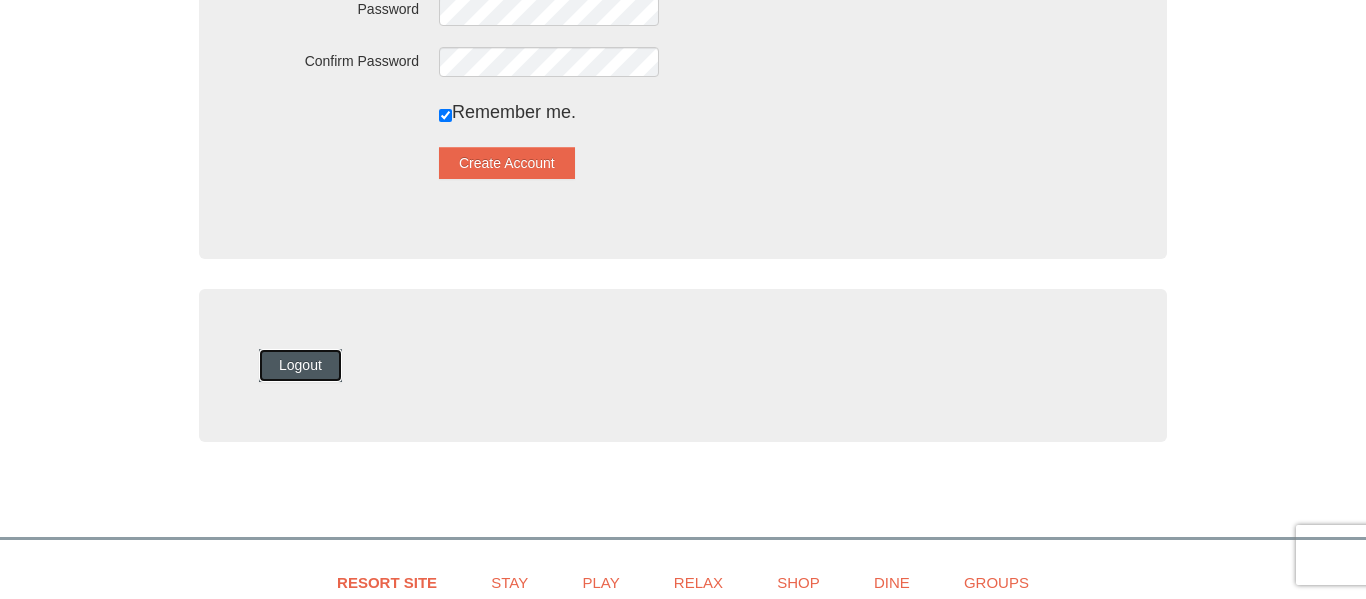 click on "Logout" at bounding box center [300, 365] 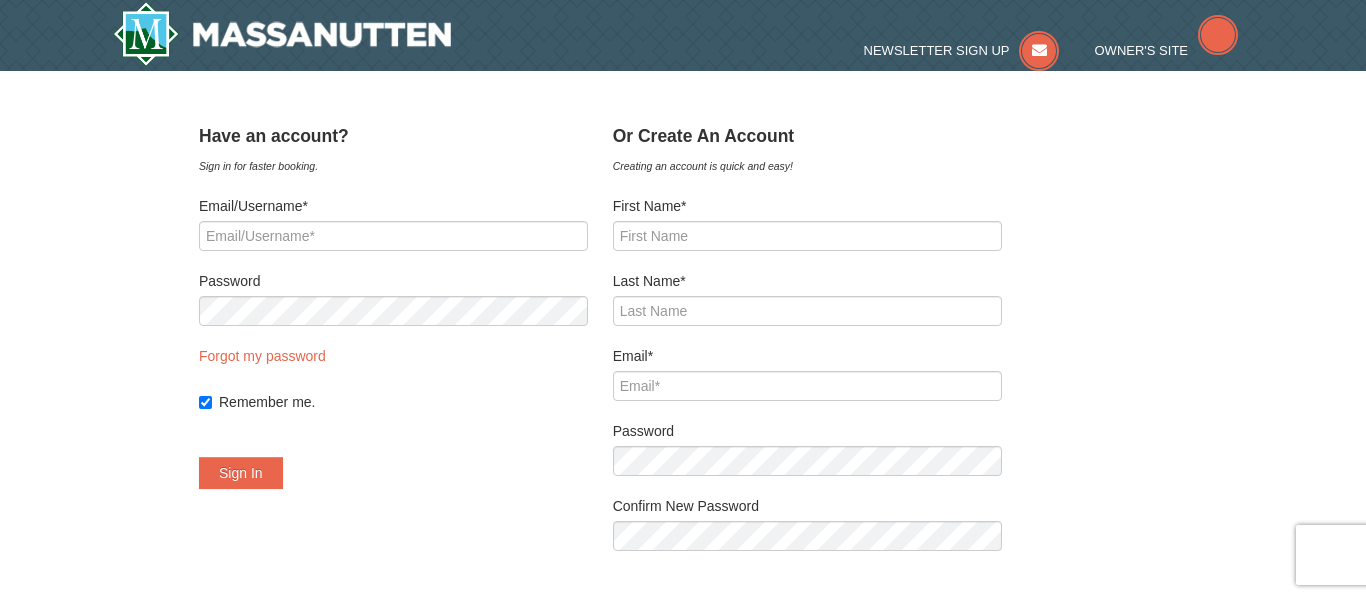 scroll, scrollTop: 0, scrollLeft: 0, axis: both 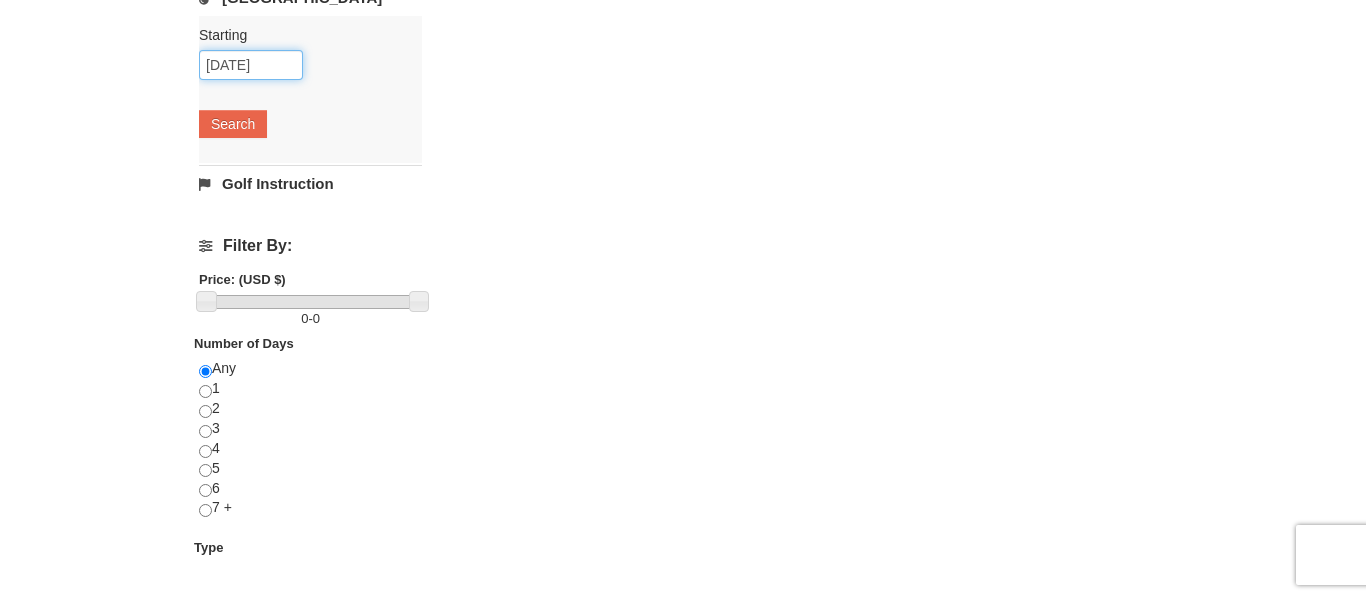 click on "[DATE]" at bounding box center [251, 65] 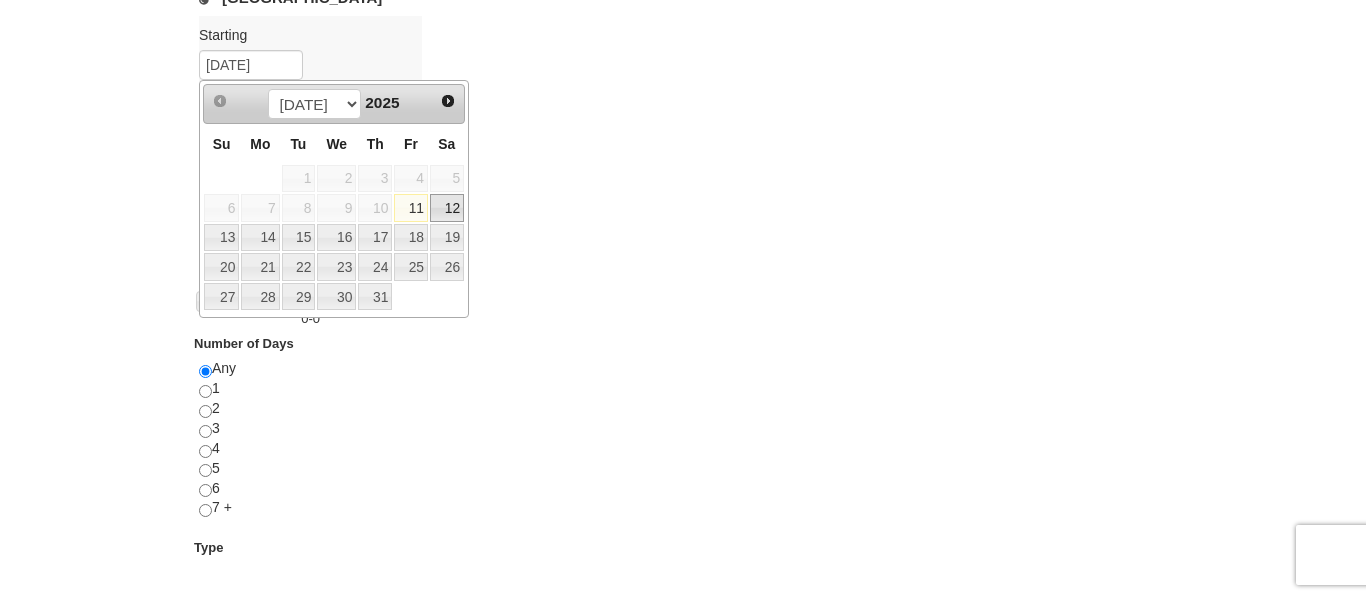 click on "12" at bounding box center (447, 208) 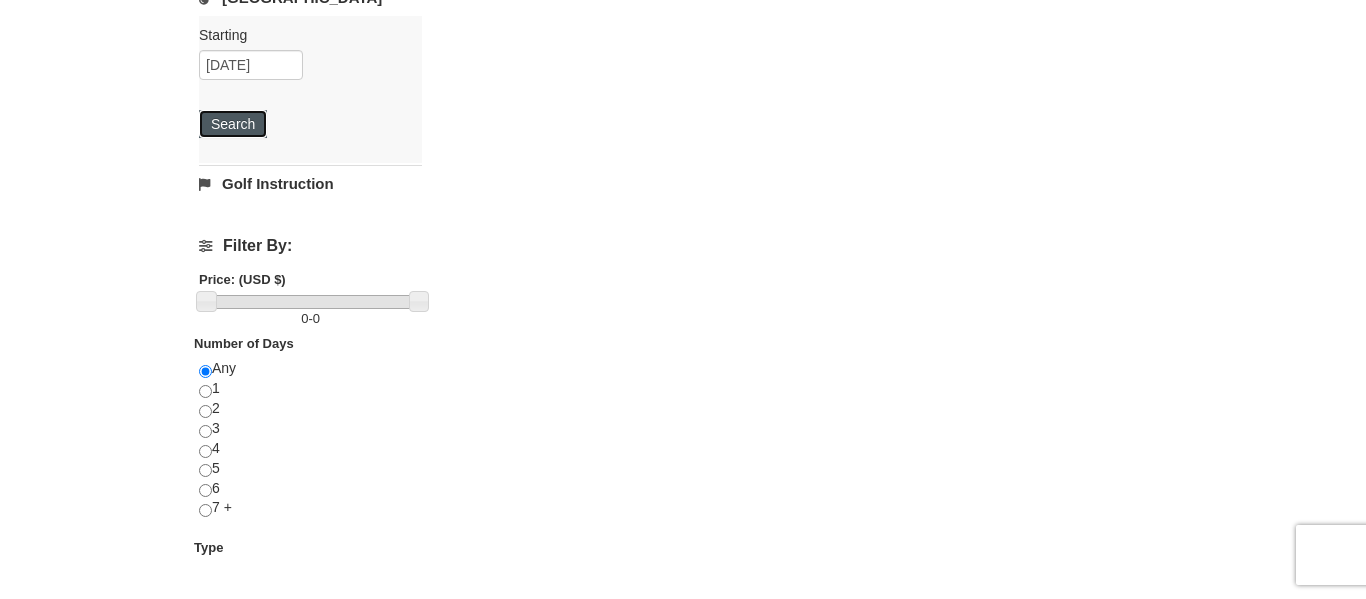 click on "Search" at bounding box center (233, 124) 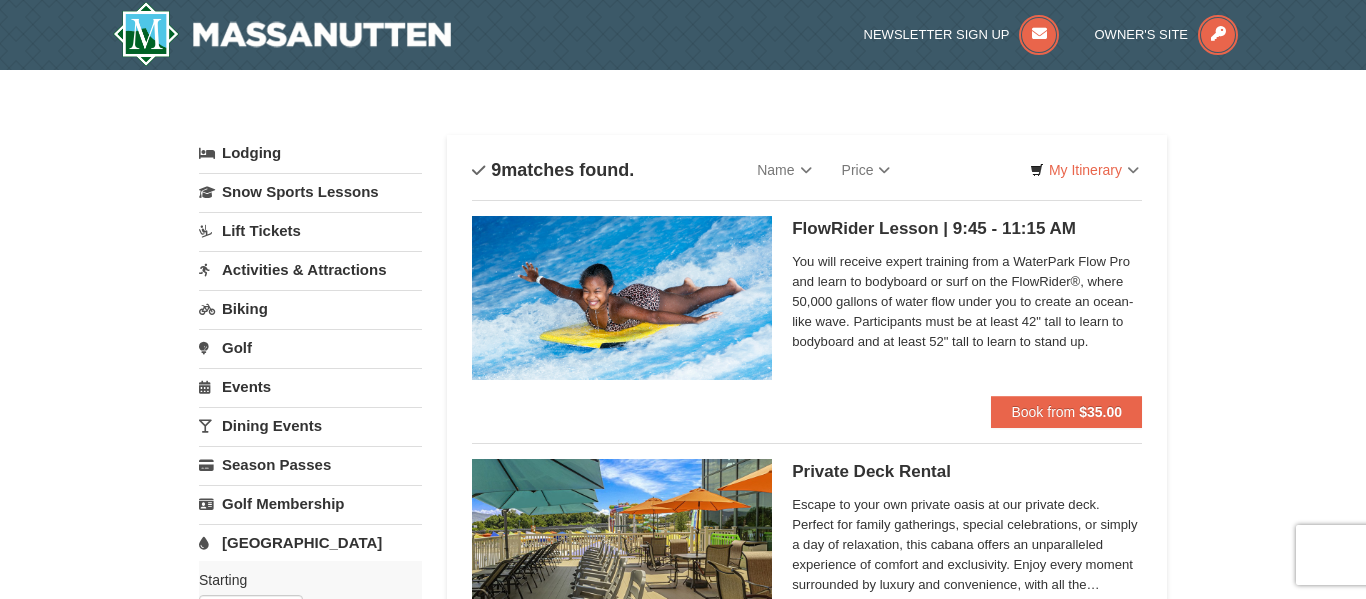 scroll, scrollTop: 96, scrollLeft: 0, axis: vertical 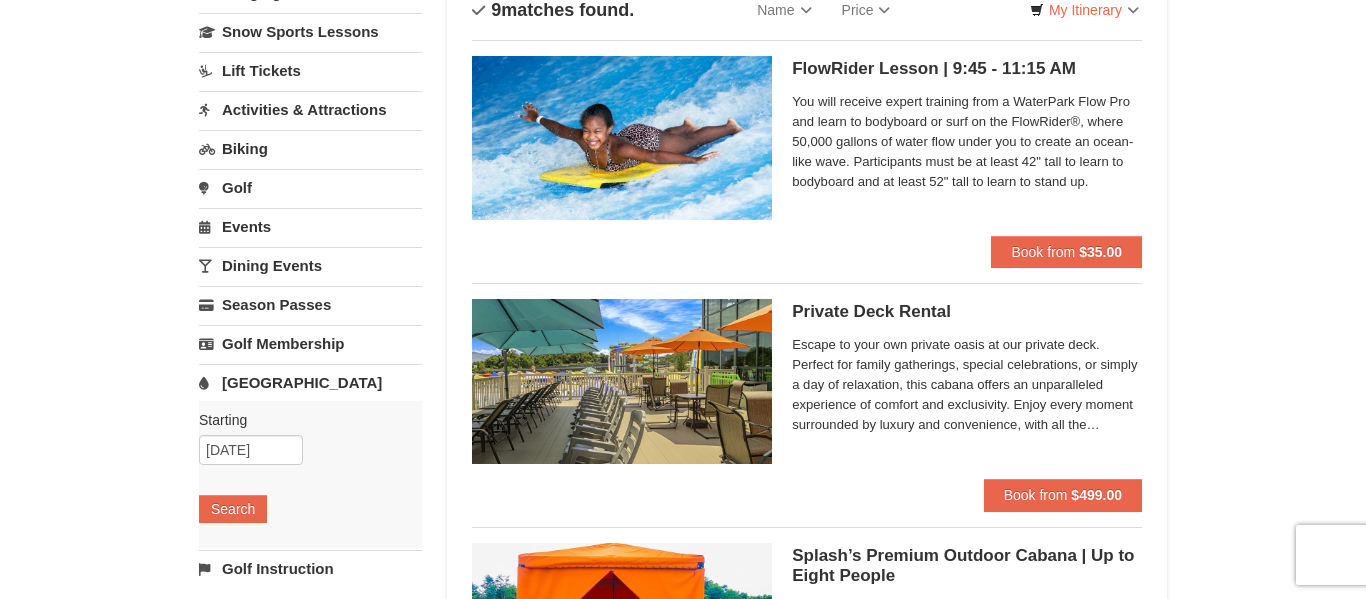 click on "[GEOGRAPHIC_DATA]" at bounding box center (310, 382) 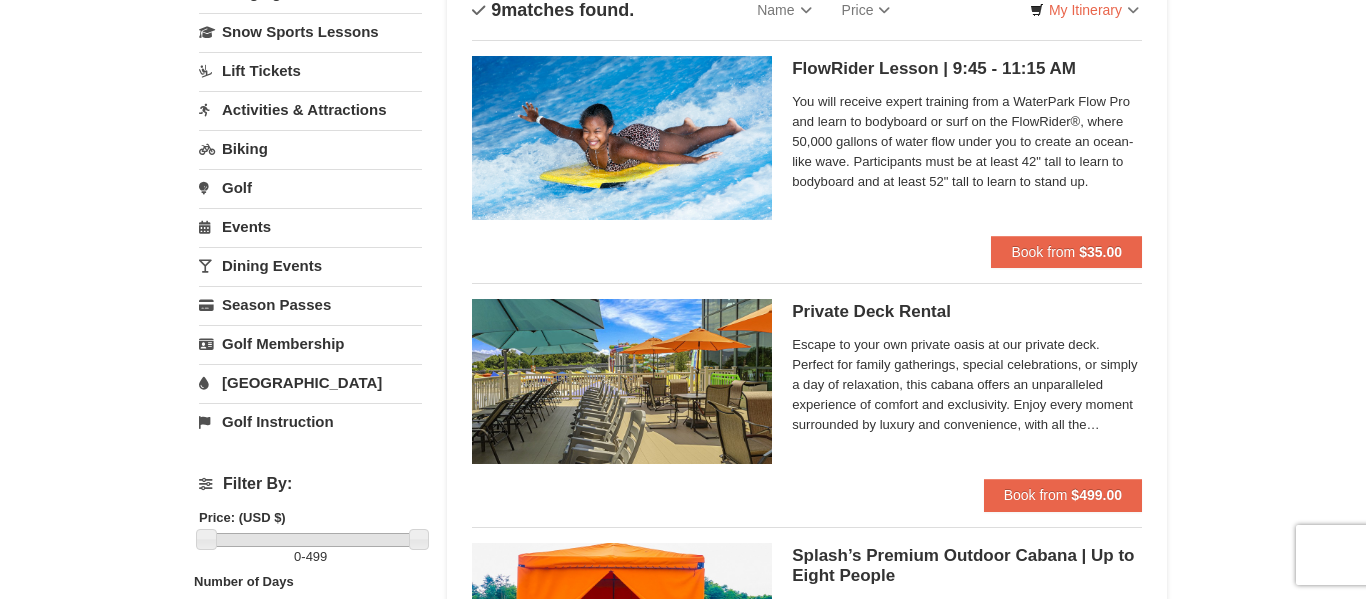 click on "[GEOGRAPHIC_DATA]" at bounding box center [310, 382] 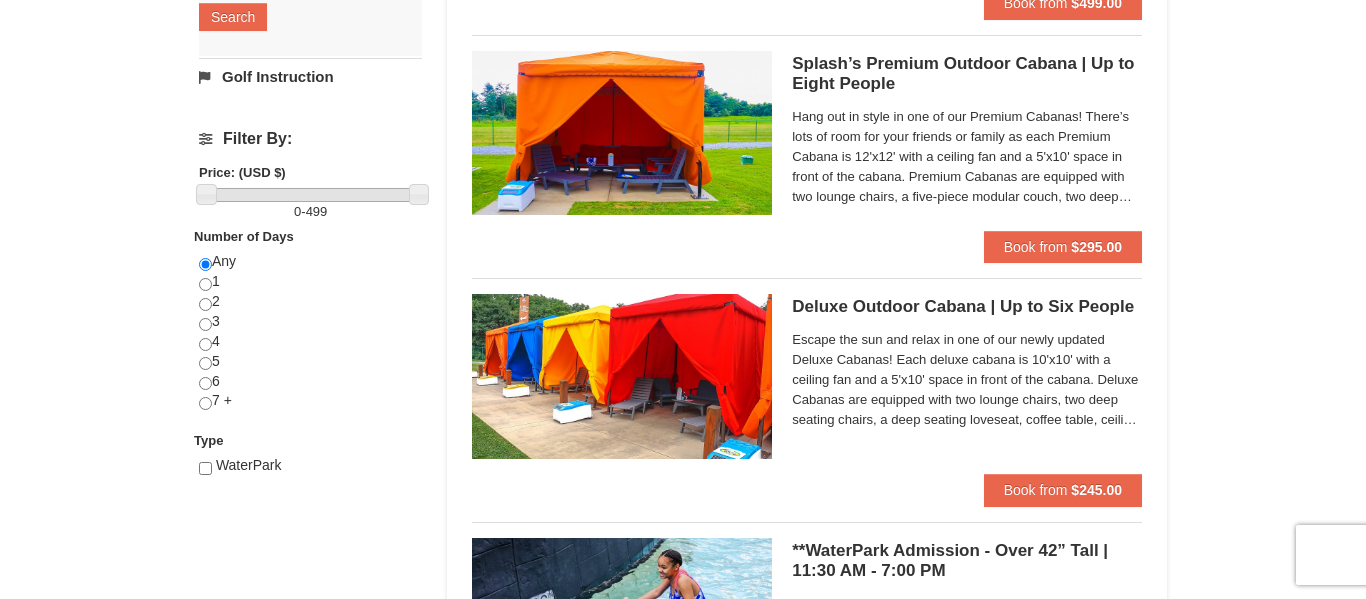 scroll, scrollTop: 684, scrollLeft: 0, axis: vertical 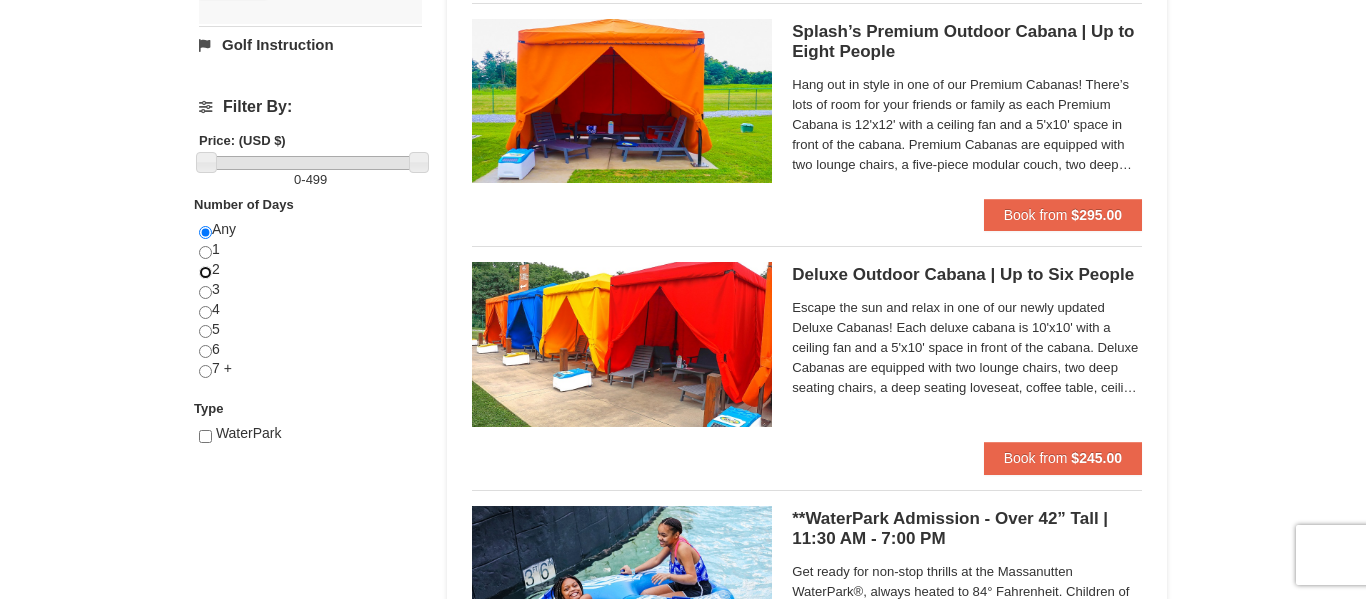 click at bounding box center [205, 272] 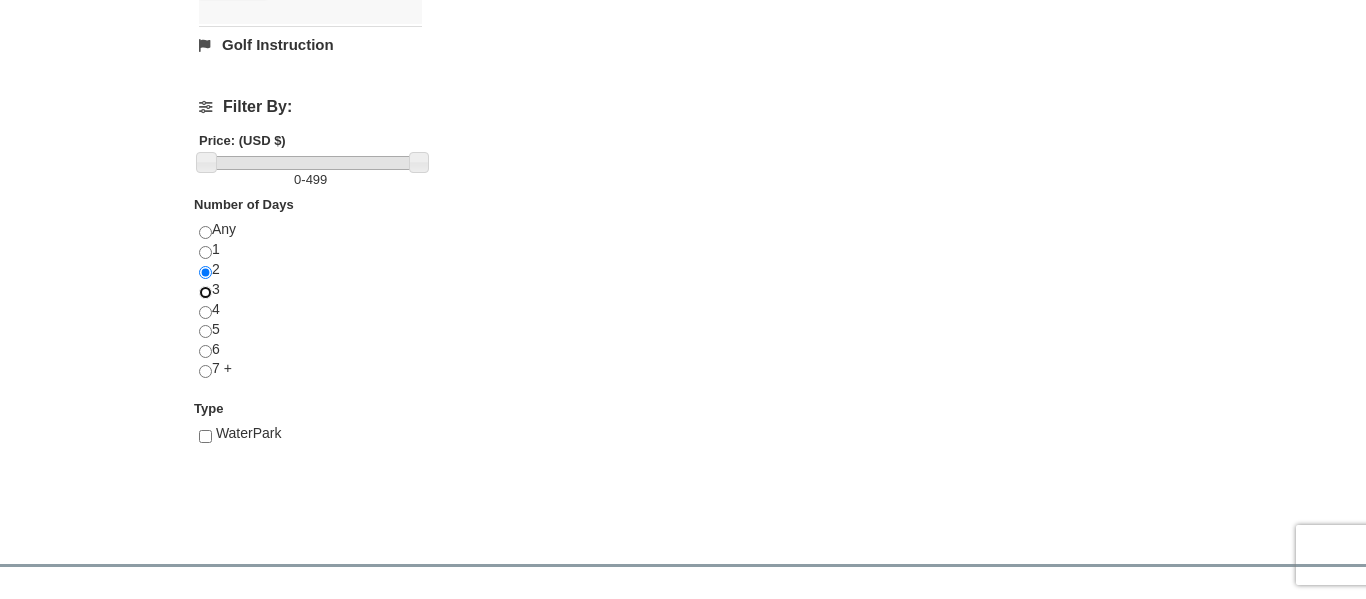 click at bounding box center (205, 292) 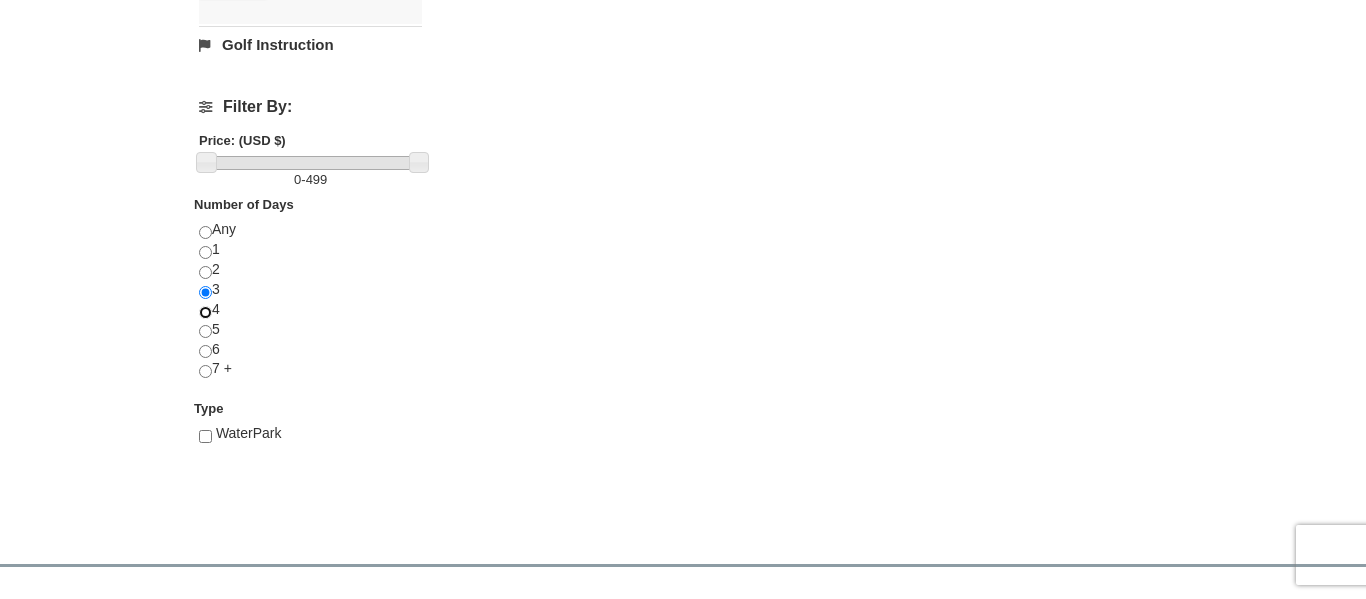 click at bounding box center (205, 312) 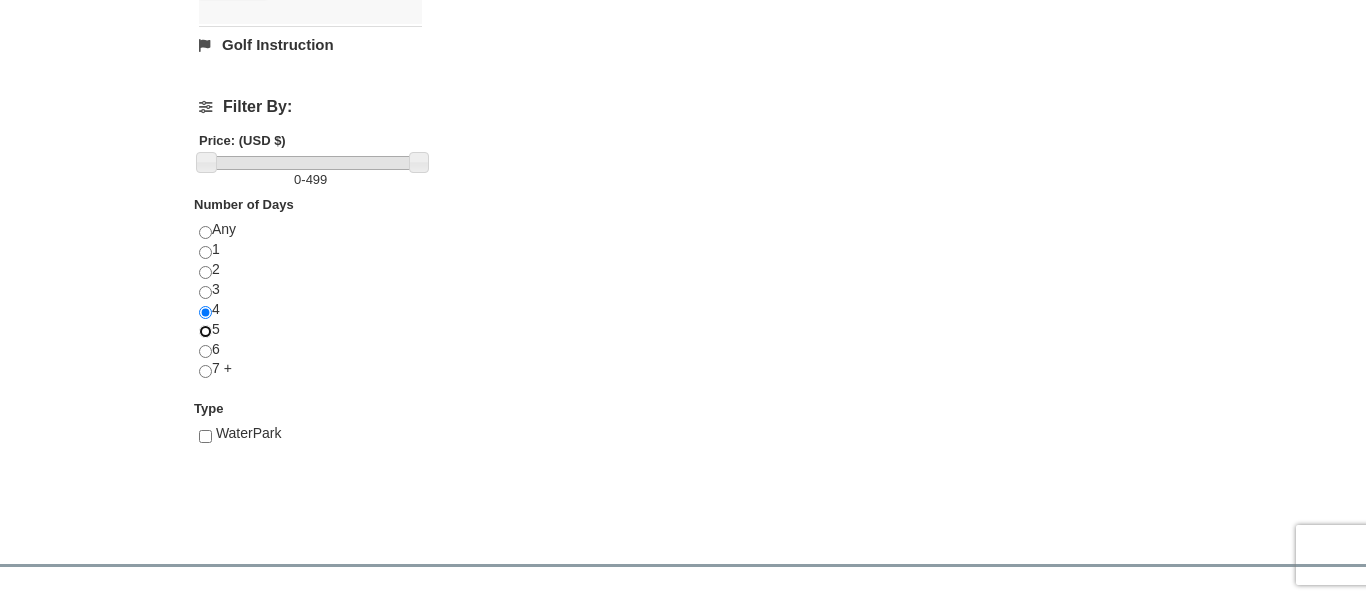 click at bounding box center (205, 331) 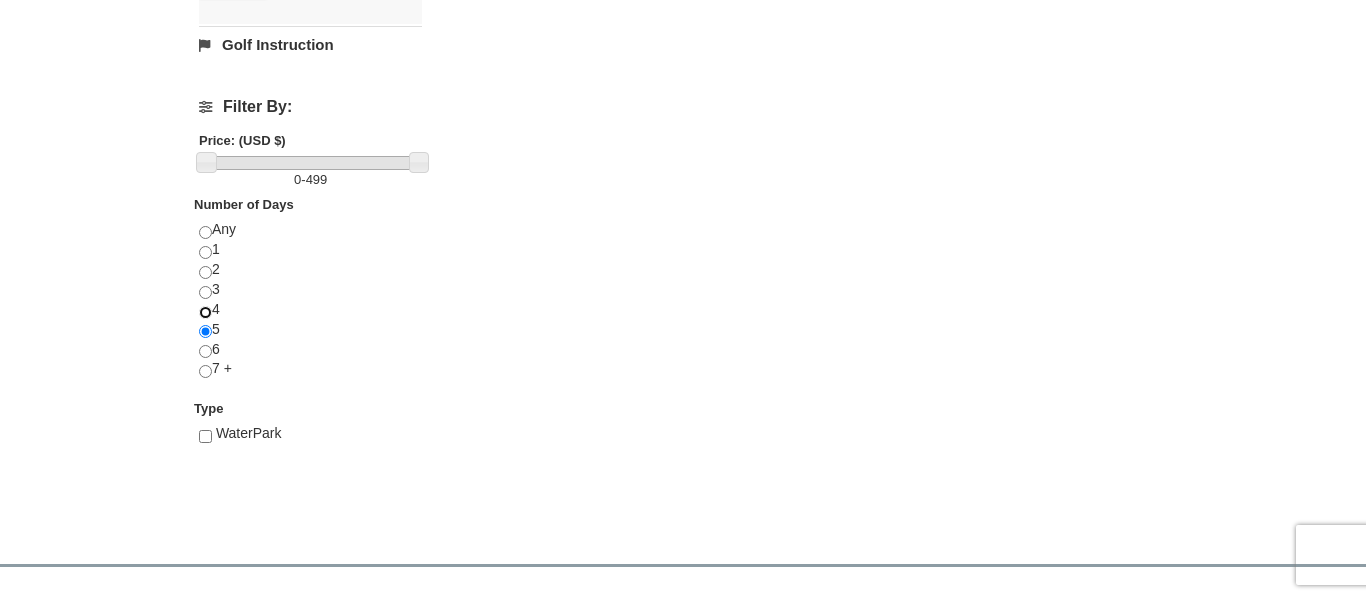 click at bounding box center (205, 312) 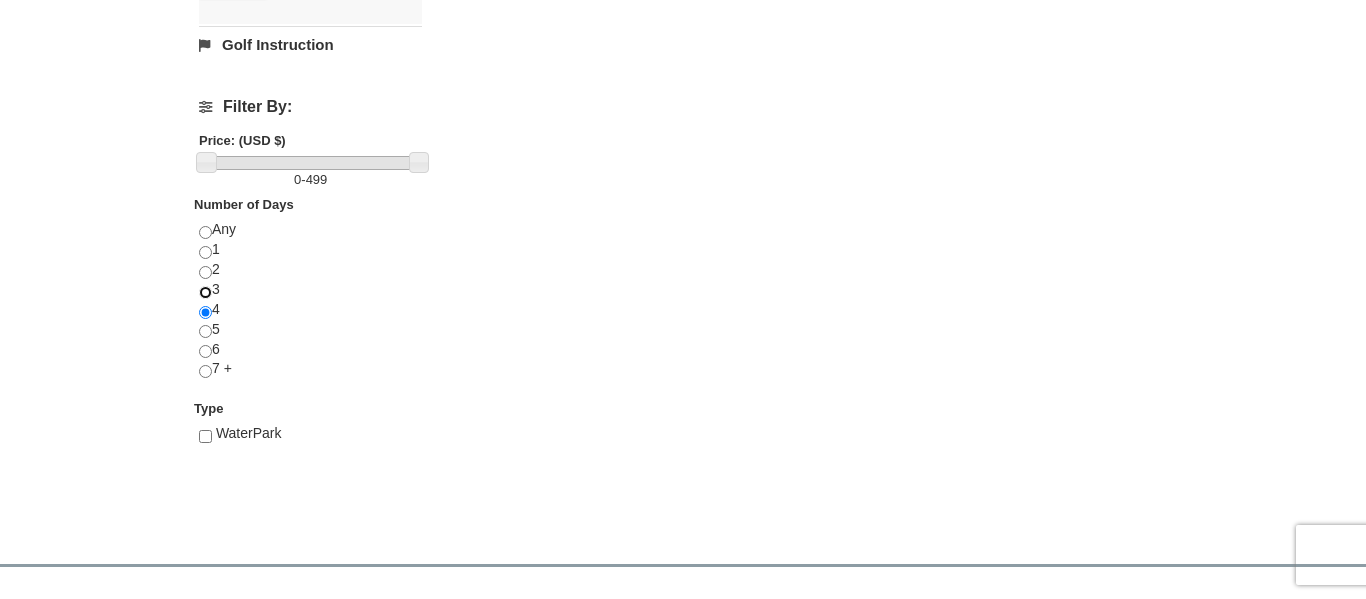 click at bounding box center (205, 292) 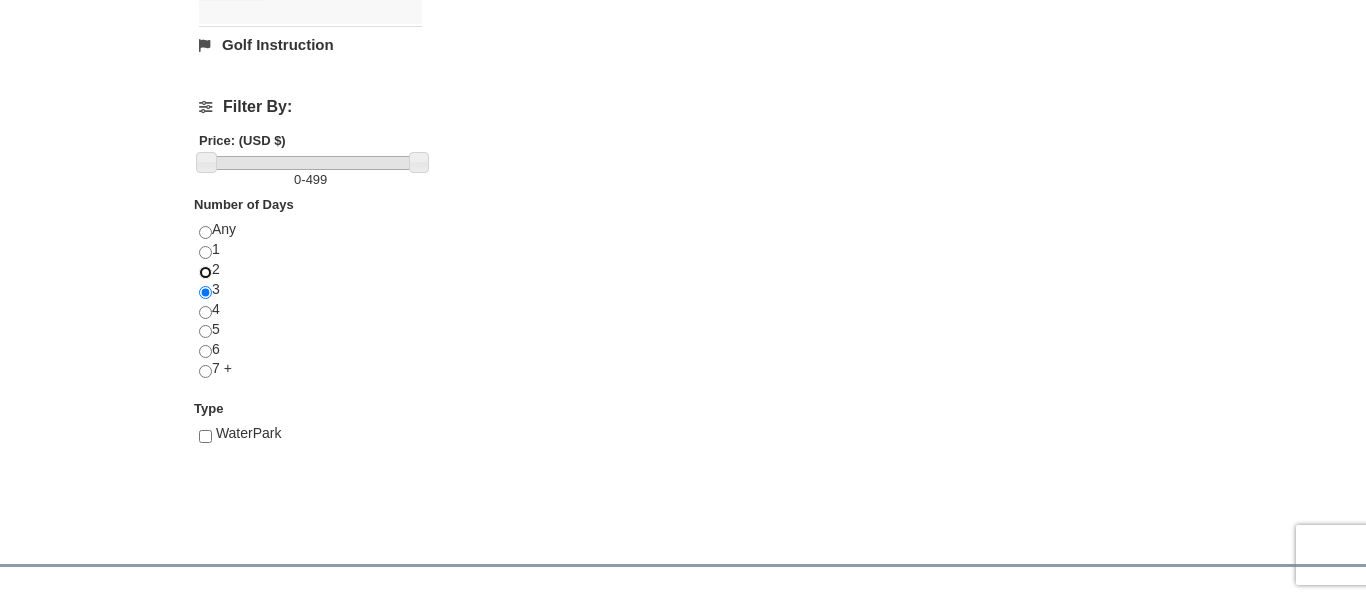 click at bounding box center [205, 272] 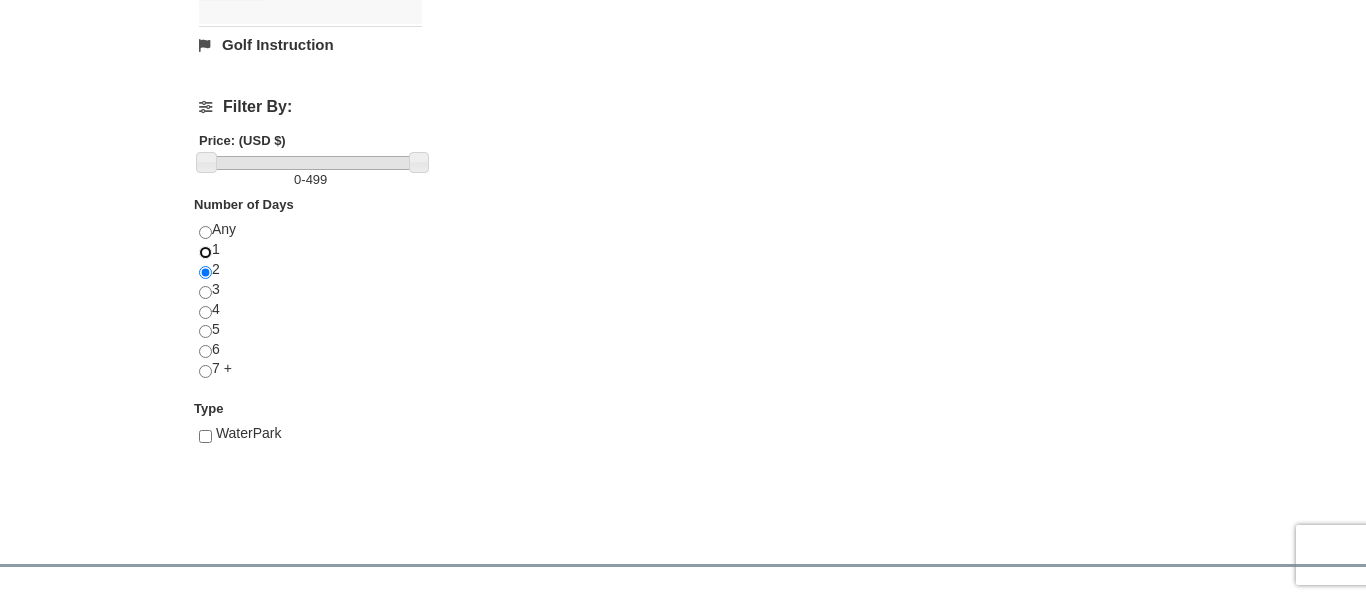 click at bounding box center (205, 252) 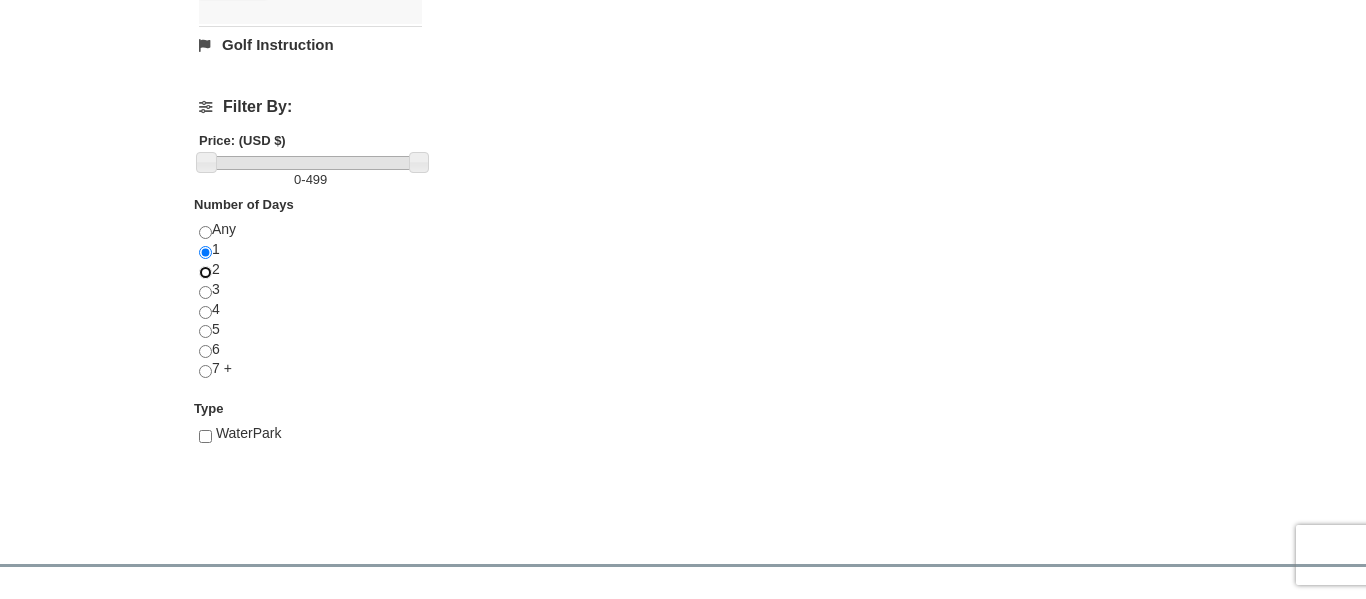 click at bounding box center (205, 272) 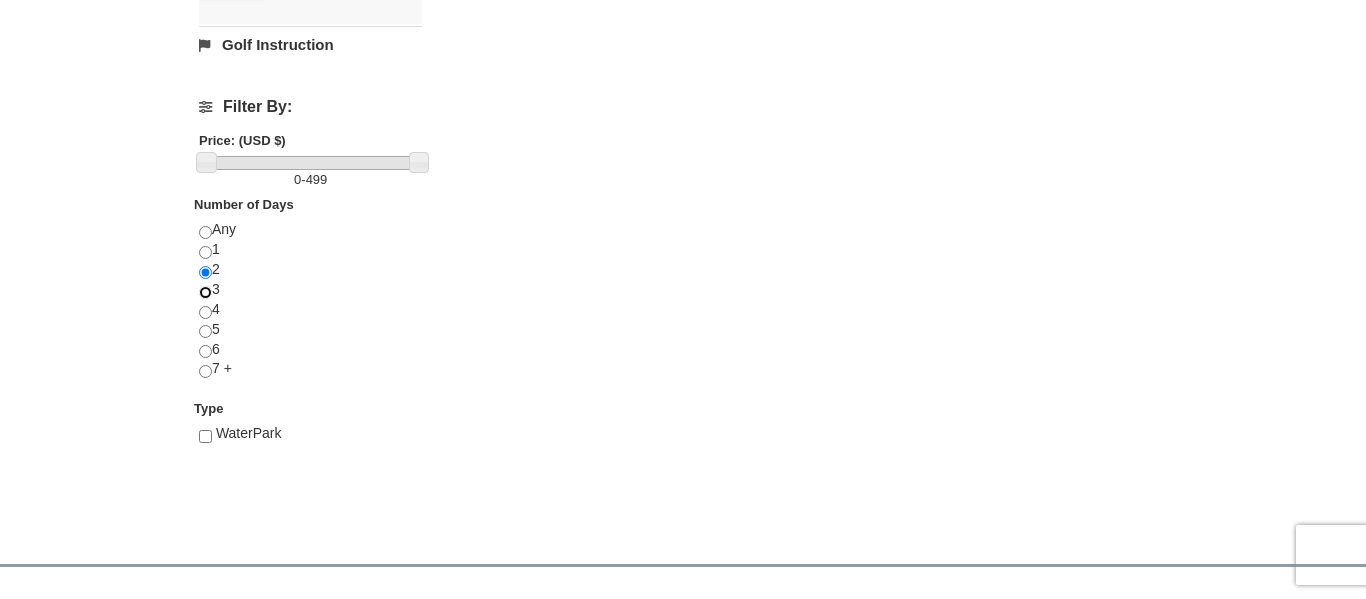 click at bounding box center [205, 292] 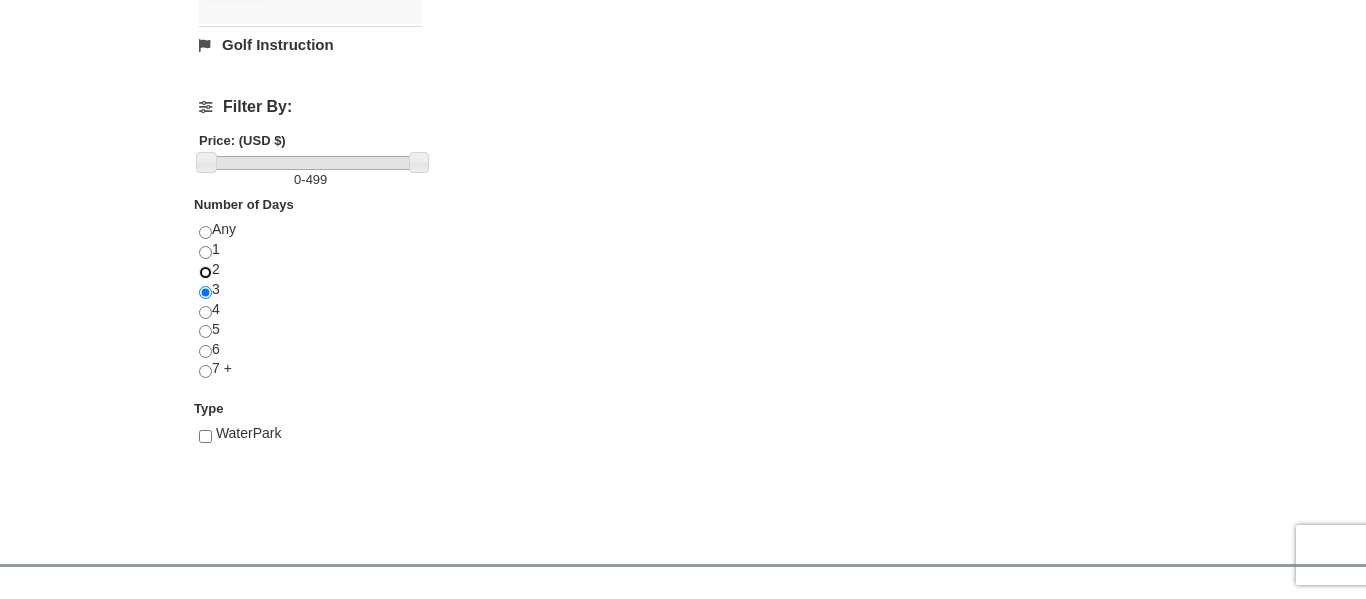click at bounding box center [205, 272] 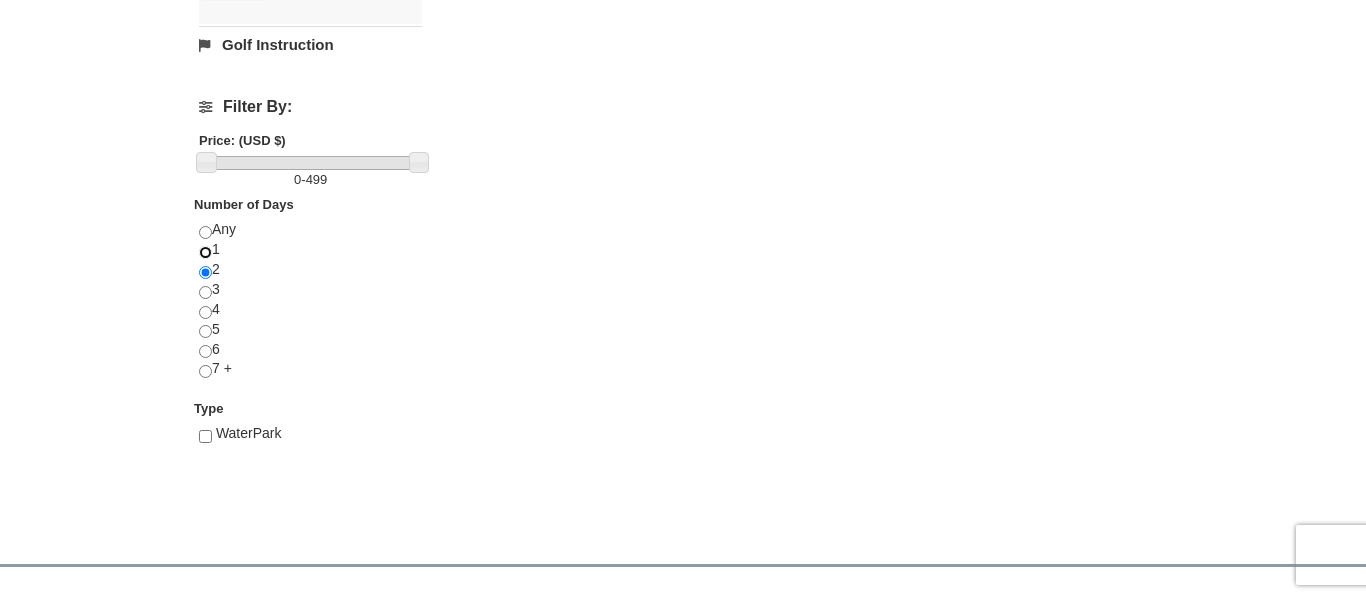 click at bounding box center (205, 252) 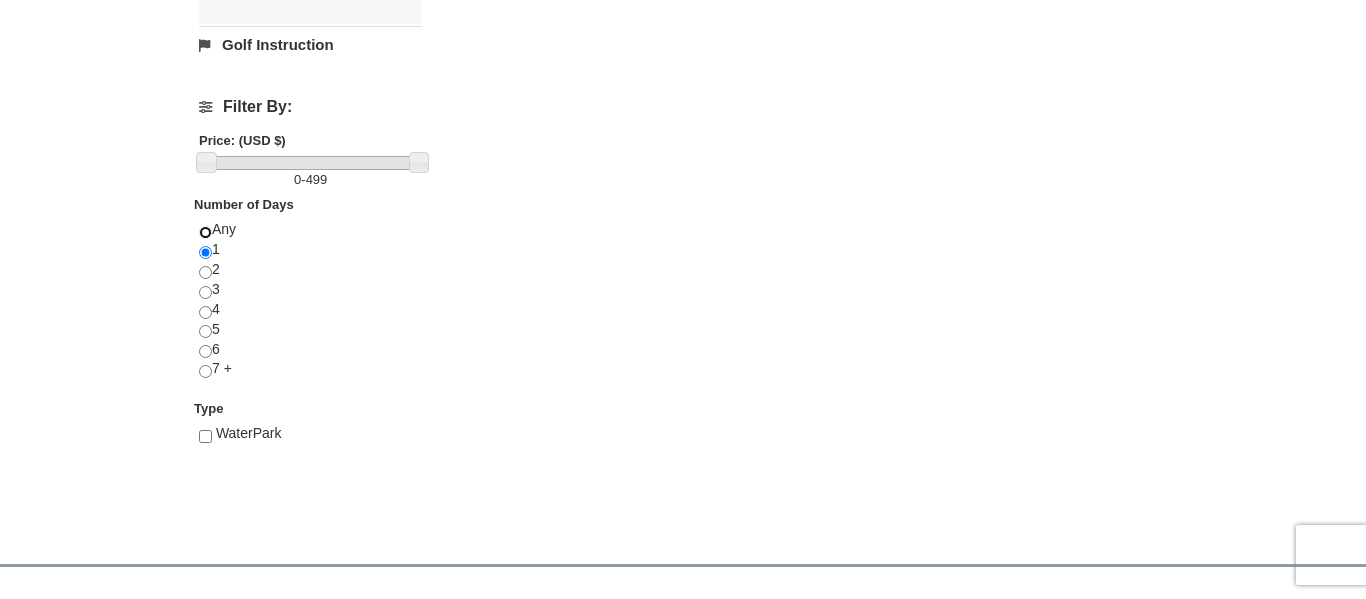 click at bounding box center (205, 232) 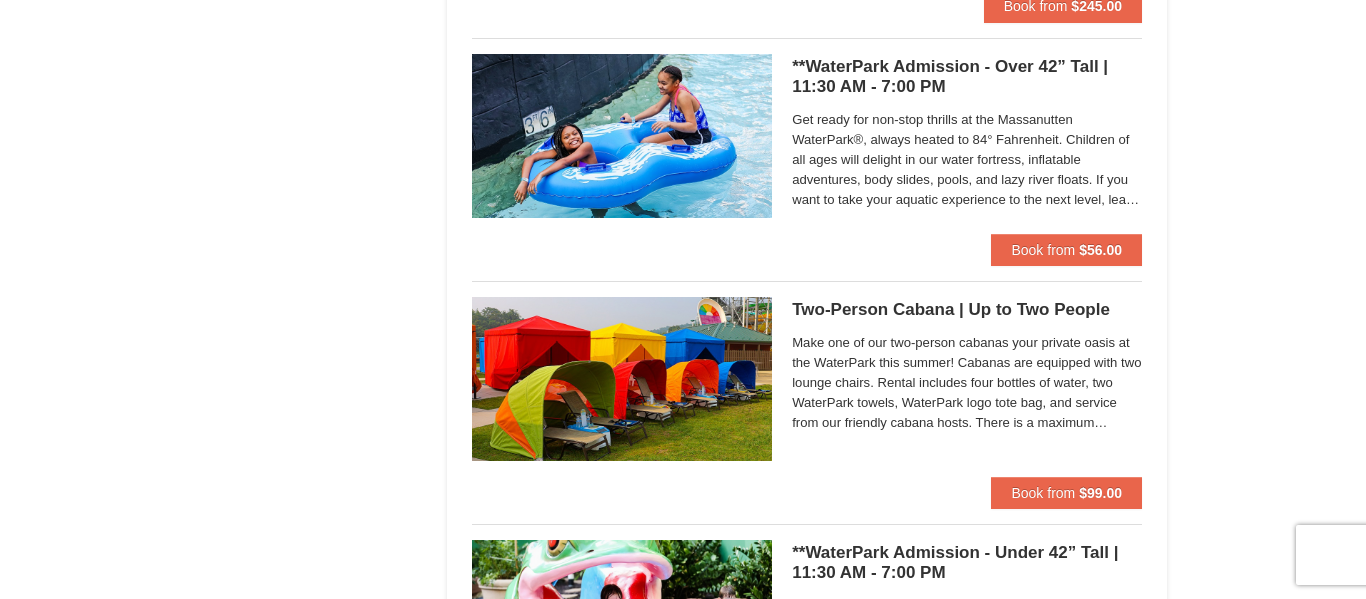 scroll, scrollTop: 1137, scrollLeft: 0, axis: vertical 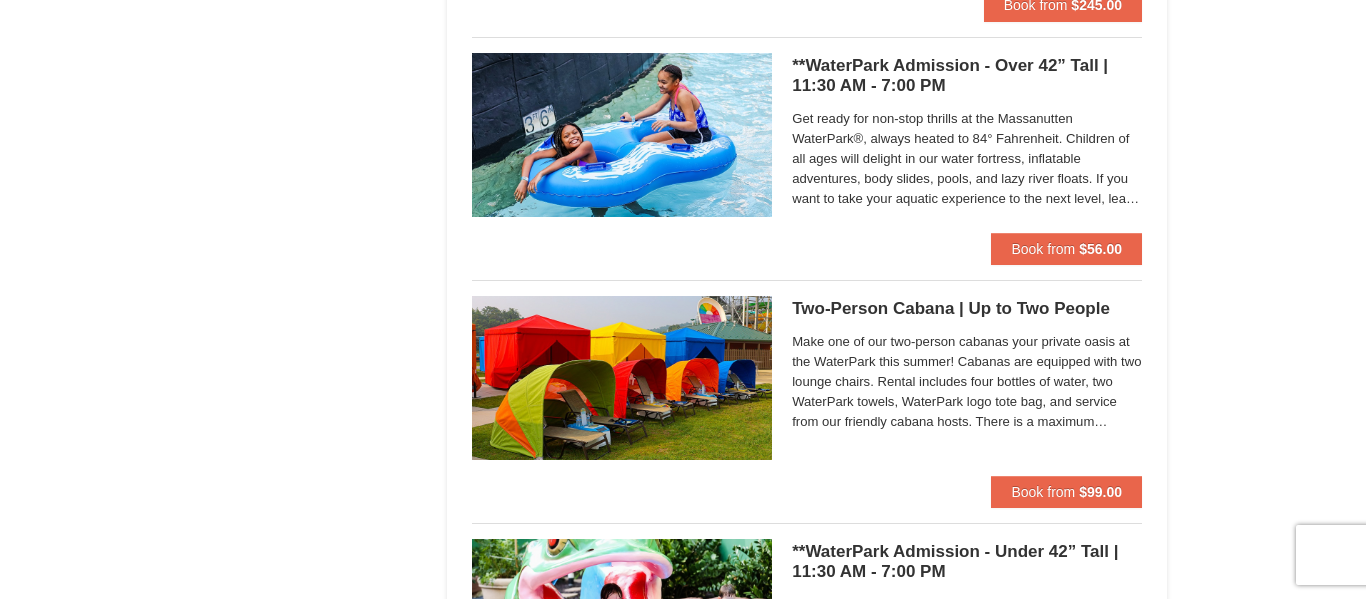 click at bounding box center (205, -82) 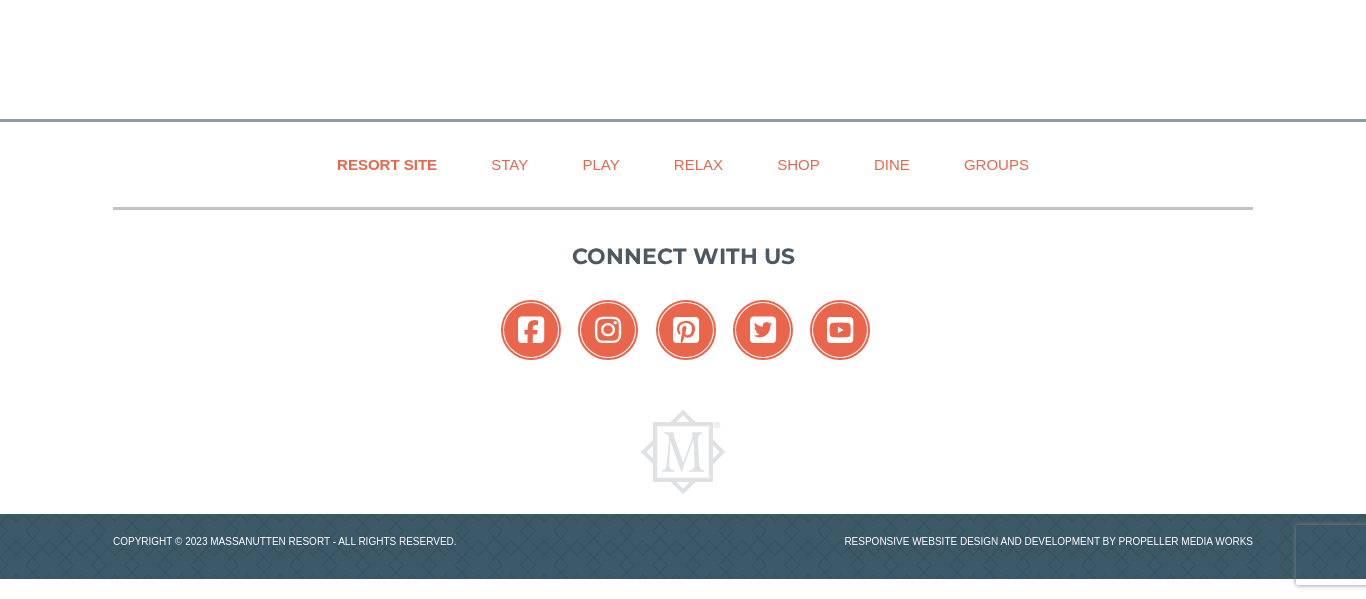 scroll, scrollTop: 756, scrollLeft: 0, axis: vertical 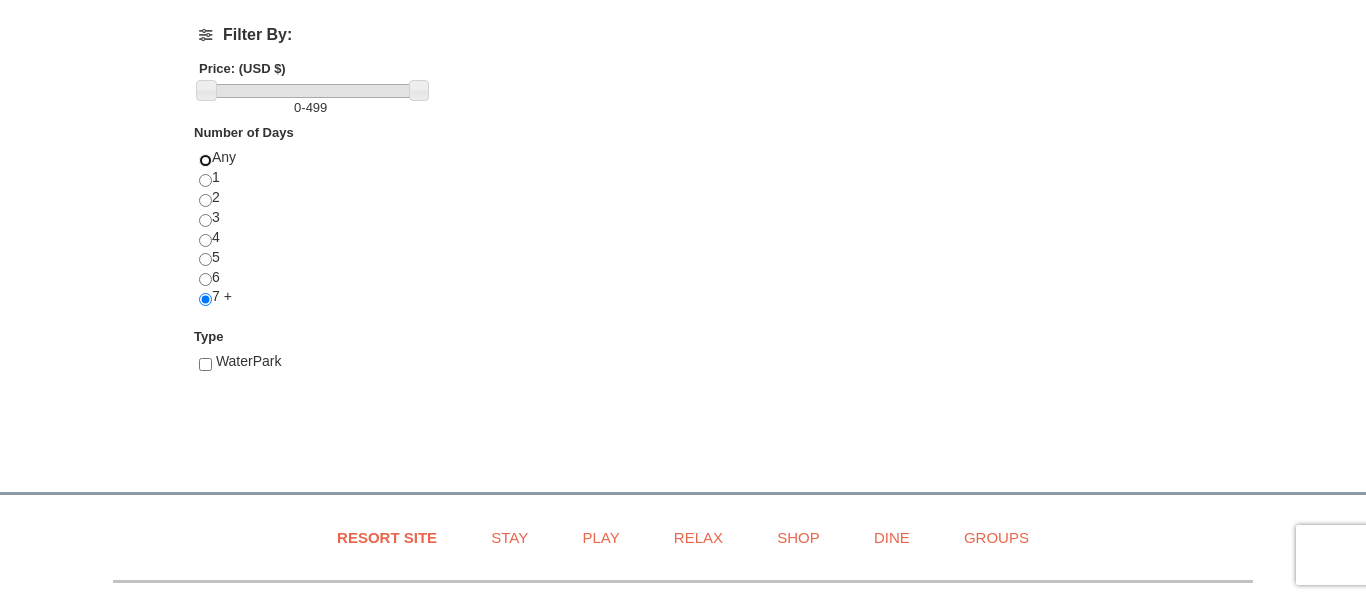 click at bounding box center (205, 160) 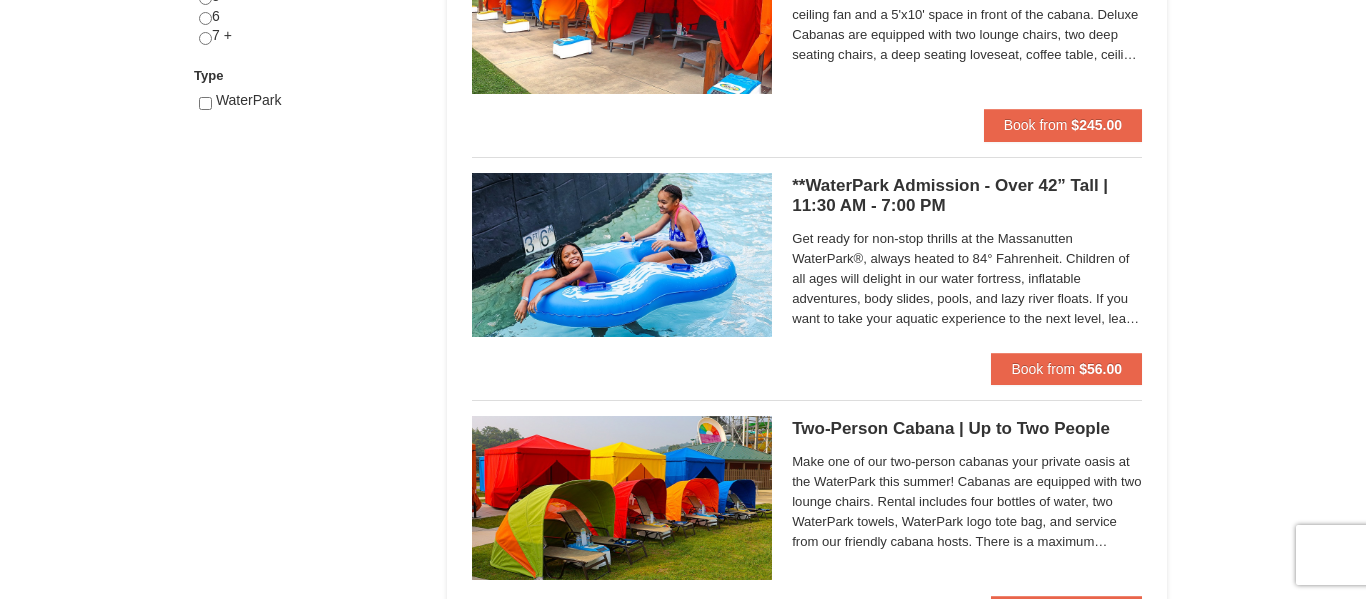 scroll, scrollTop: 1016, scrollLeft: 0, axis: vertical 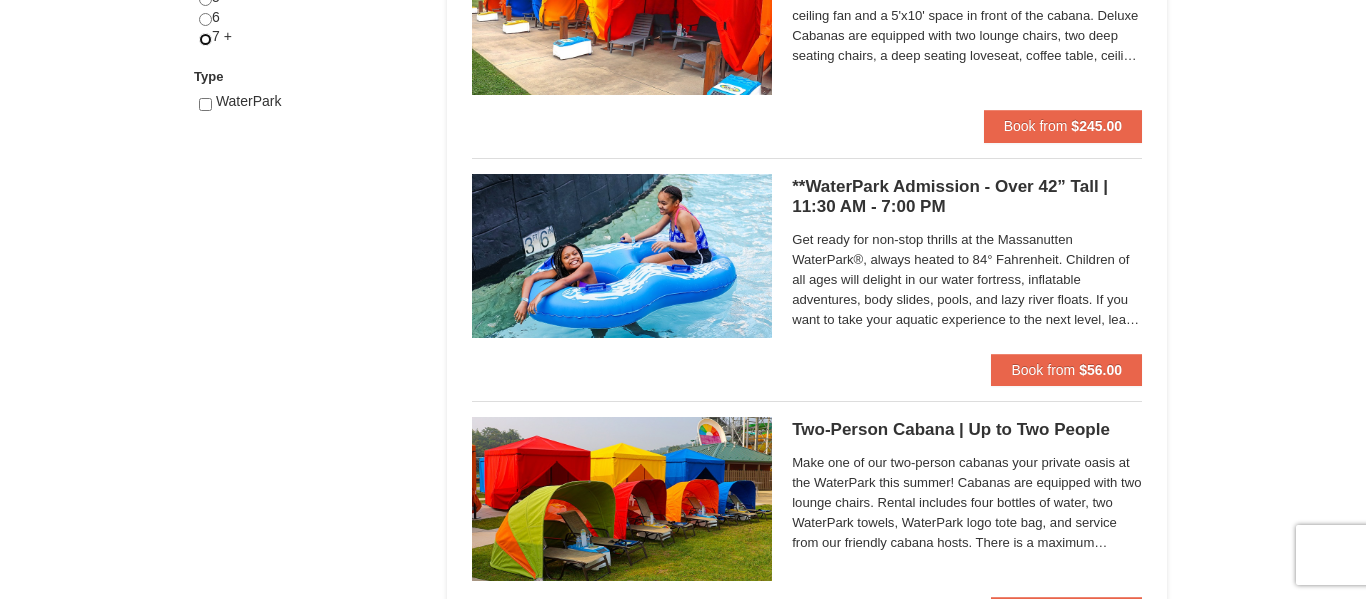click at bounding box center (205, 39) 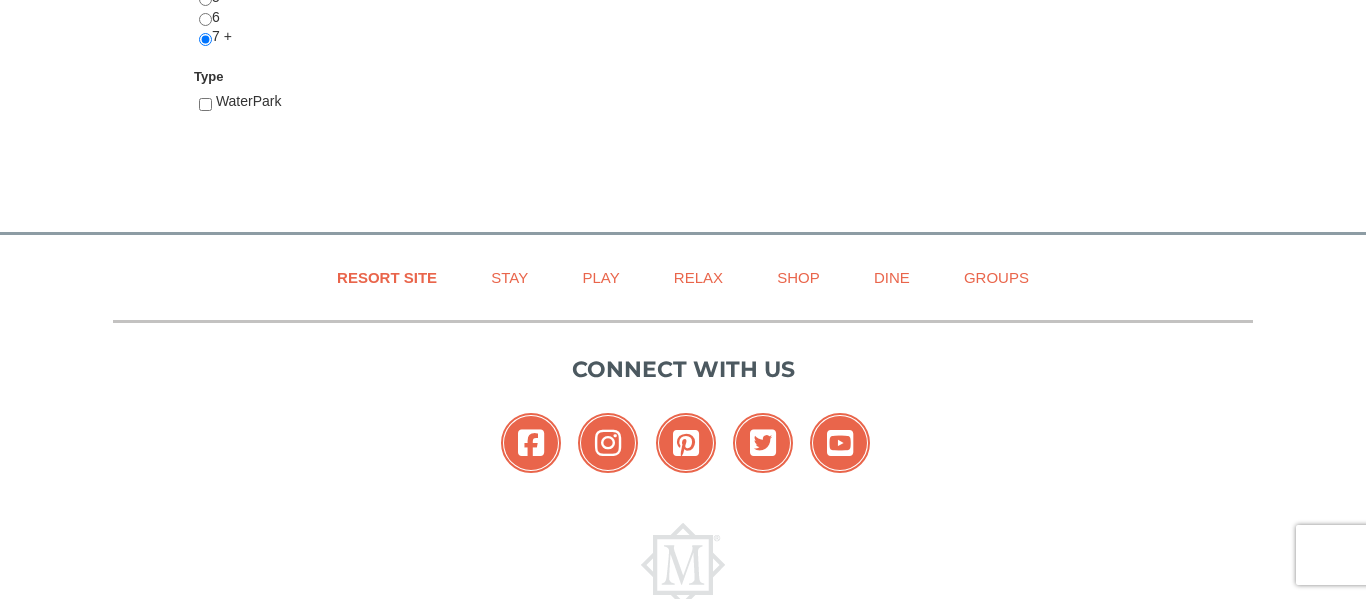 click at bounding box center (205, -100) 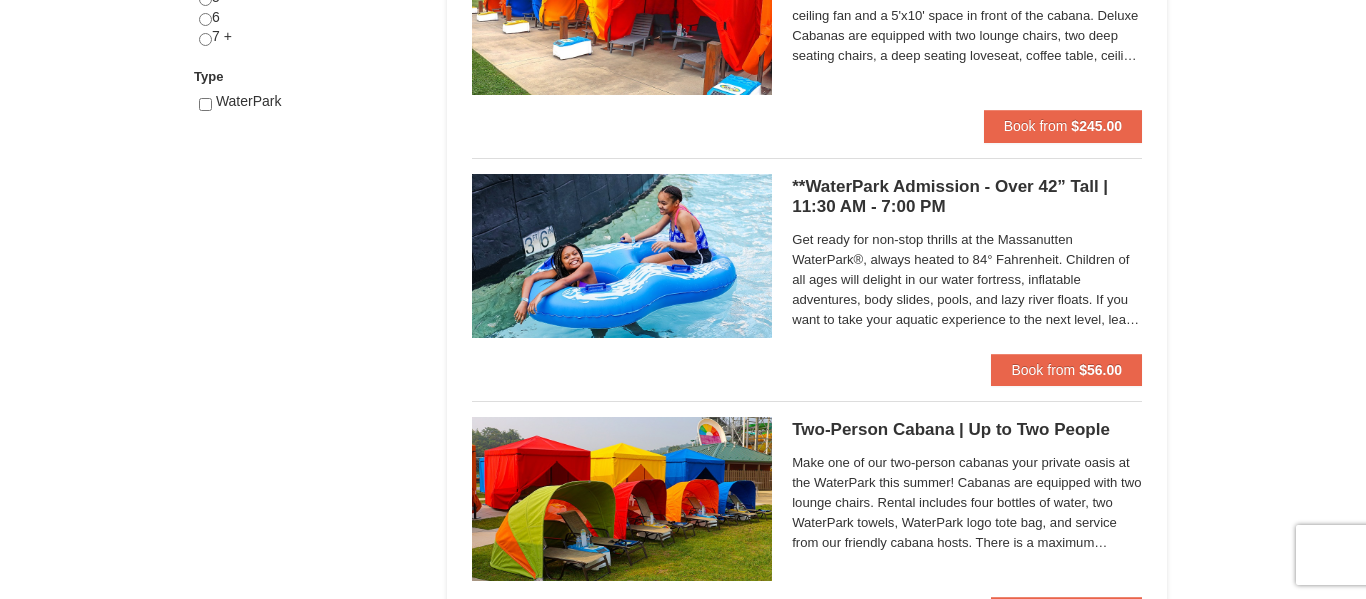 scroll, scrollTop: 617, scrollLeft: 0, axis: vertical 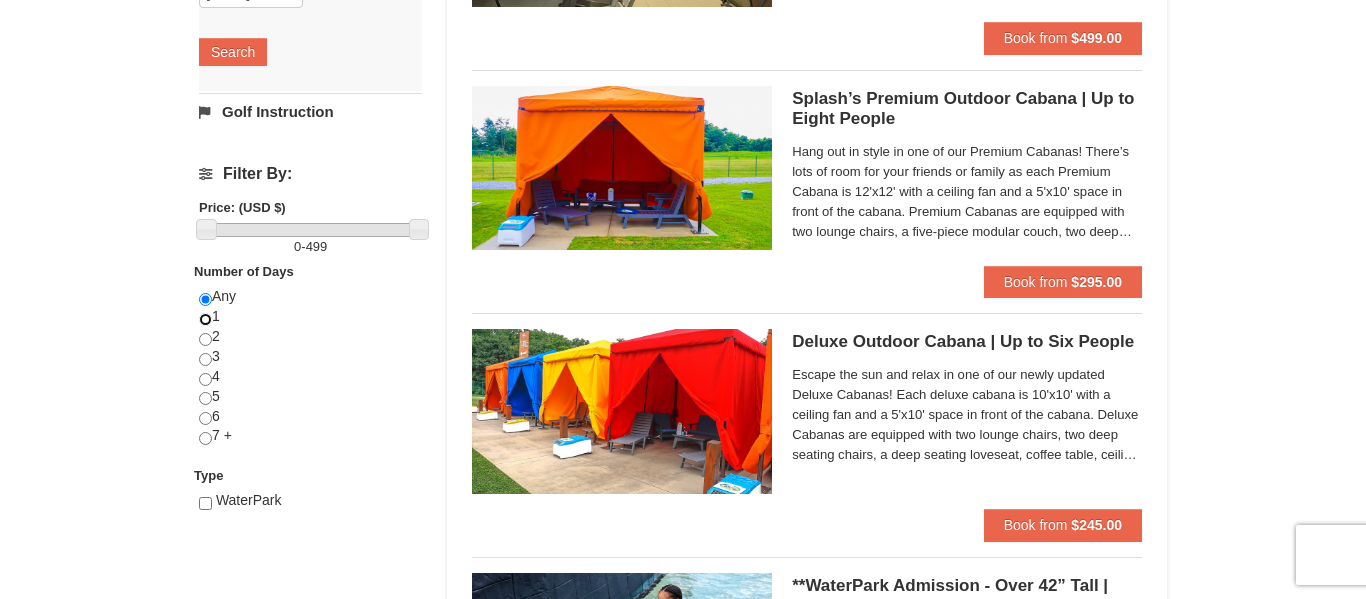 click at bounding box center (205, 319) 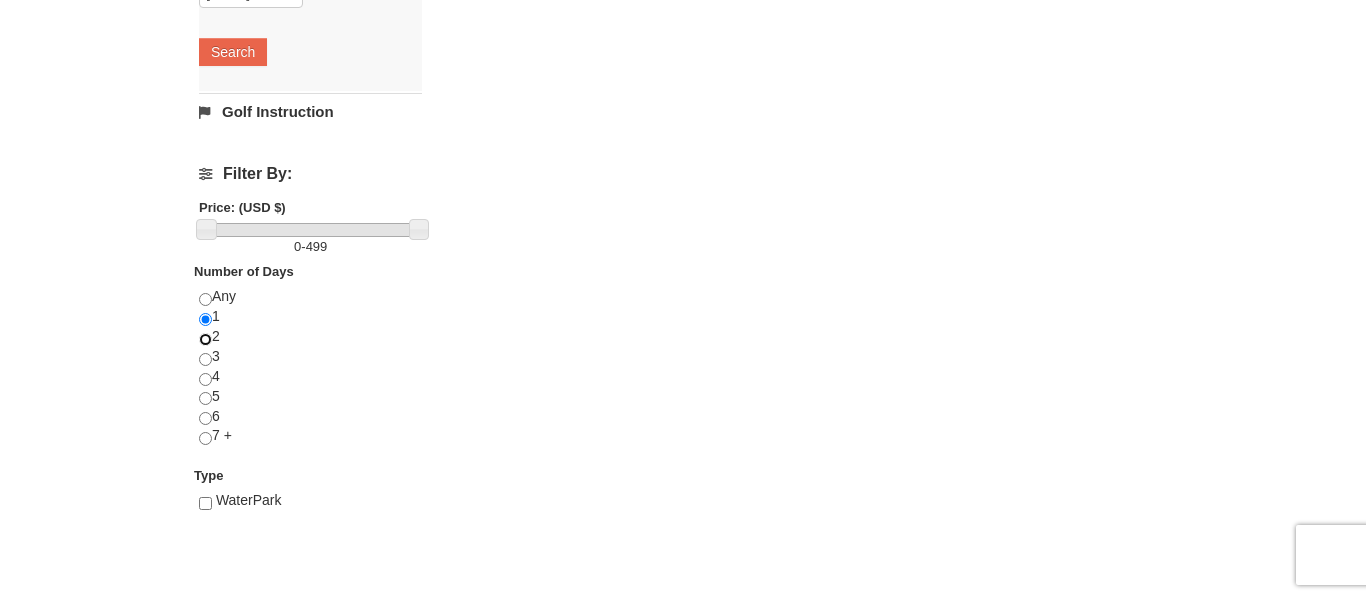 click at bounding box center [205, 339] 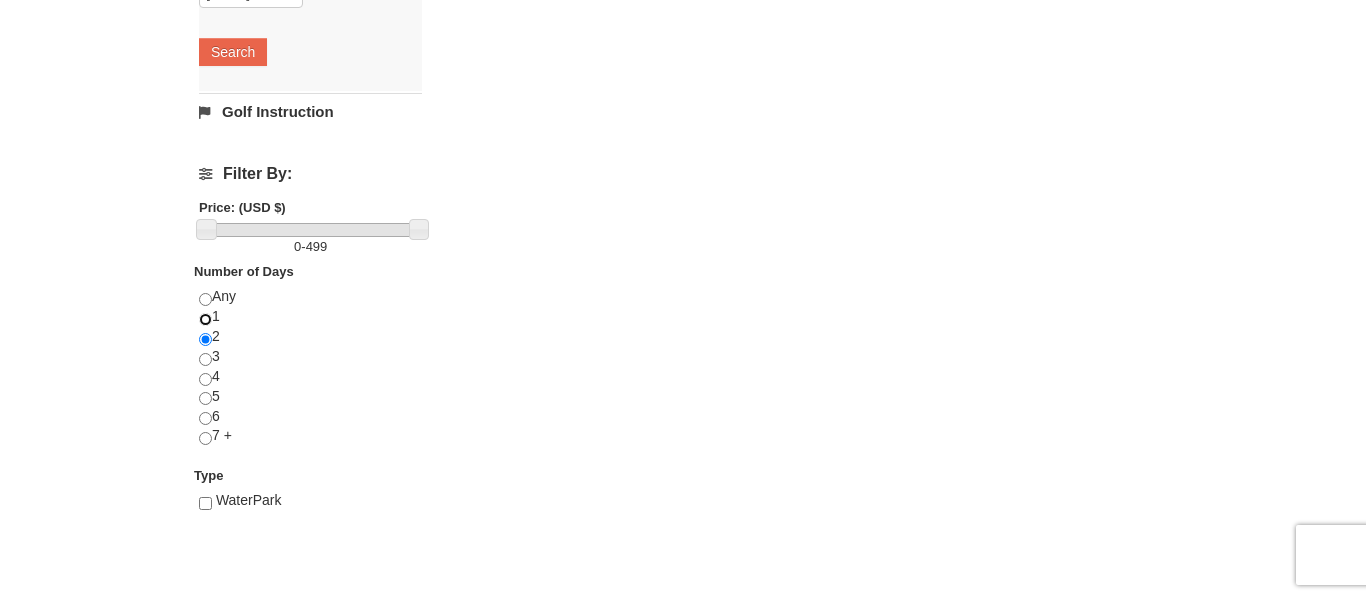 click at bounding box center (205, 319) 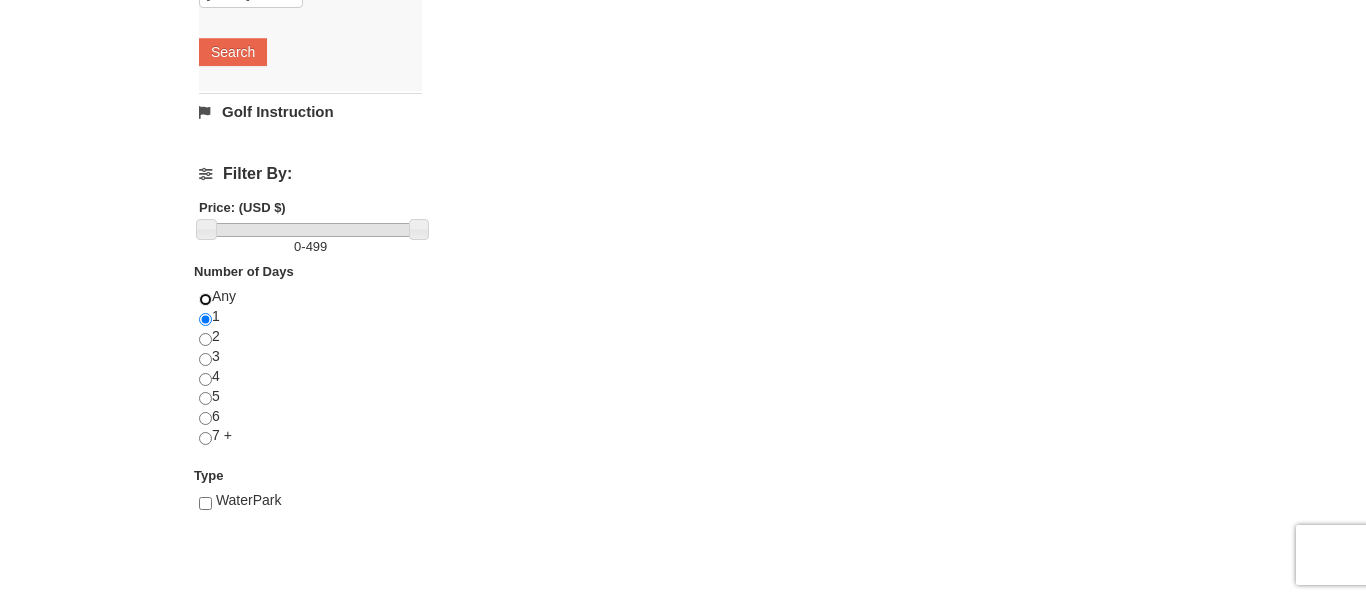 click at bounding box center [205, 299] 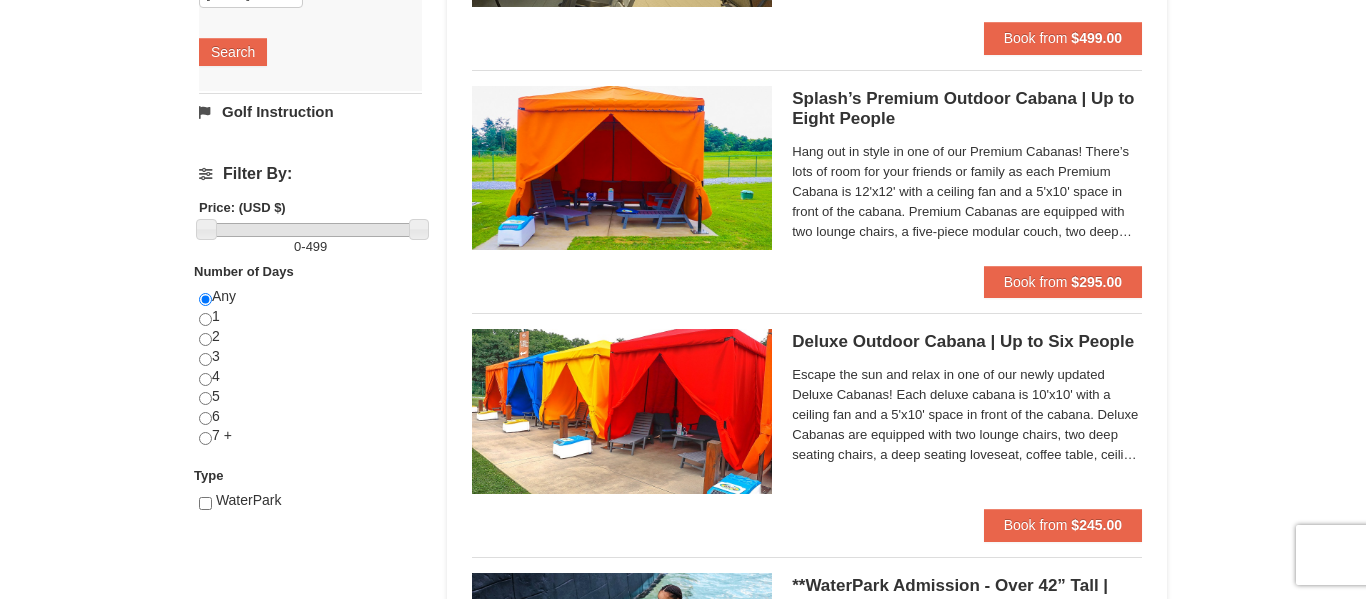 click on "FlowRider Lesson | 9:45 - 11:15 AM  Massanutten Indoor/Outdoor WaterPark
You will receive expert training from a WaterPark Flow Pro and learn to bodyboard or surf on the FlowRider®, where 50,000 gallons of water flow under you to create an ocean-like wave. Participants must be at least 42" tall to learn to bodyboard and at least 52" tall to learn to stand up.
Book from   $35.00
Private Deck Rental  Massanutten Indoor/Outdoor WaterPark" at bounding box center (807, 678) 